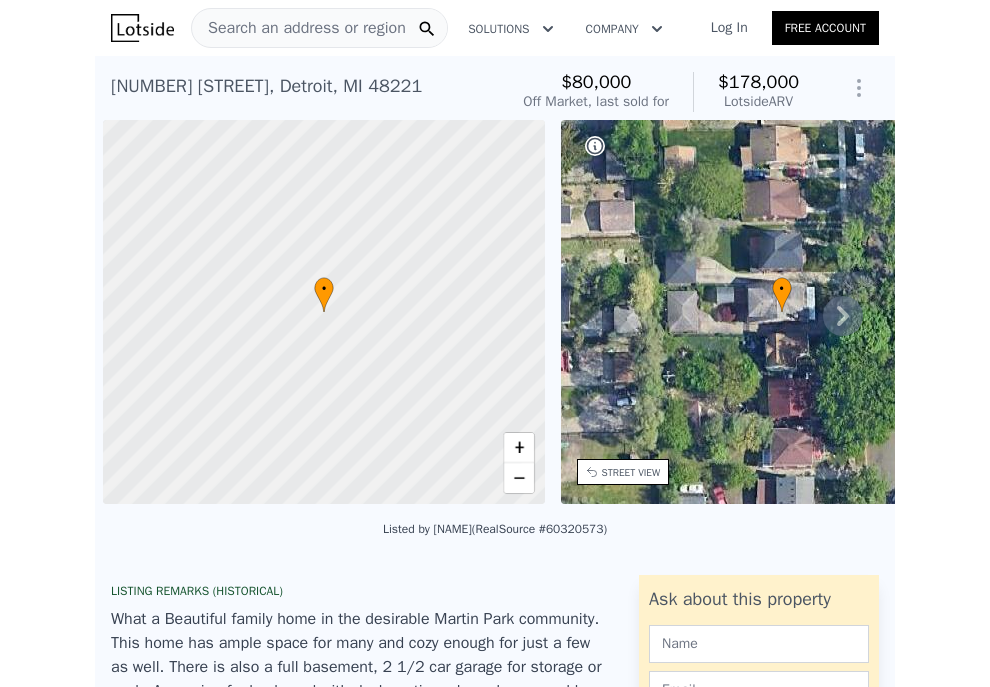 scroll, scrollTop: 0, scrollLeft: 0, axis: both 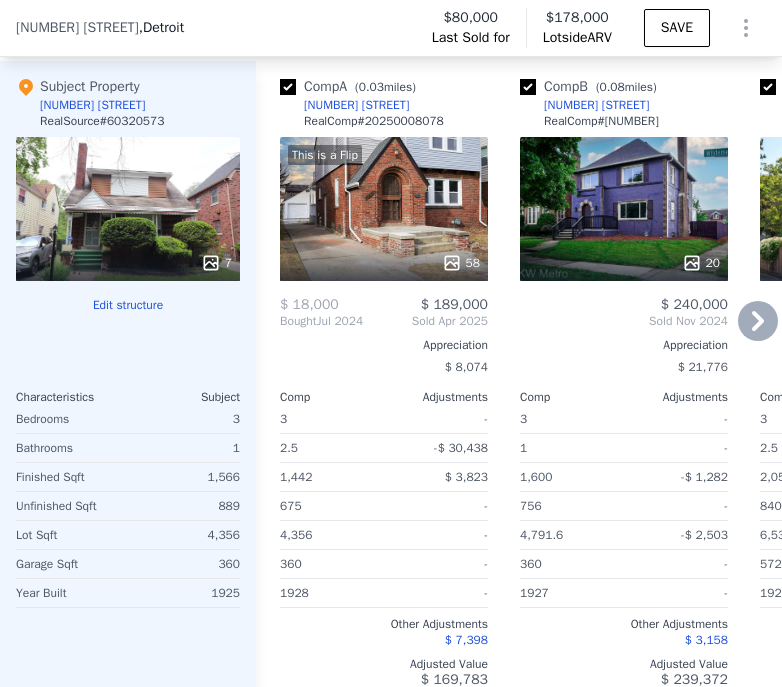click on "20" at bounding box center [624, 209] 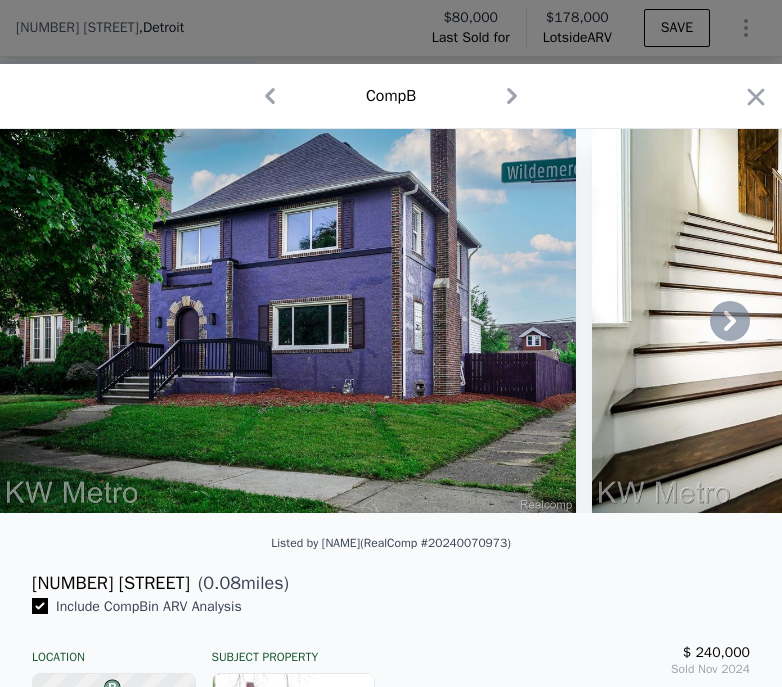 click 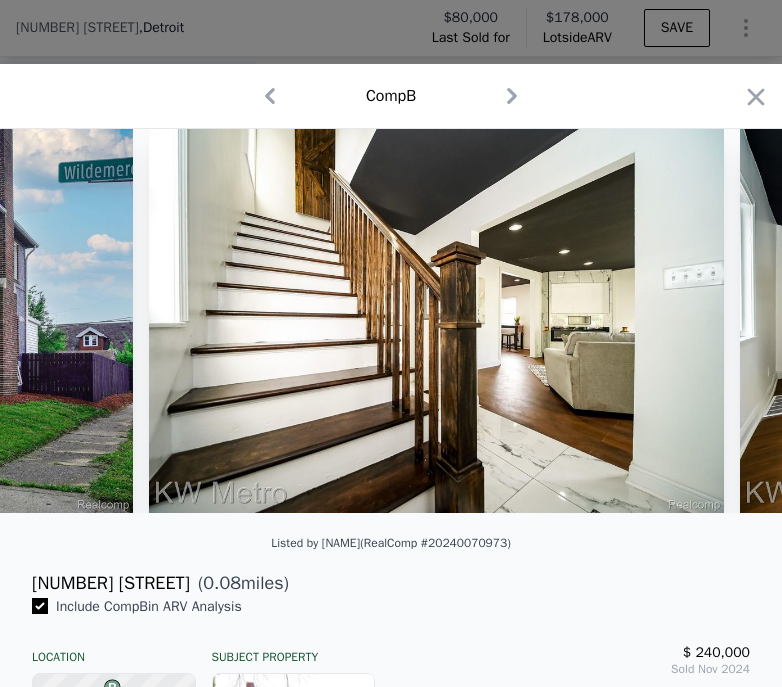 scroll, scrollTop: 0, scrollLeft: 480, axis: horizontal 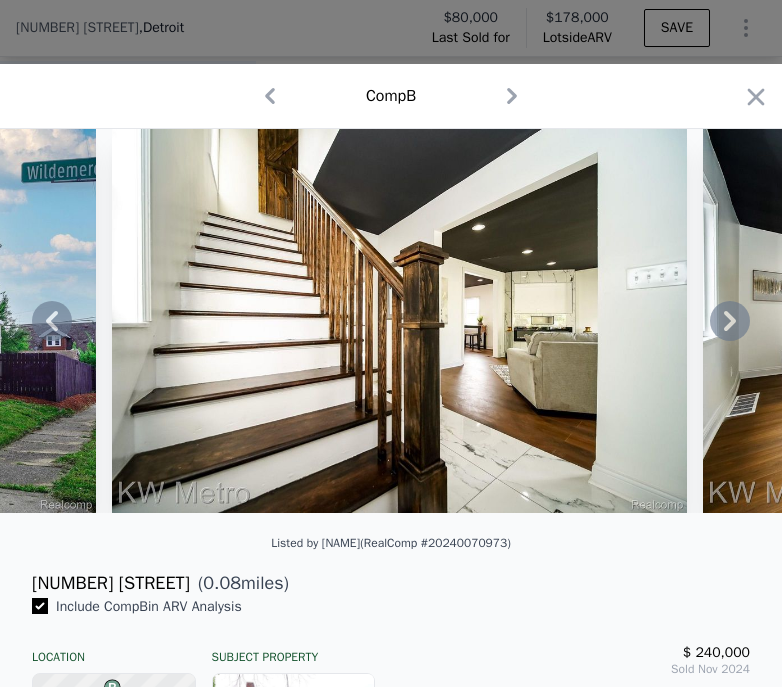click 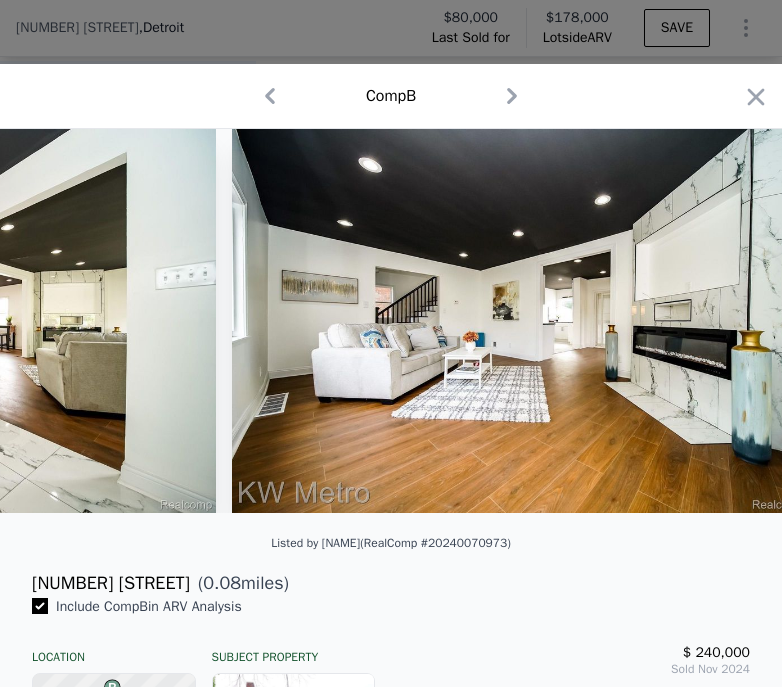 scroll, scrollTop: 0, scrollLeft: 960, axis: horizontal 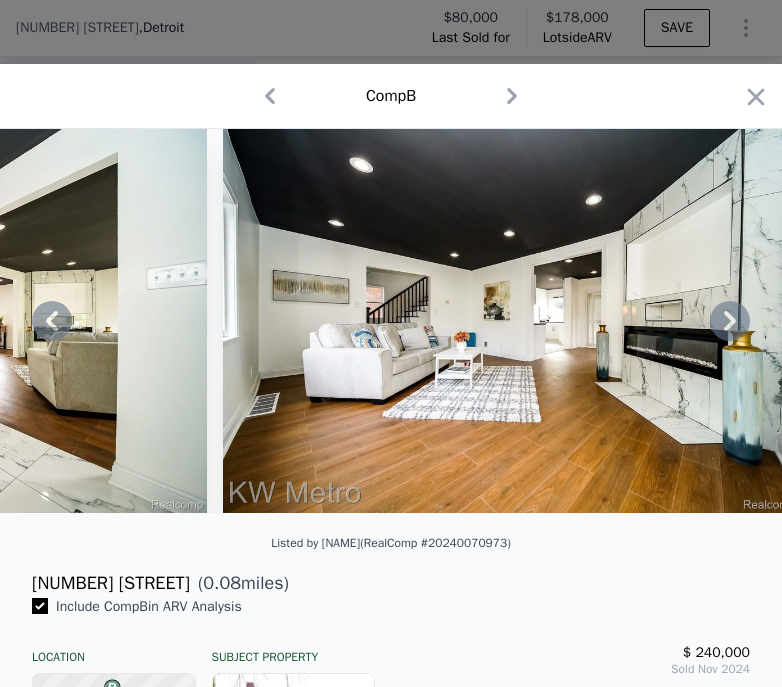 click 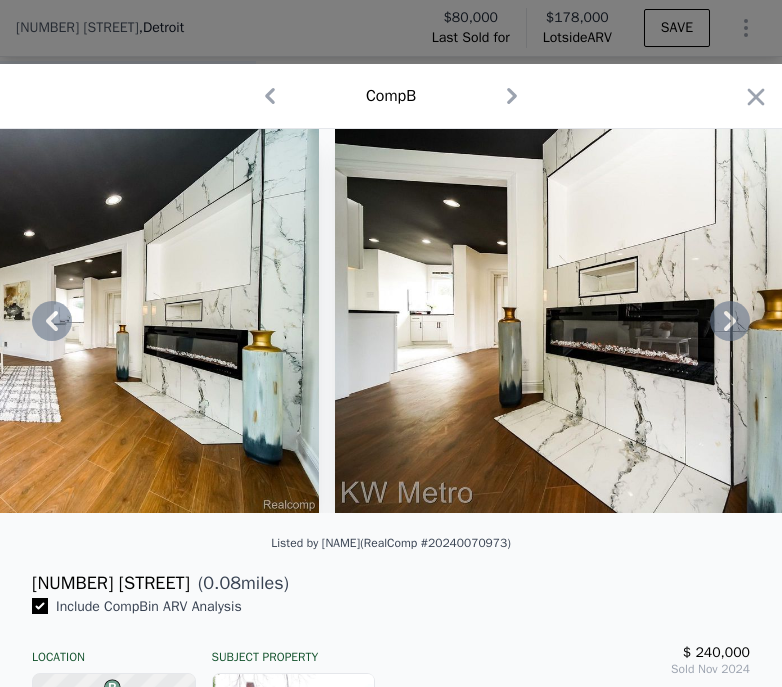 click 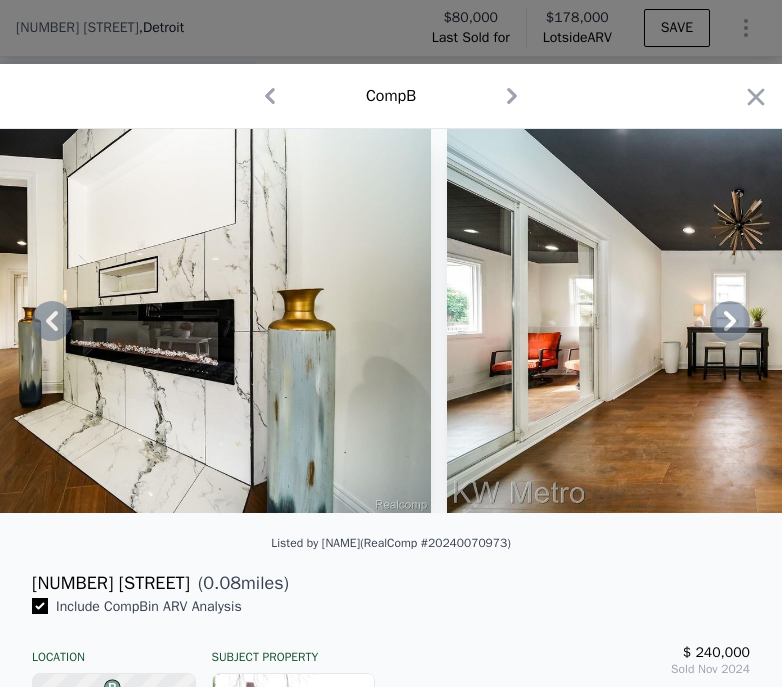 click 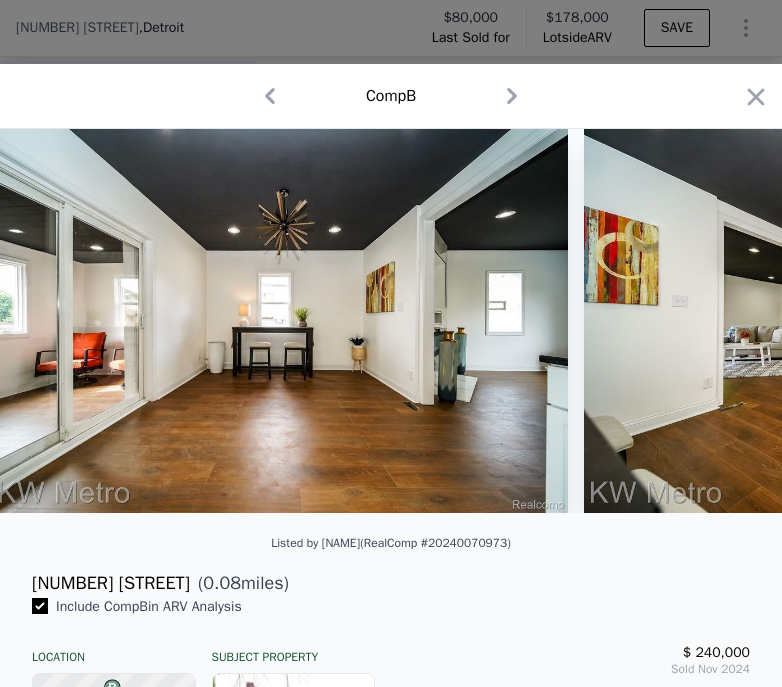 scroll, scrollTop: 0, scrollLeft: 2400, axis: horizontal 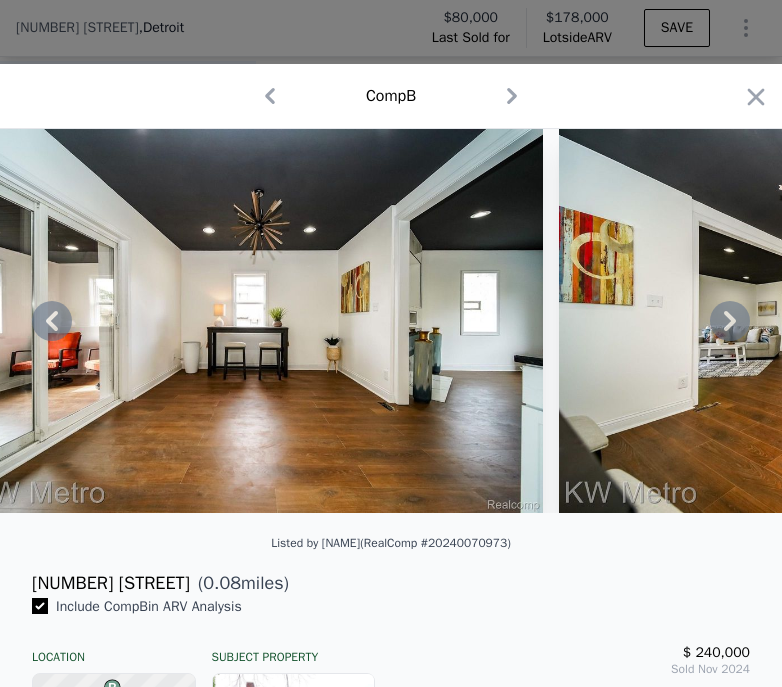 click 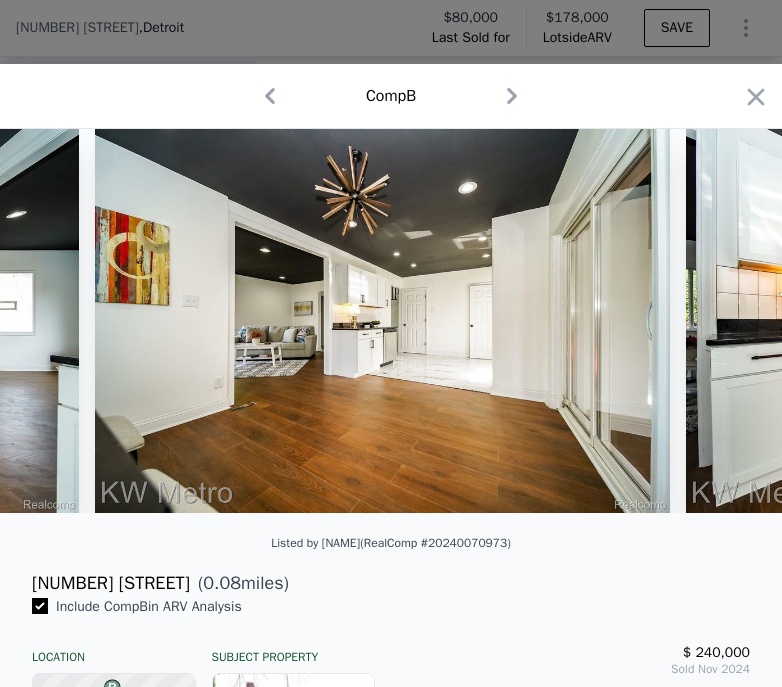 scroll, scrollTop: 0, scrollLeft: 2880, axis: horizontal 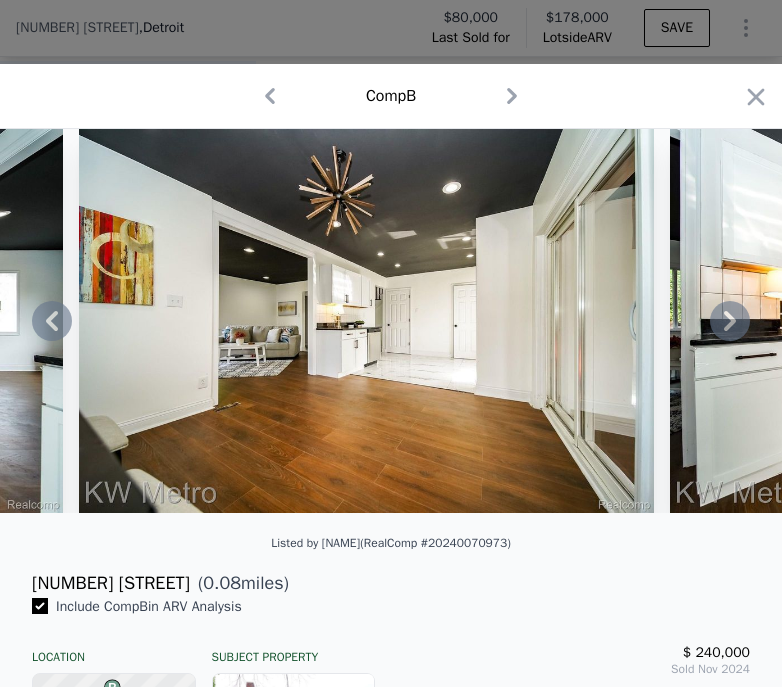 click 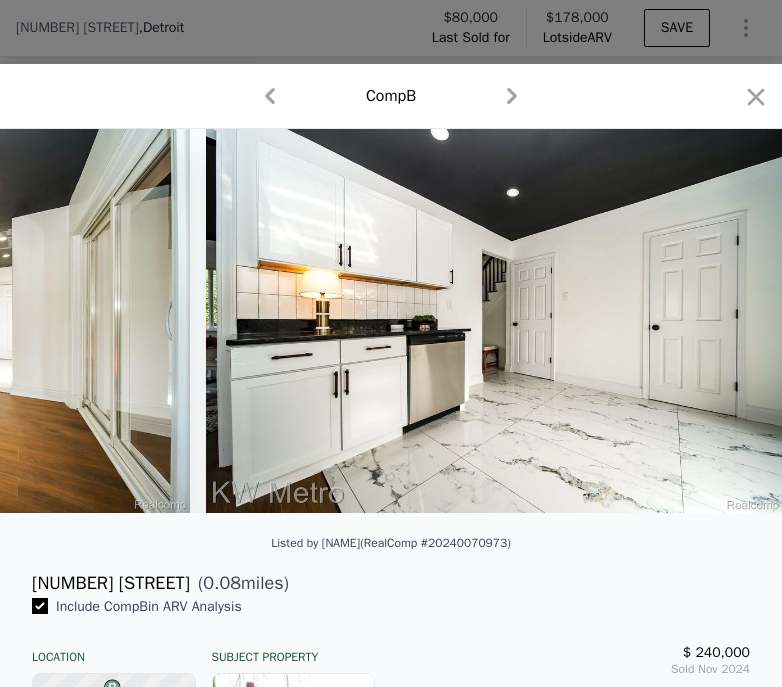 scroll, scrollTop: 0, scrollLeft: 3360, axis: horizontal 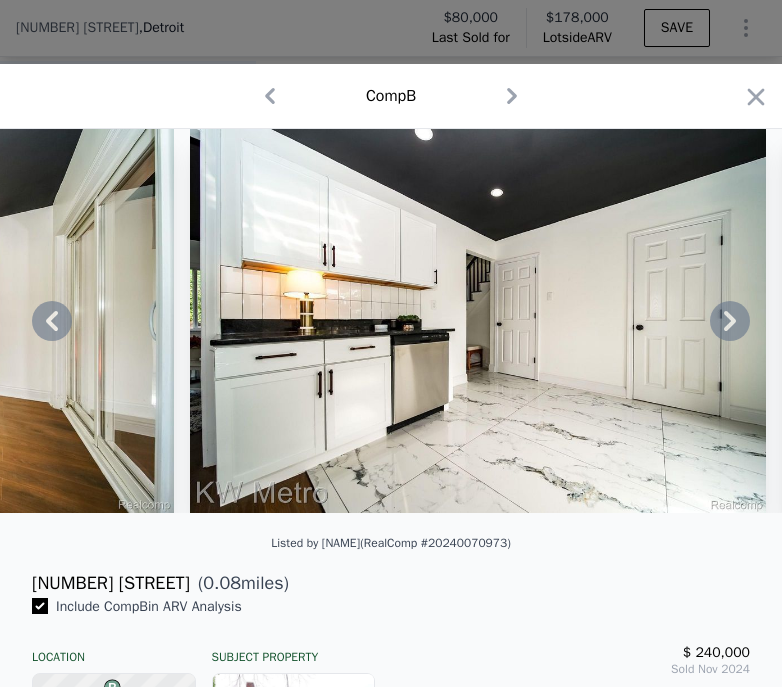 click 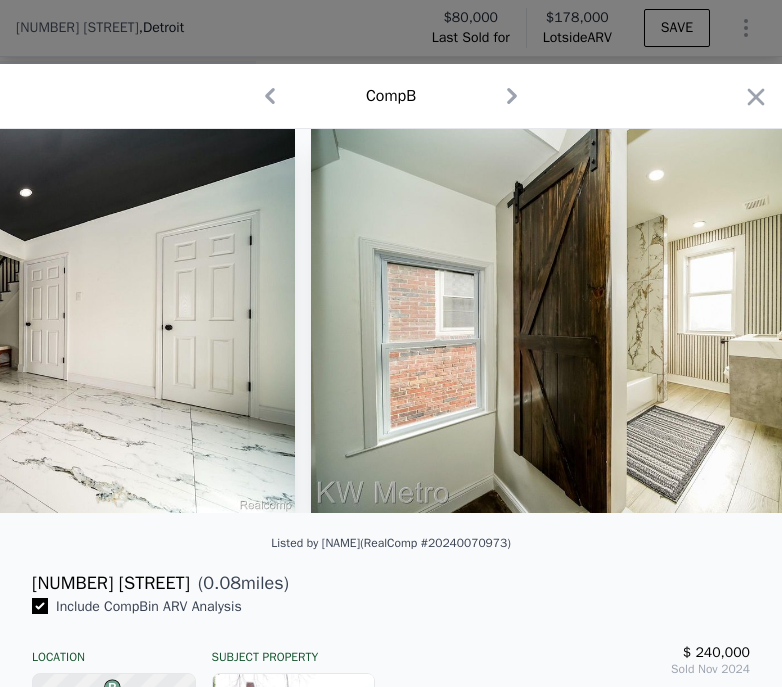 scroll, scrollTop: 0, scrollLeft: 3840, axis: horizontal 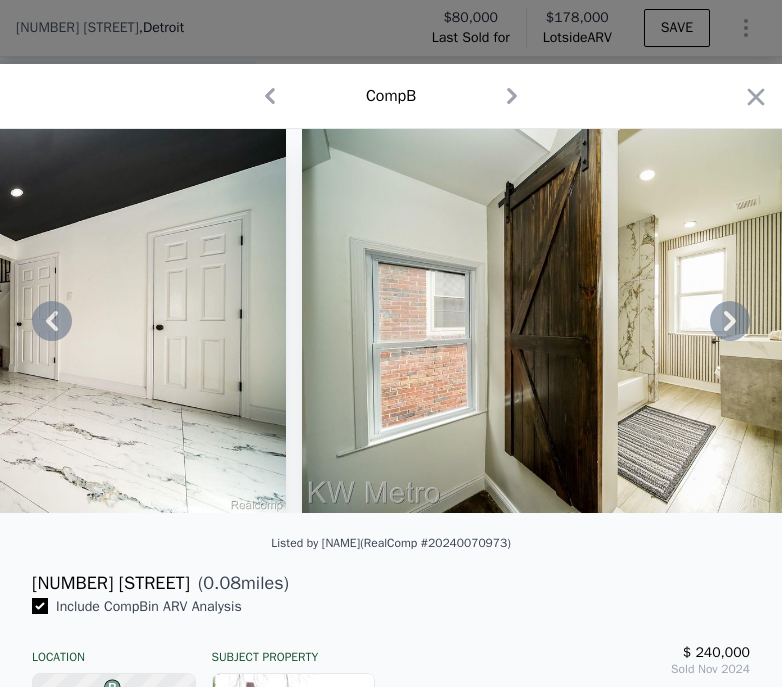 click 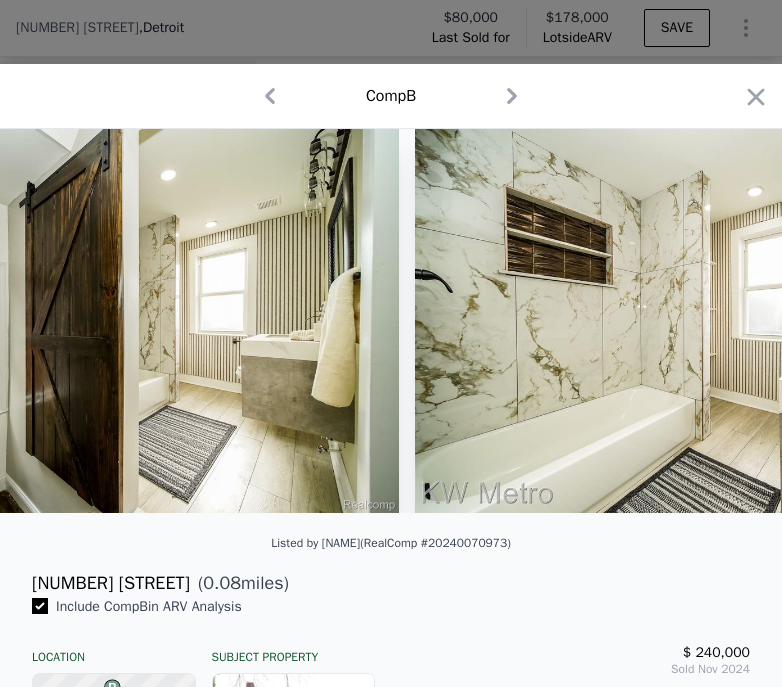 scroll, scrollTop: 0, scrollLeft: 4320, axis: horizontal 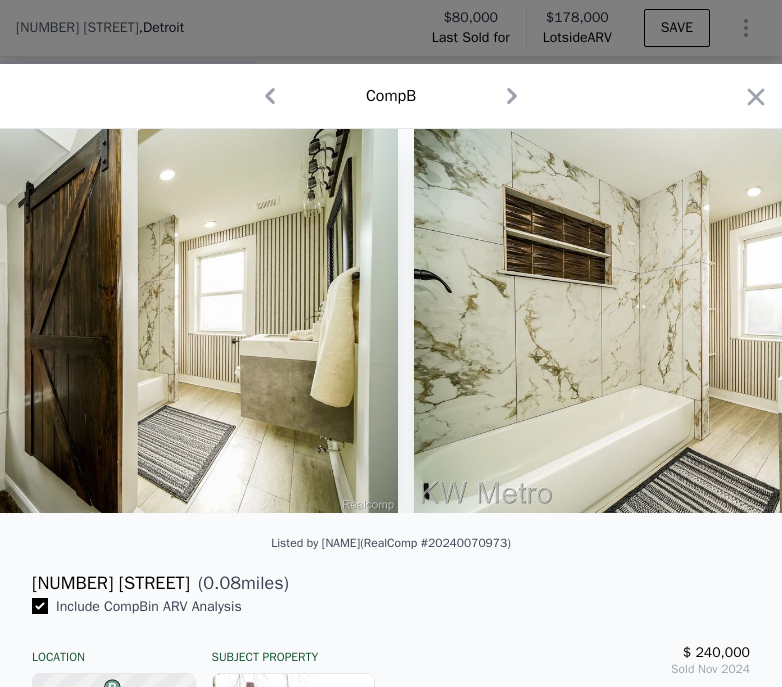 click on "1  photos  are restricted from public view due to [STATE] or MLS regulations   Login  with your agent account or client account" at bounding box center [391, 321] 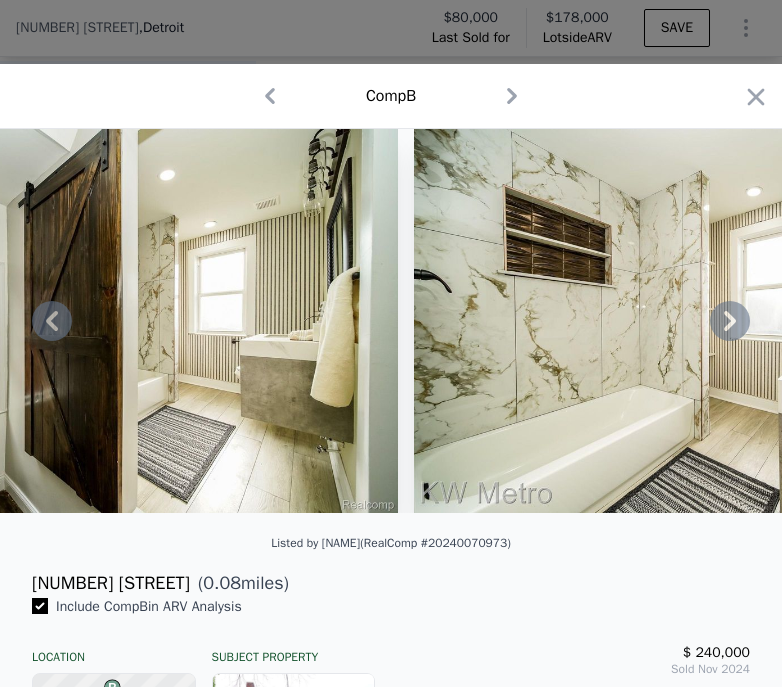 click 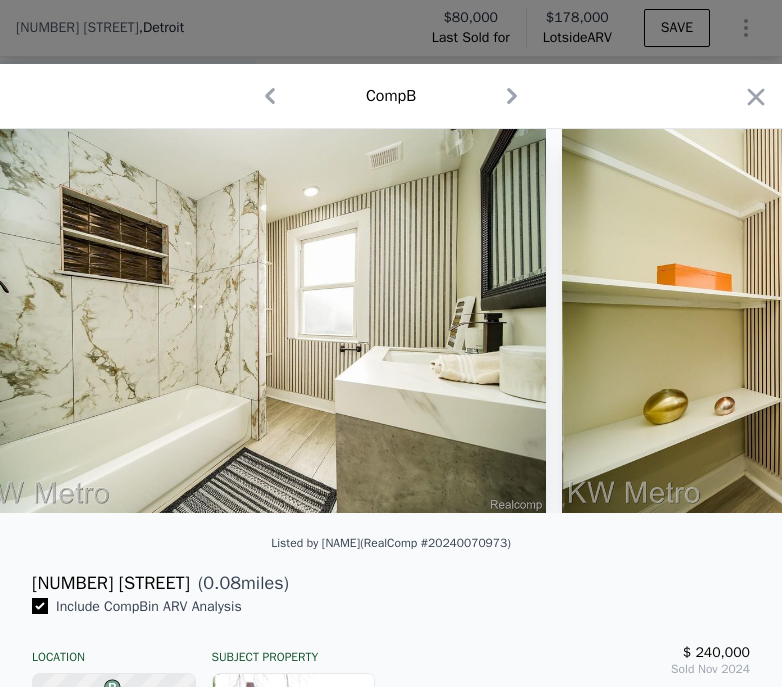 scroll, scrollTop: 0, scrollLeft: 4800, axis: horizontal 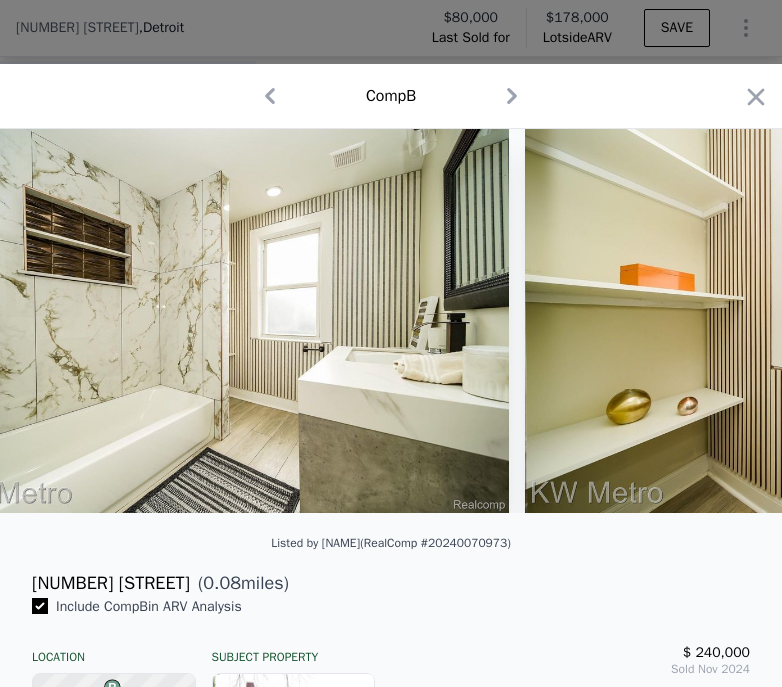 click on "1  photos  are restricted from public view due to [STATE] or MLS regulations   Login  with your agent account or client account" at bounding box center [391, 321] 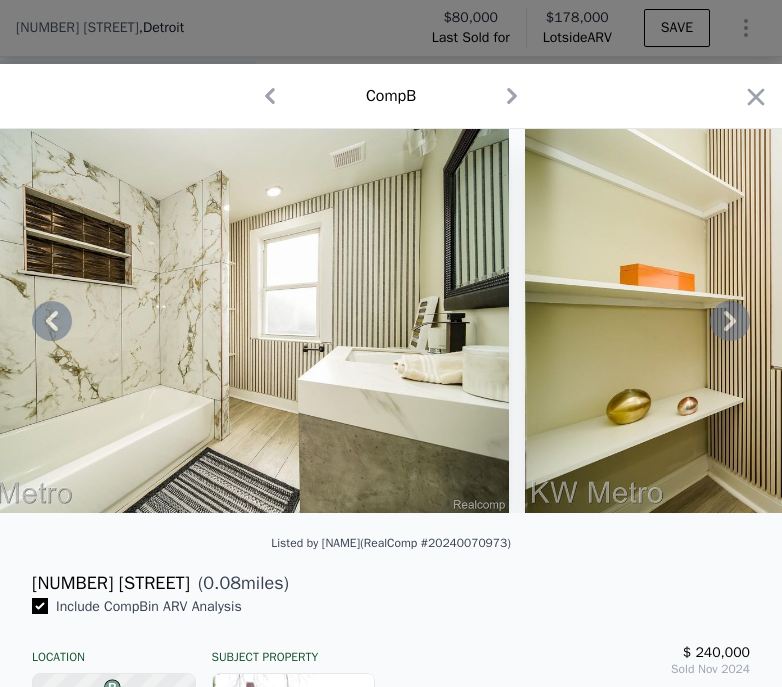 click 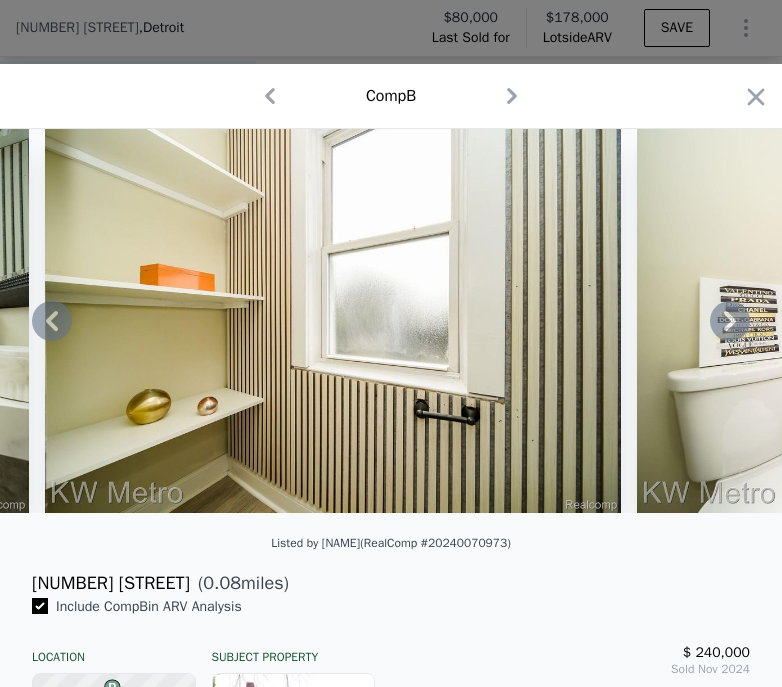 click 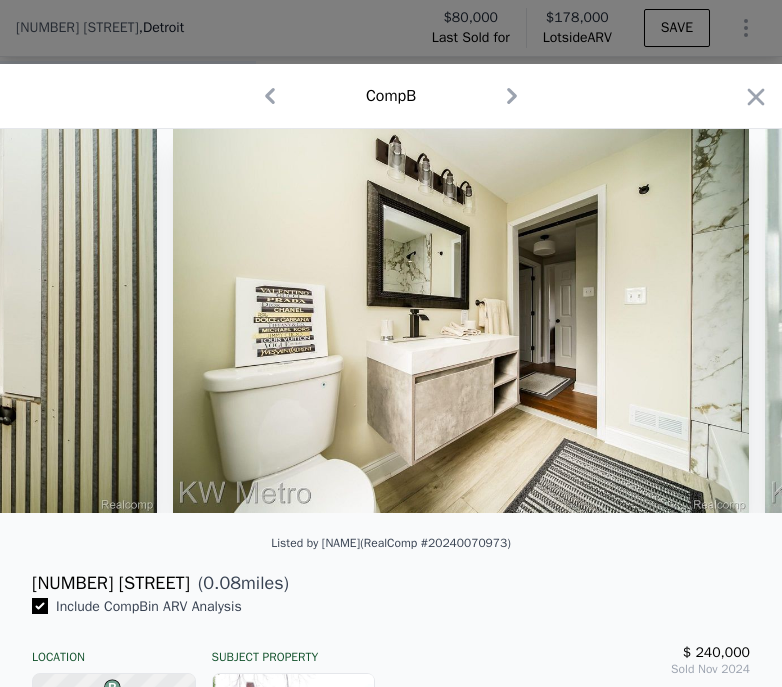 scroll, scrollTop: 0, scrollLeft: 5760, axis: horizontal 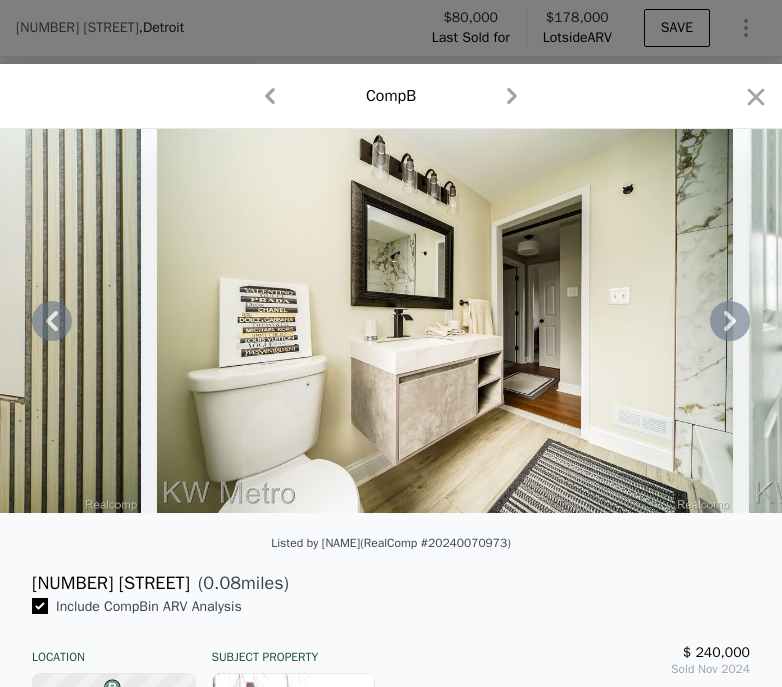 click 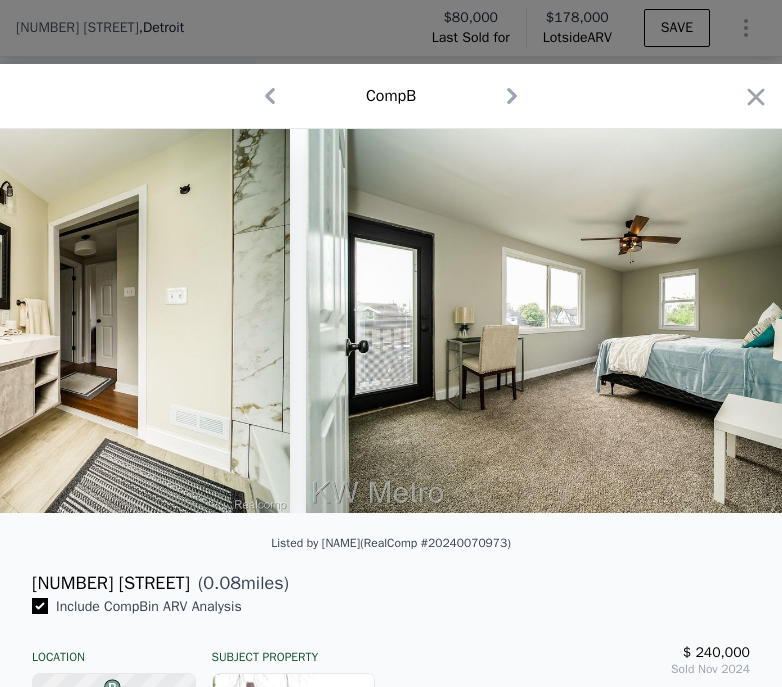 scroll, scrollTop: 0, scrollLeft: 6240, axis: horizontal 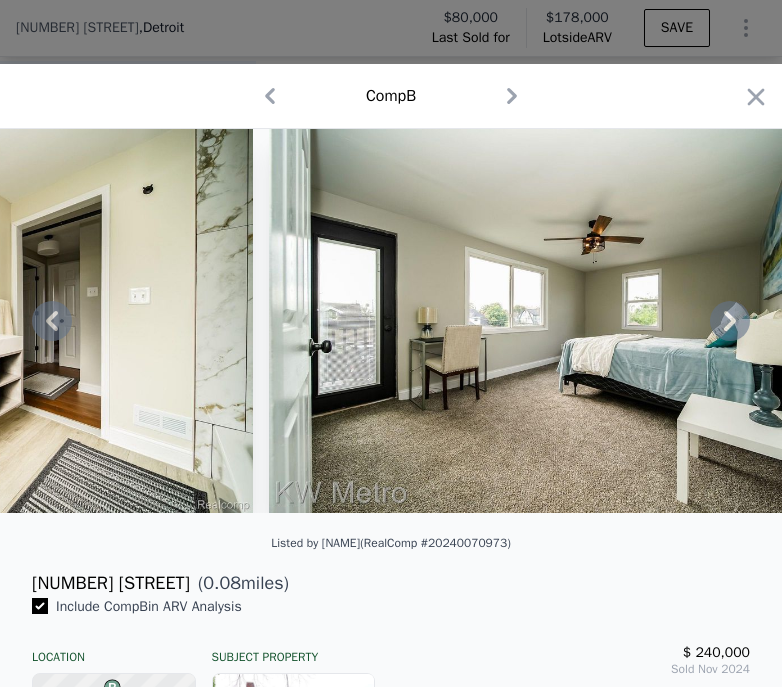click 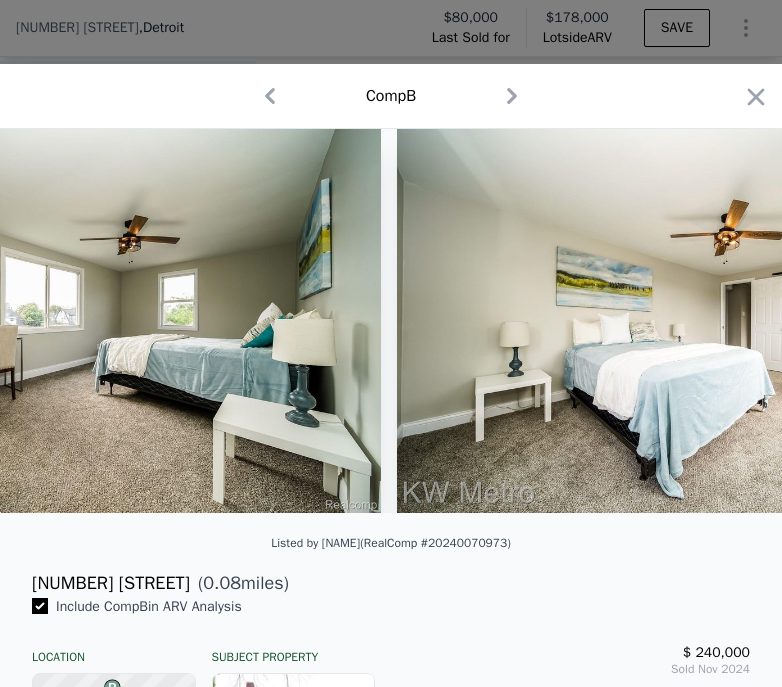 scroll, scrollTop: 0, scrollLeft: 6720, axis: horizontal 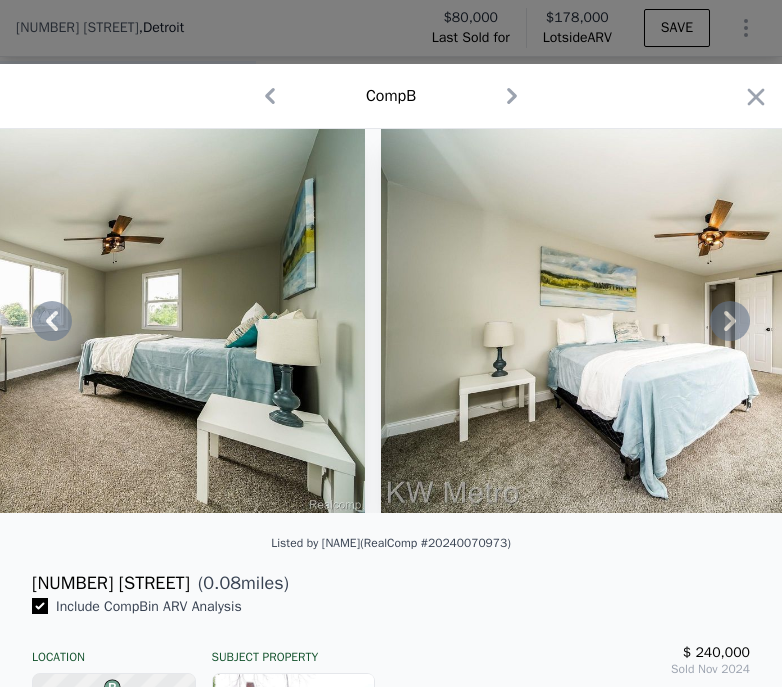 click 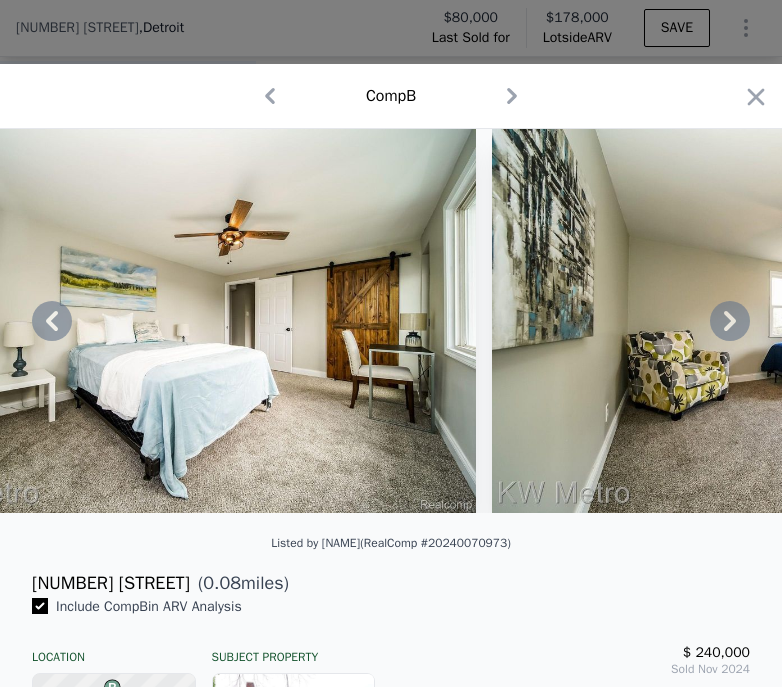 click 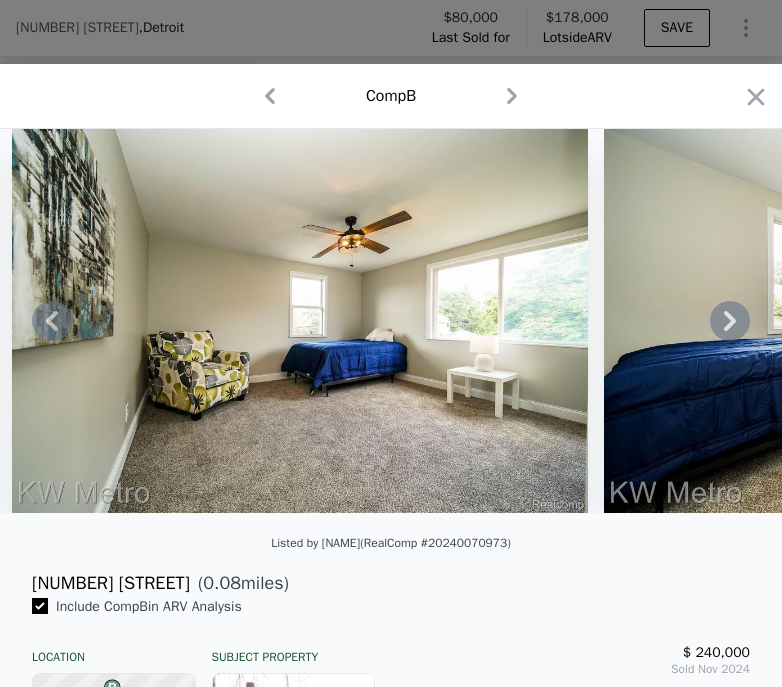 click 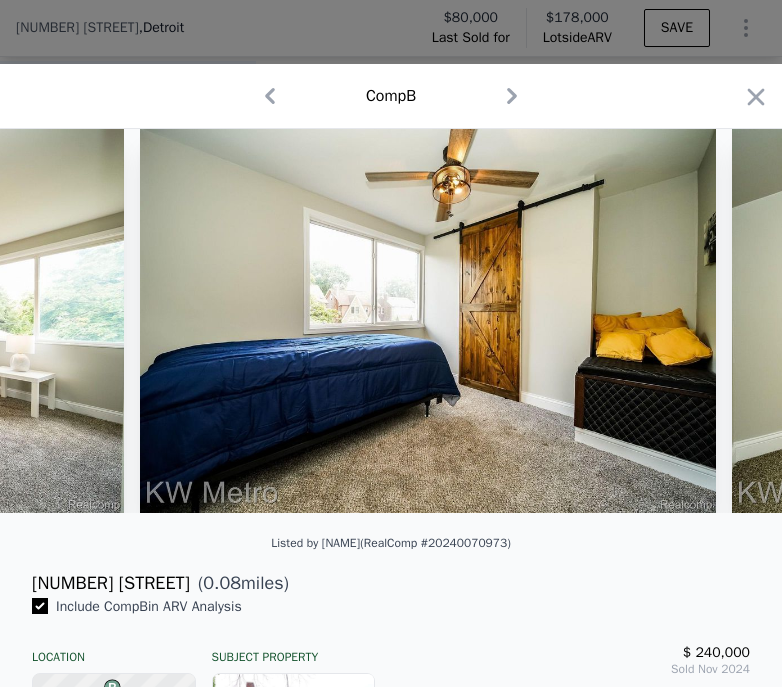 scroll, scrollTop: 0, scrollLeft: 8160, axis: horizontal 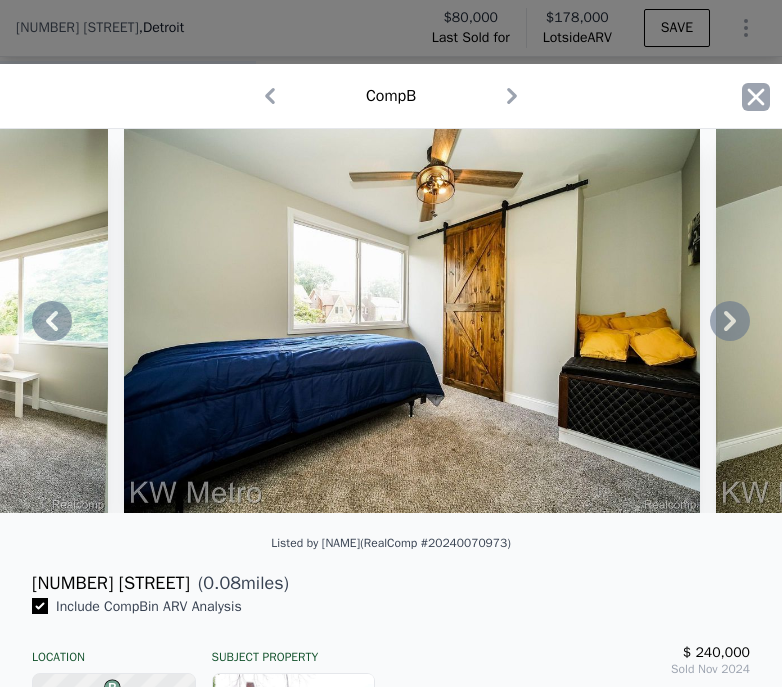 click 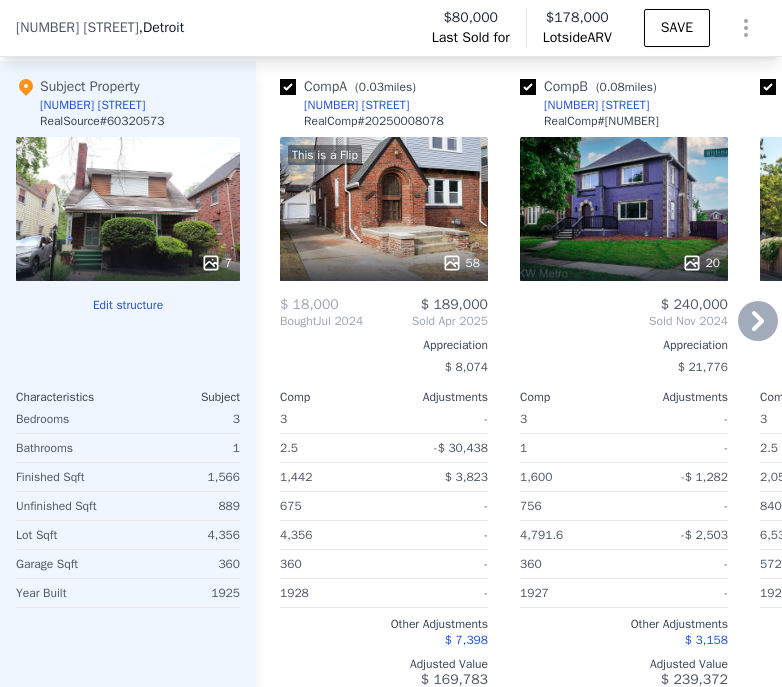 click 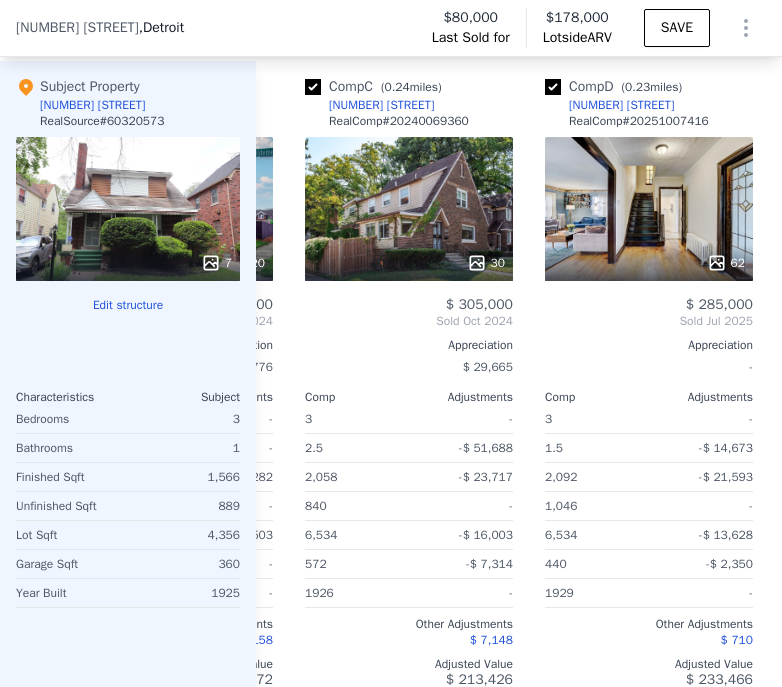 scroll, scrollTop: 0, scrollLeft: 480, axis: horizontal 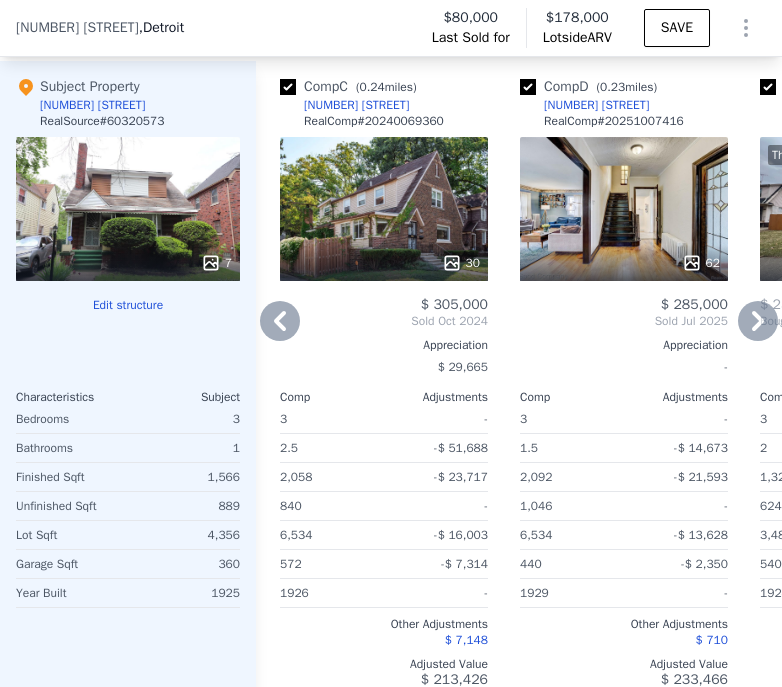click 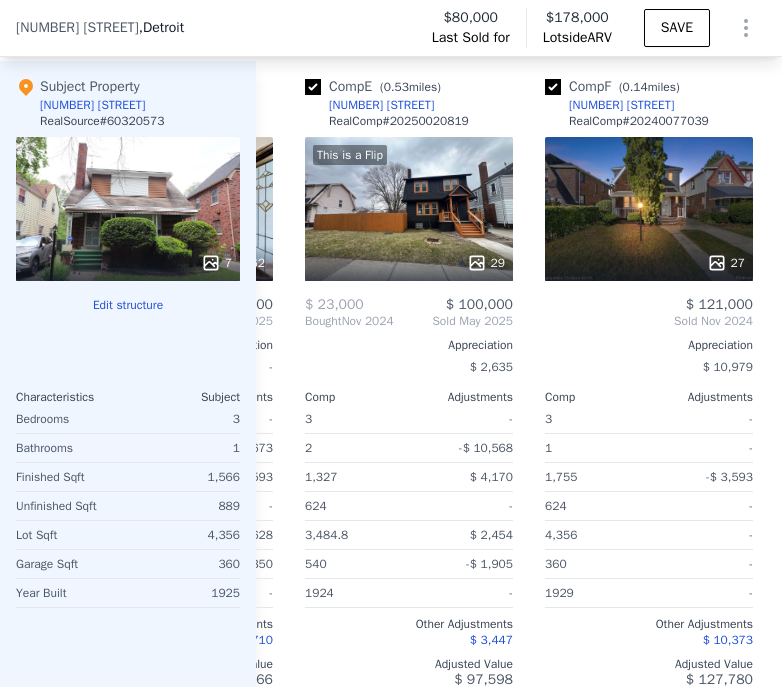 scroll, scrollTop: 0, scrollLeft: 960, axis: horizontal 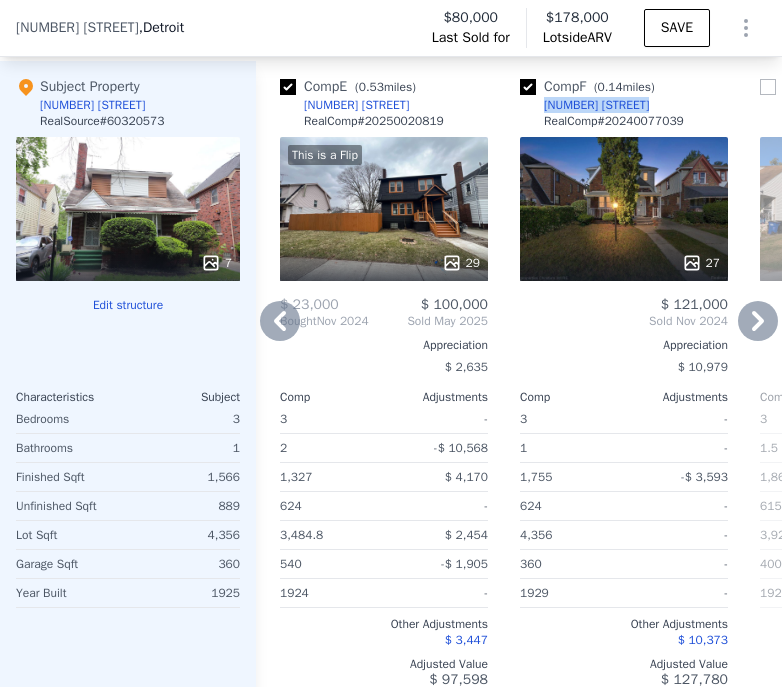 drag, startPoint x: 692, startPoint y: 100, endPoint x: 541, endPoint y: 104, distance: 151.05296 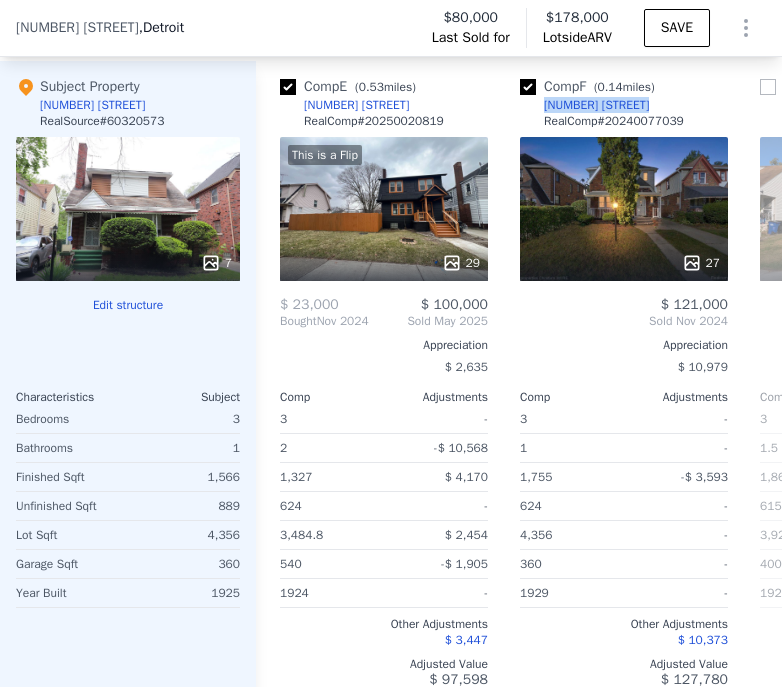 copy on "[NUMBER] [STREET]" 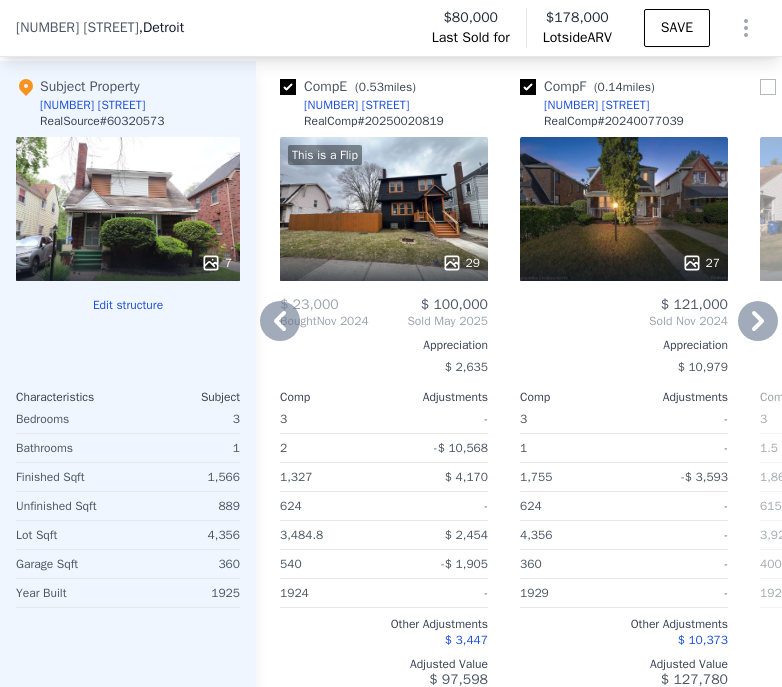 click 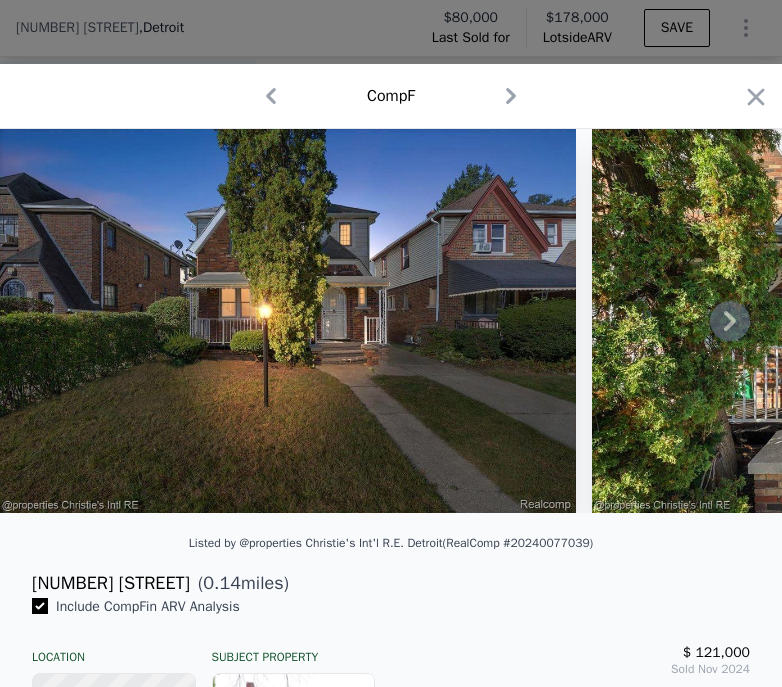 click 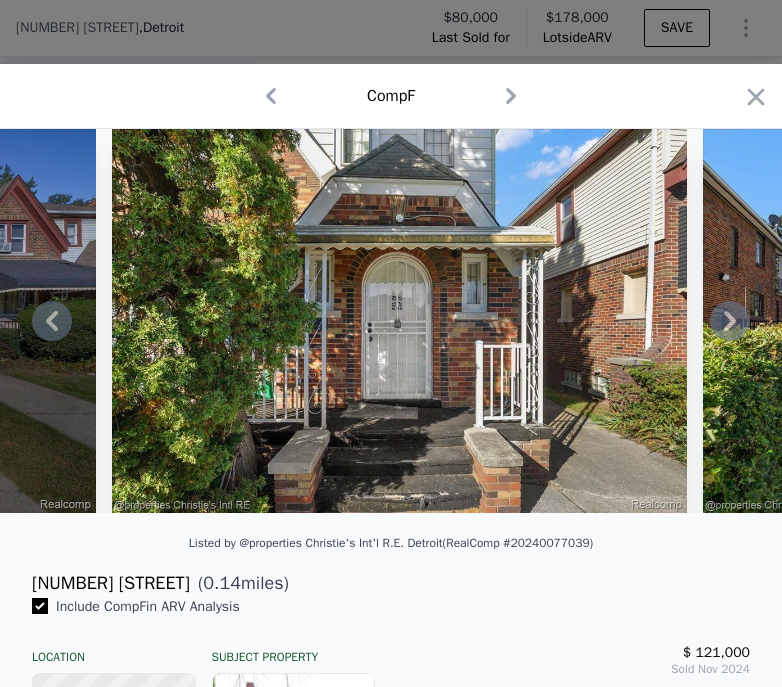 click 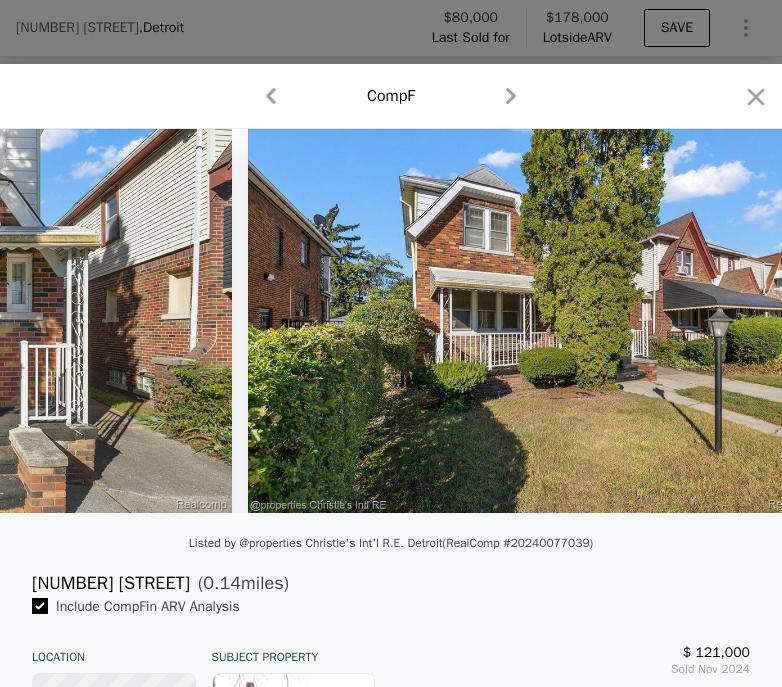 scroll, scrollTop: 0, scrollLeft: 960, axis: horizontal 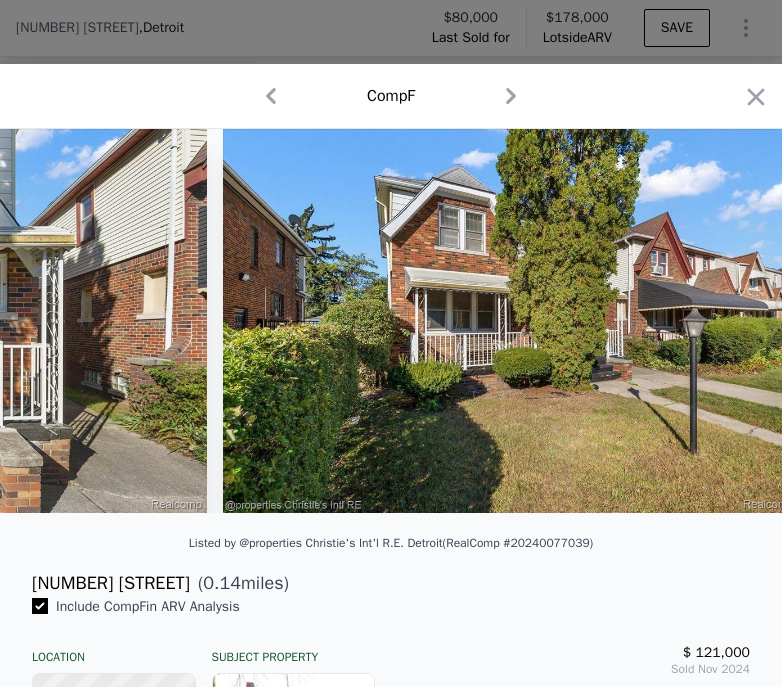 click on "1  photos  are restricted from public view due to [STATE] or MLS regulations   Login  with your agent account or client account" at bounding box center (391, 321) 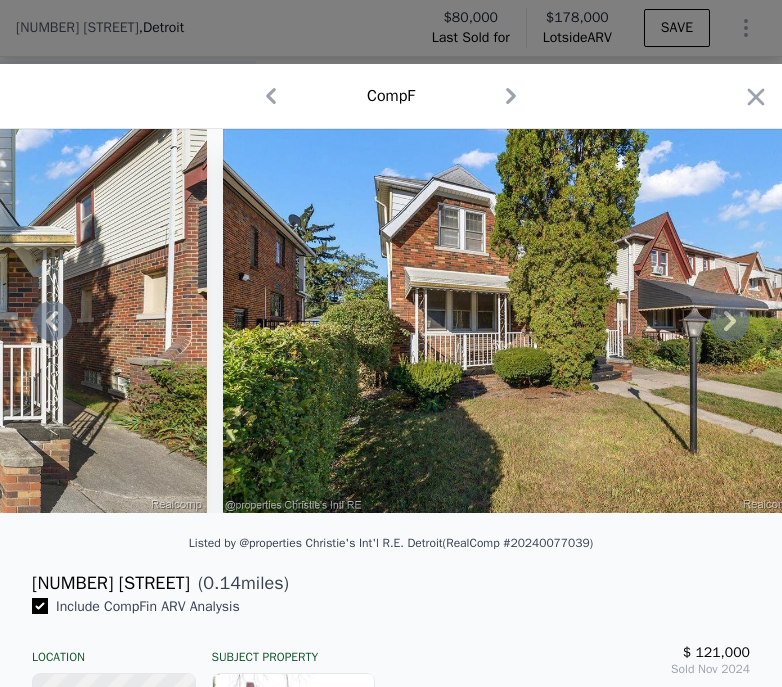 click 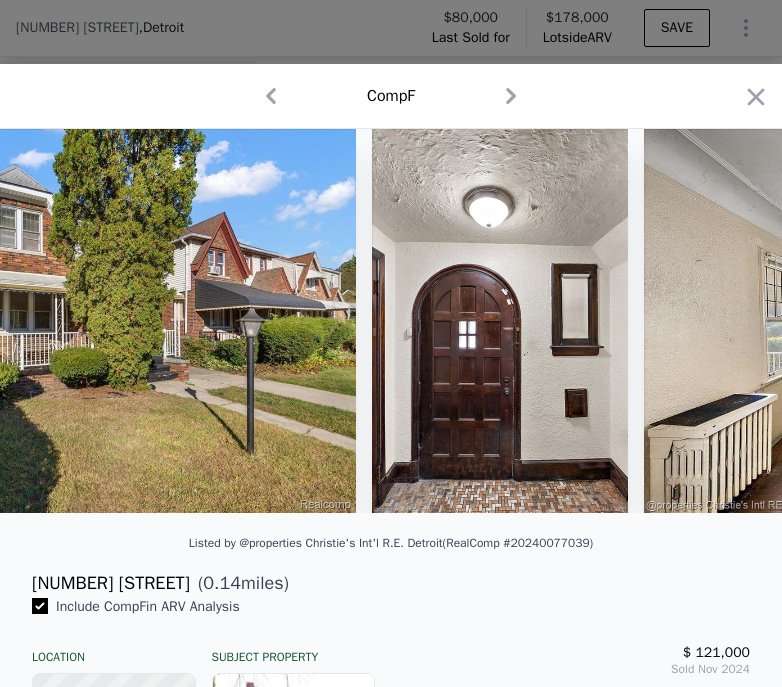 scroll, scrollTop: 0, scrollLeft: 1440, axis: horizontal 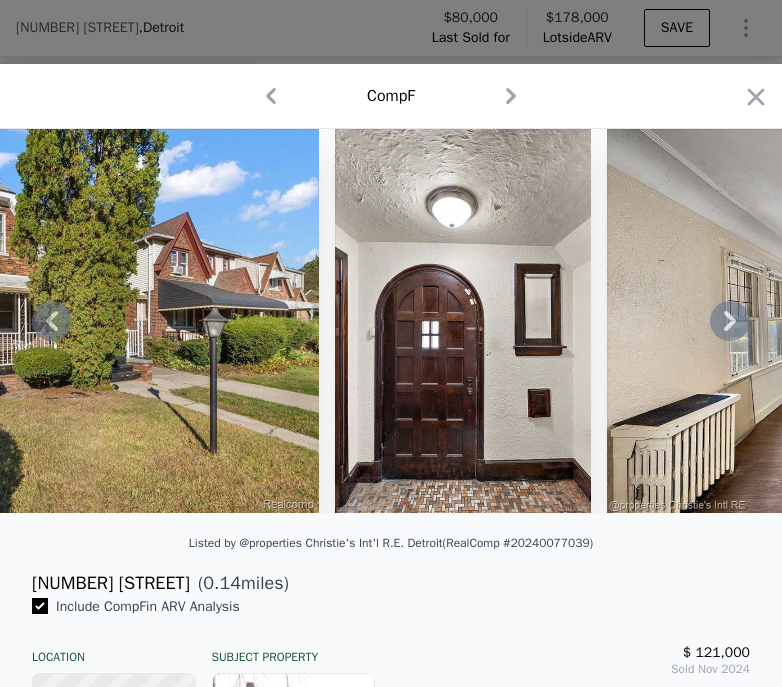 click 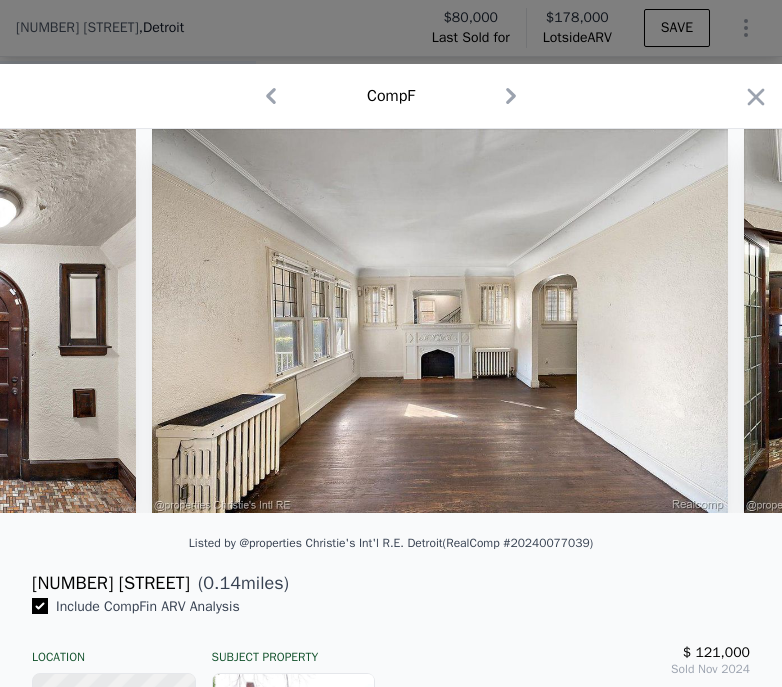scroll, scrollTop: 0, scrollLeft: 1920, axis: horizontal 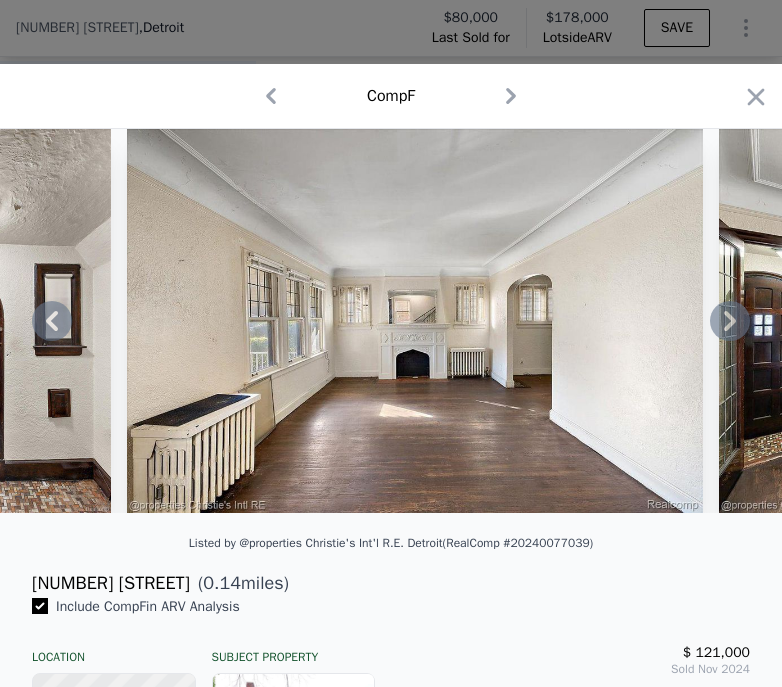 click 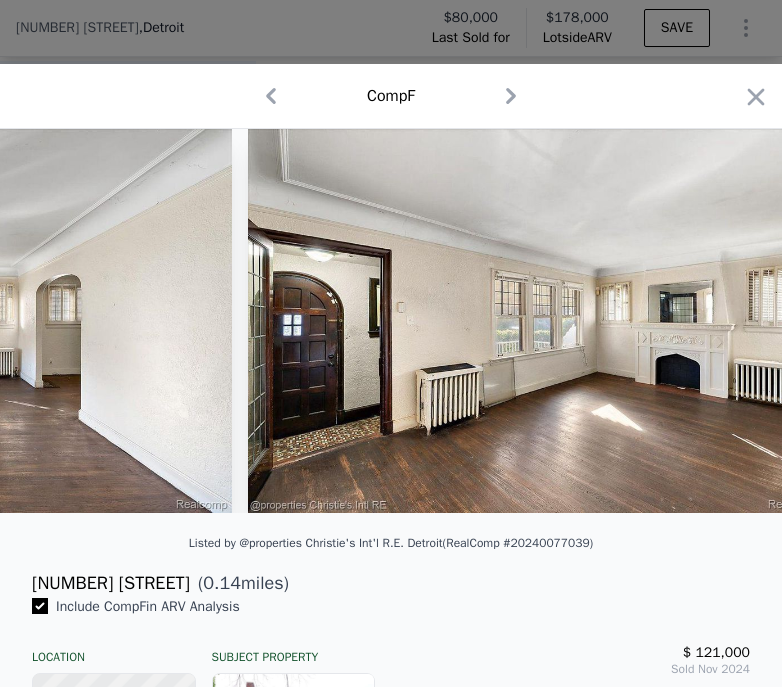 scroll, scrollTop: 0, scrollLeft: 2400, axis: horizontal 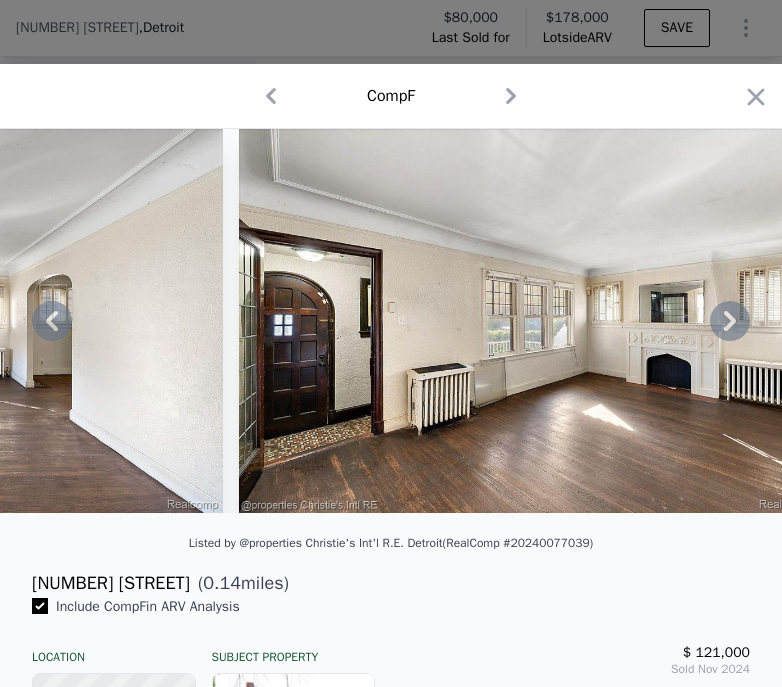 click 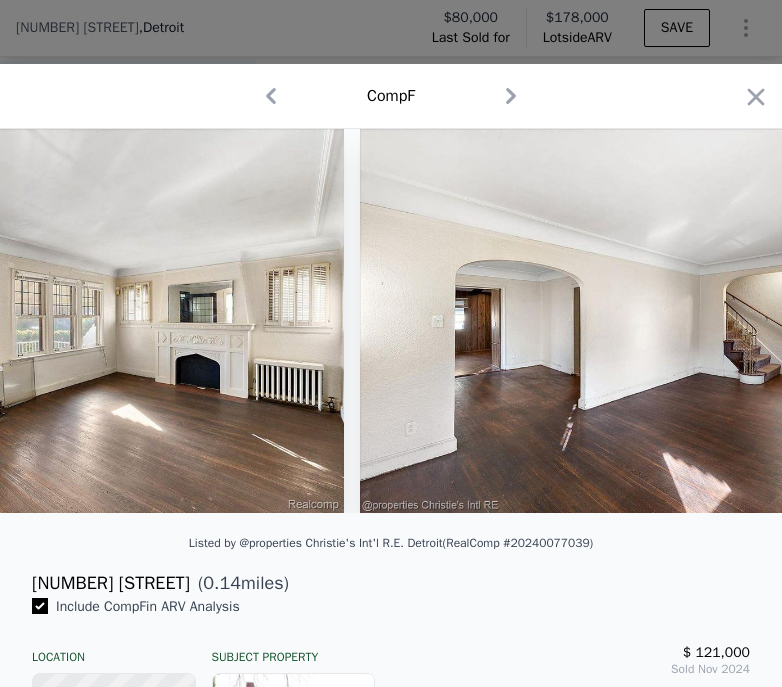 scroll, scrollTop: 0, scrollLeft: 2880, axis: horizontal 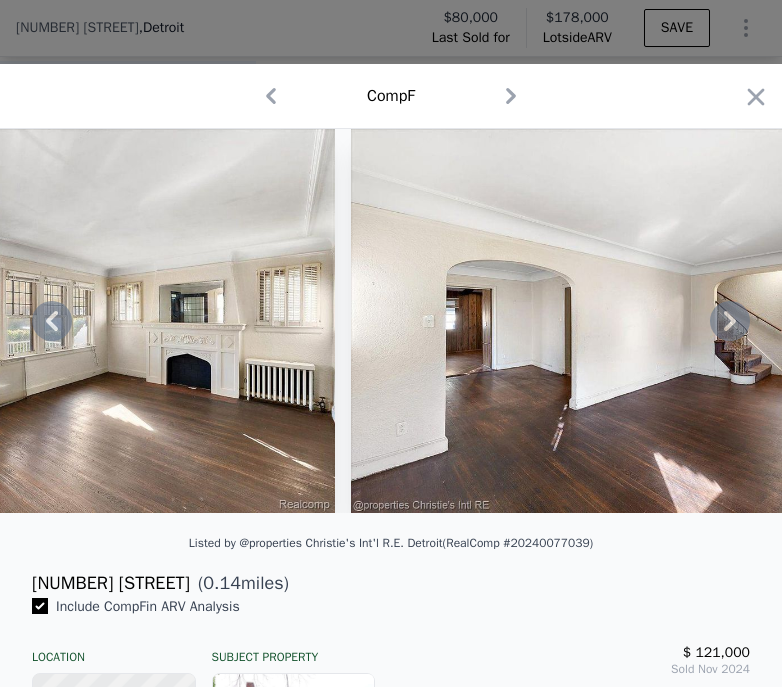 click 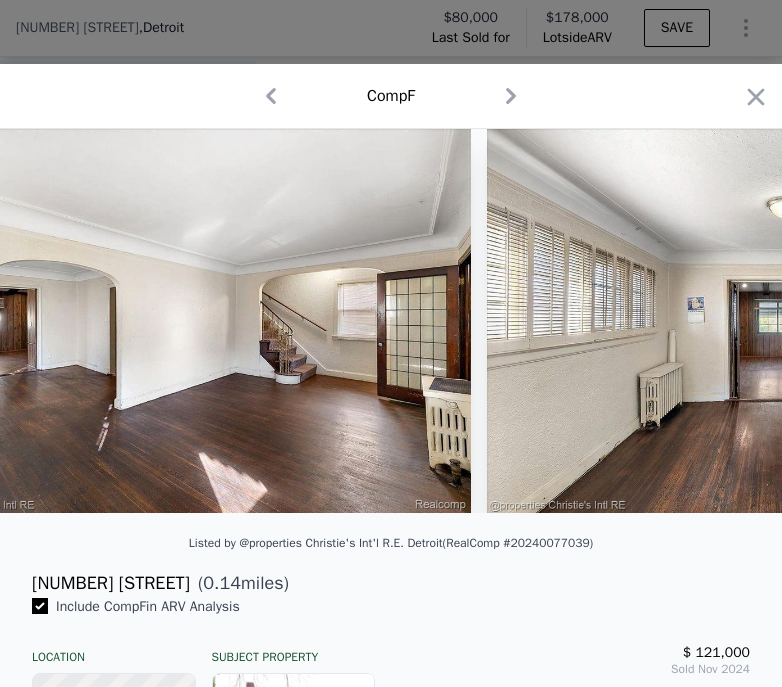 scroll, scrollTop: 0, scrollLeft: 3360, axis: horizontal 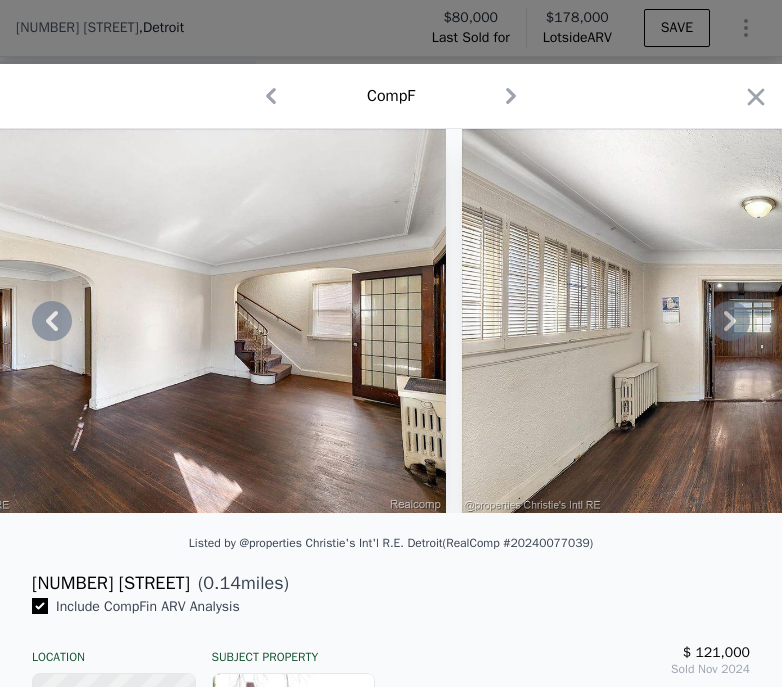 click 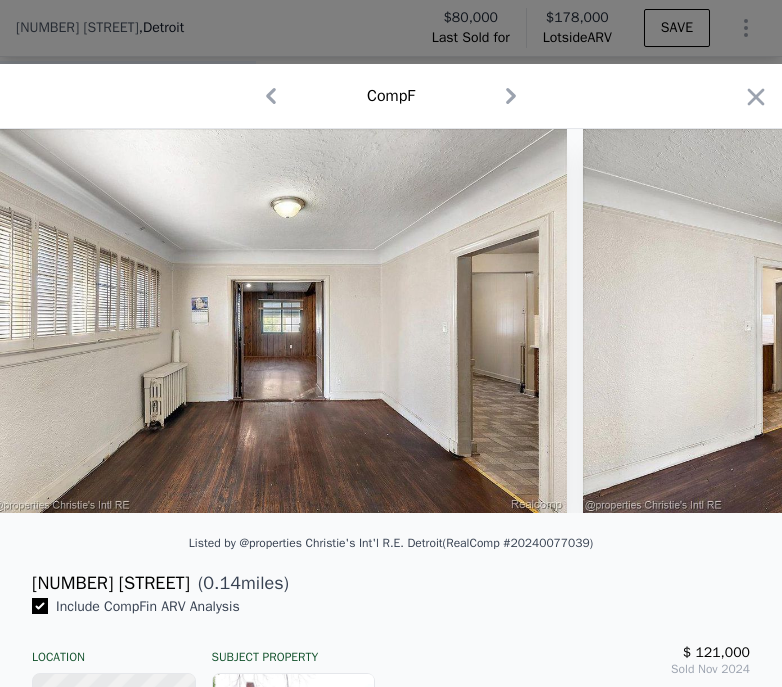 scroll, scrollTop: 0, scrollLeft: 3840, axis: horizontal 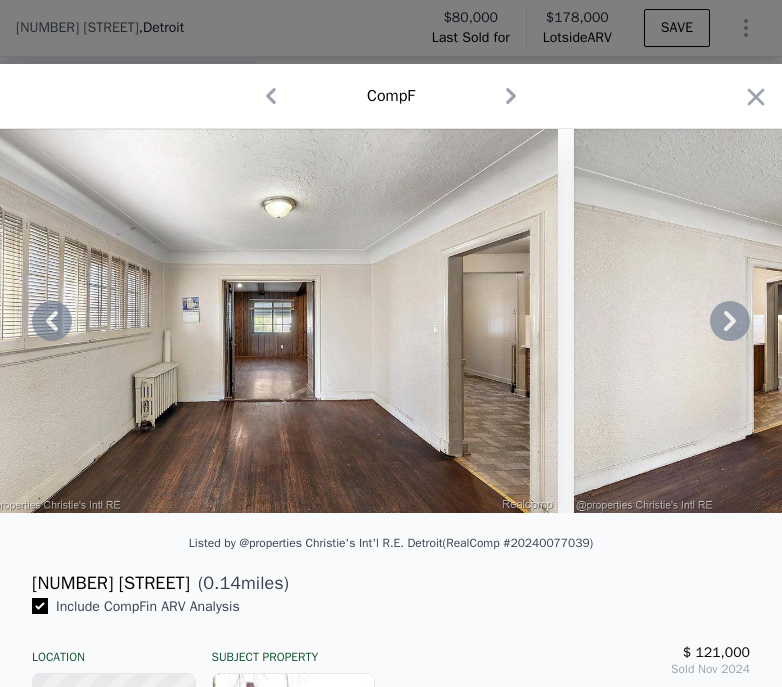 click 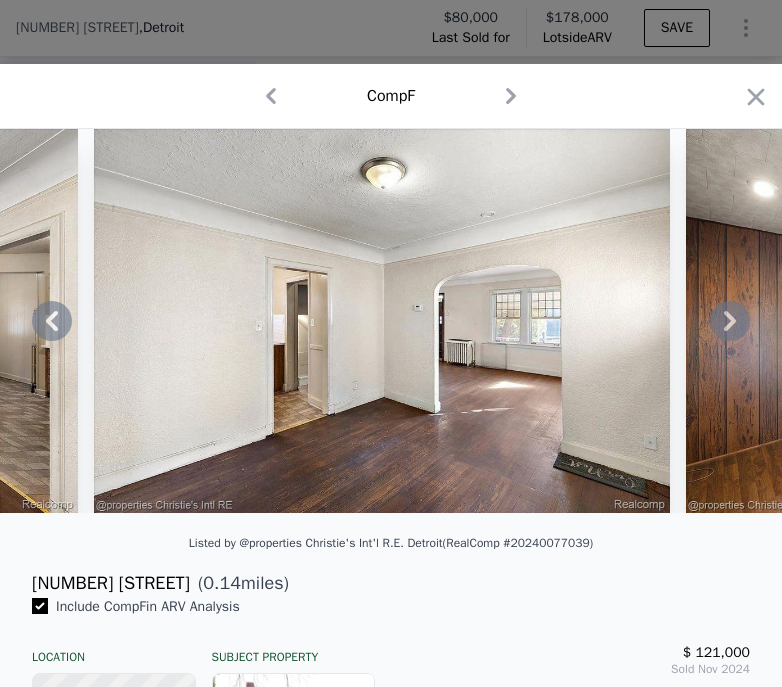 click 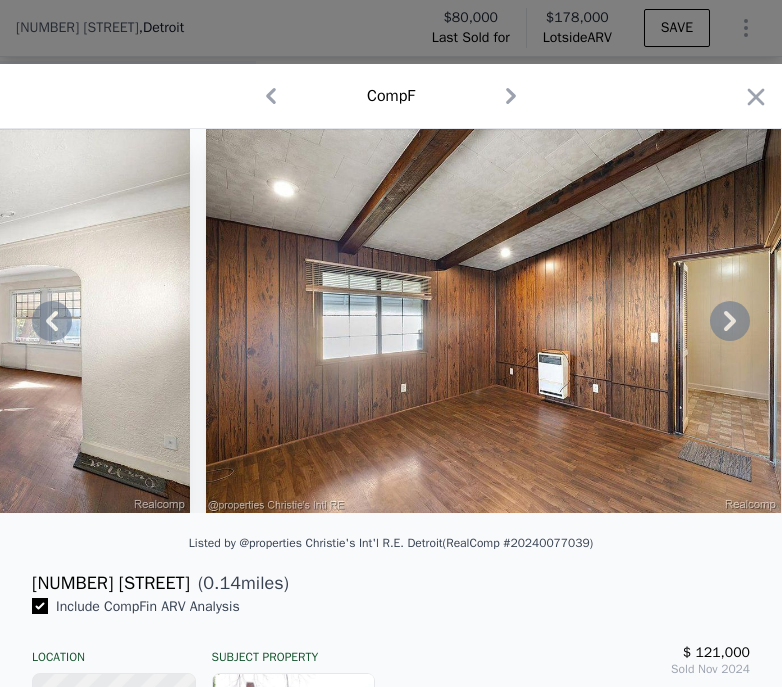 click 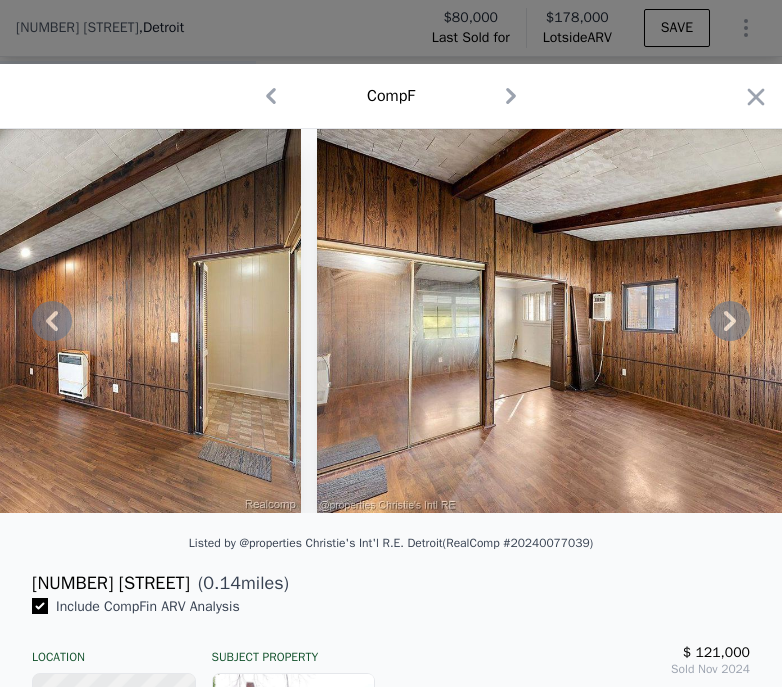 click 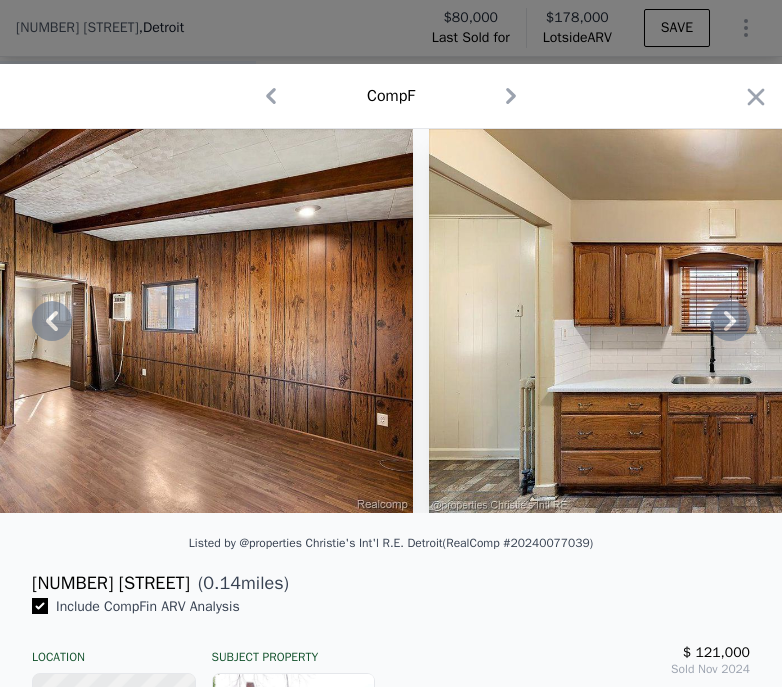 click 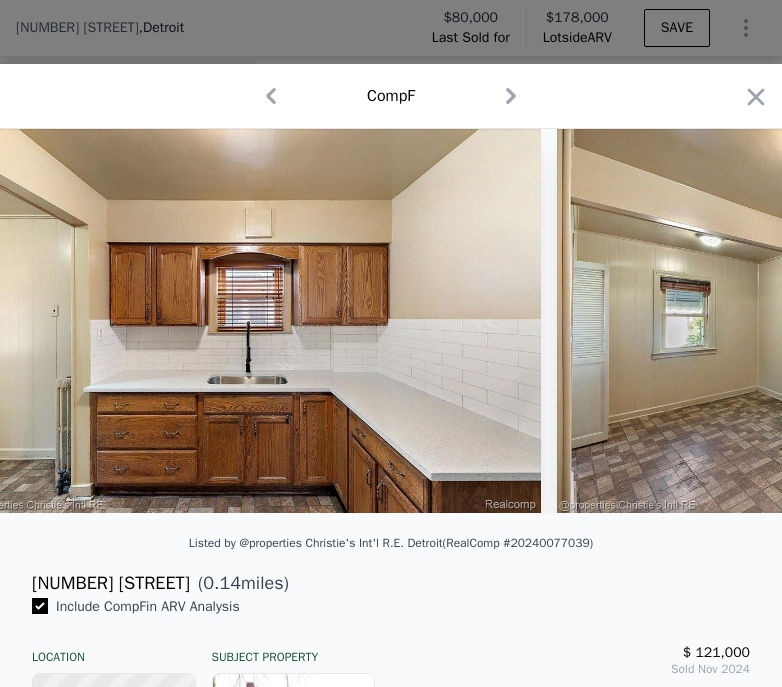 scroll, scrollTop: 0, scrollLeft: 6240, axis: horizontal 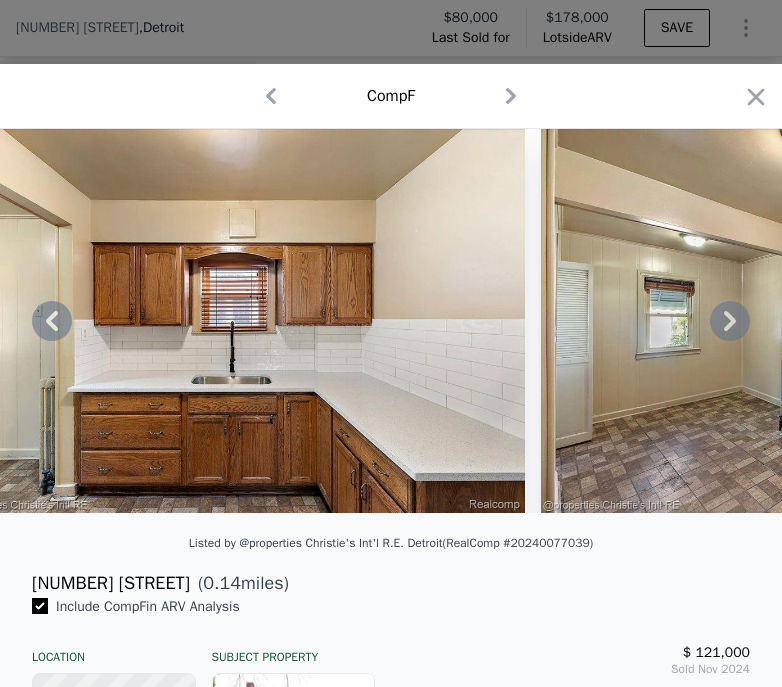 click 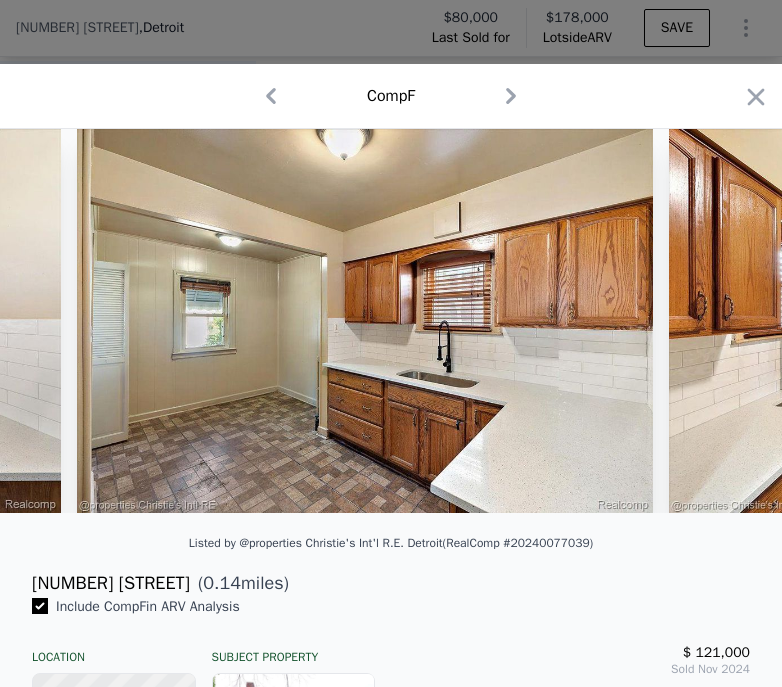 scroll, scrollTop: 0, scrollLeft: 6720, axis: horizontal 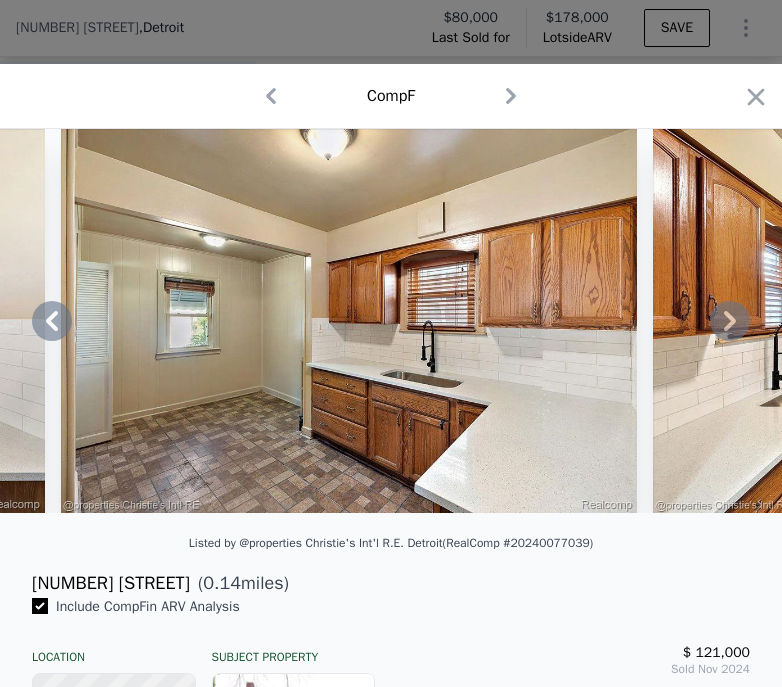 click 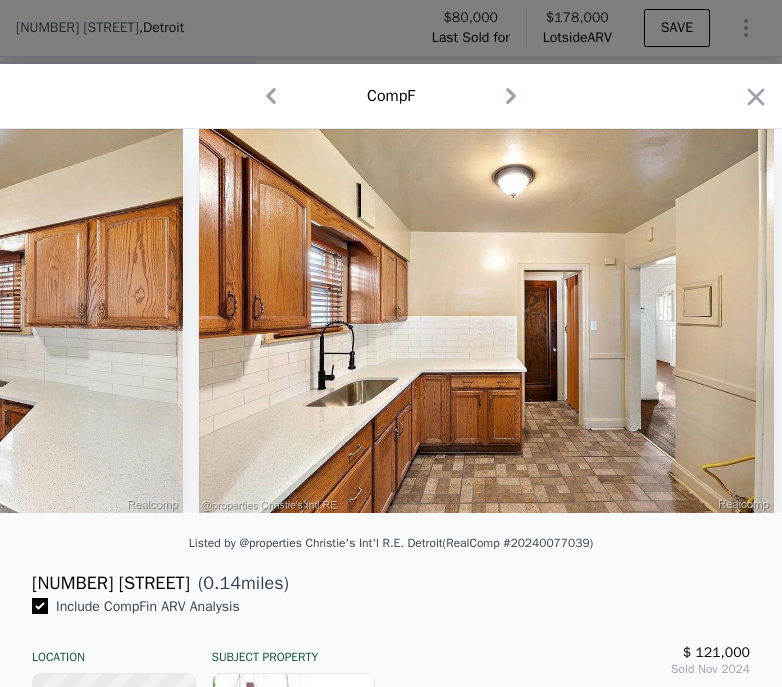 scroll, scrollTop: 0, scrollLeft: 7200, axis: horizontal 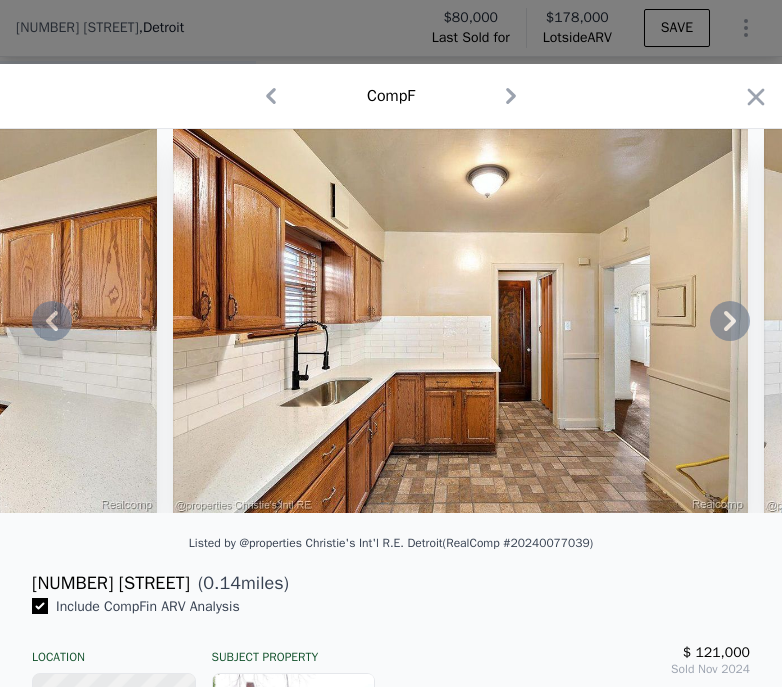 click 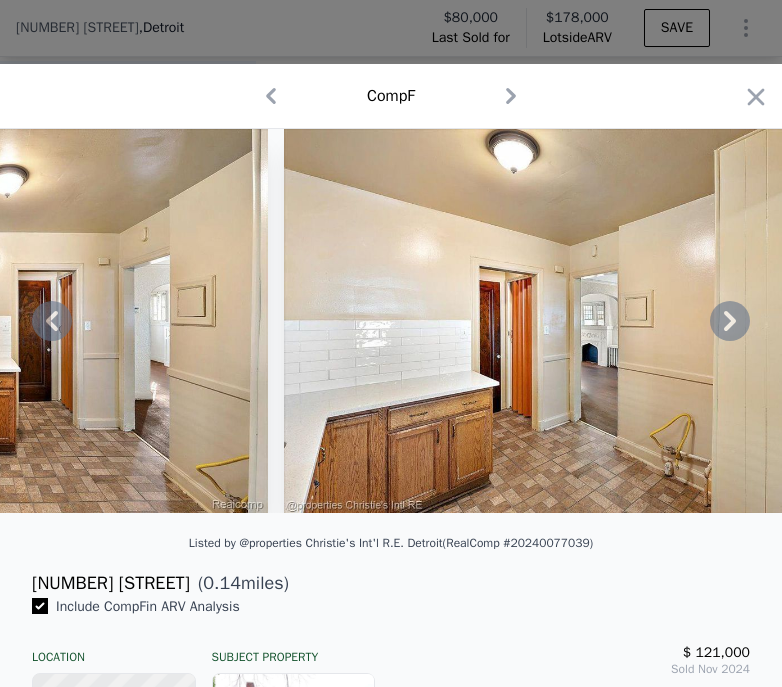 click 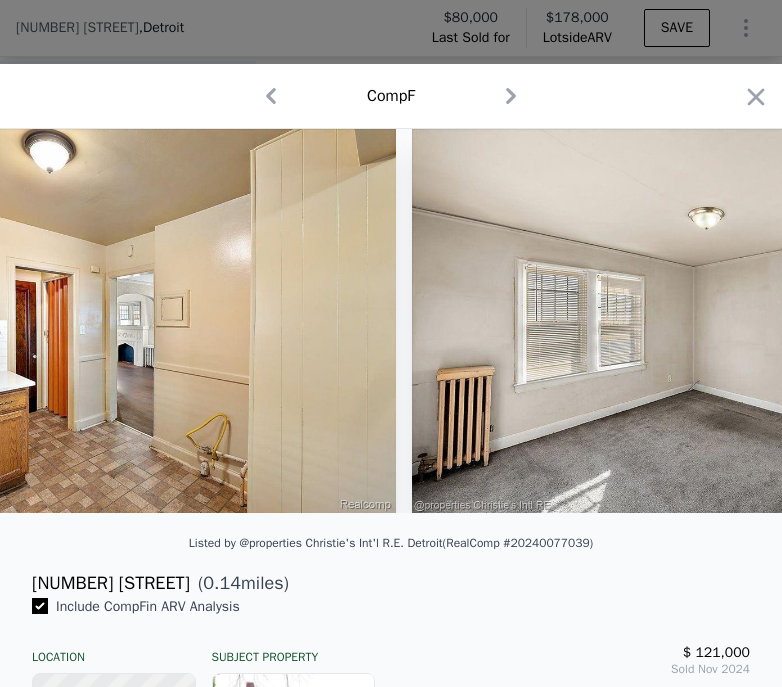 scroll, scrollTop: 0, scrollLeft: 8160, axis: horizontal 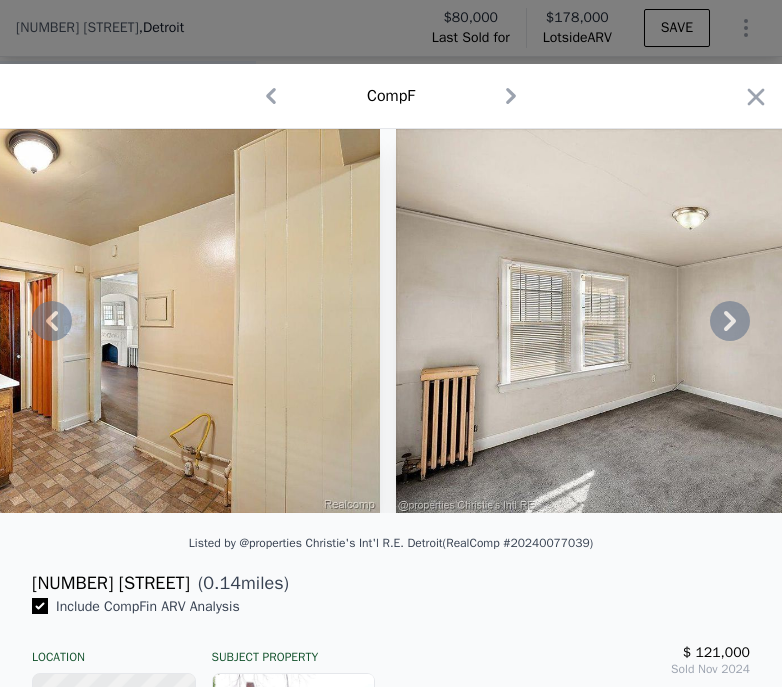 click 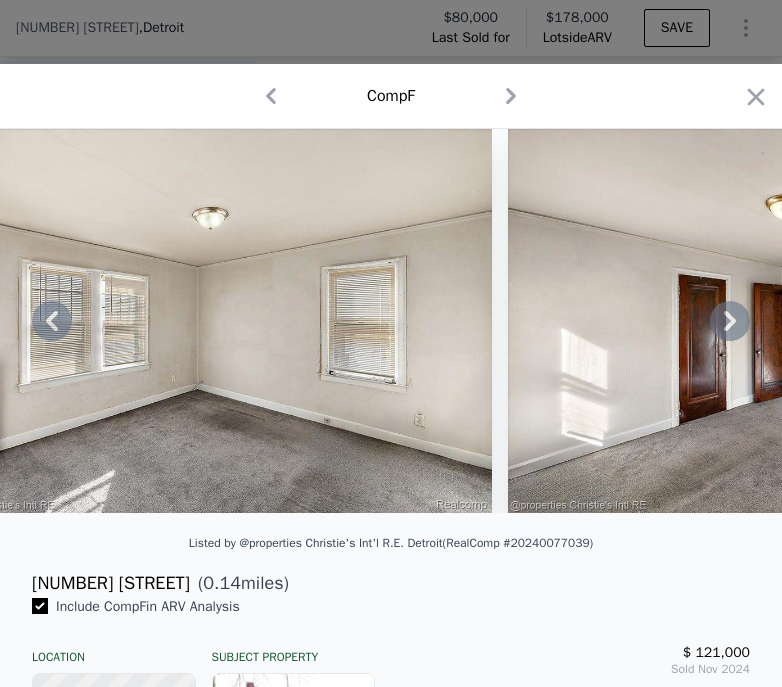 click 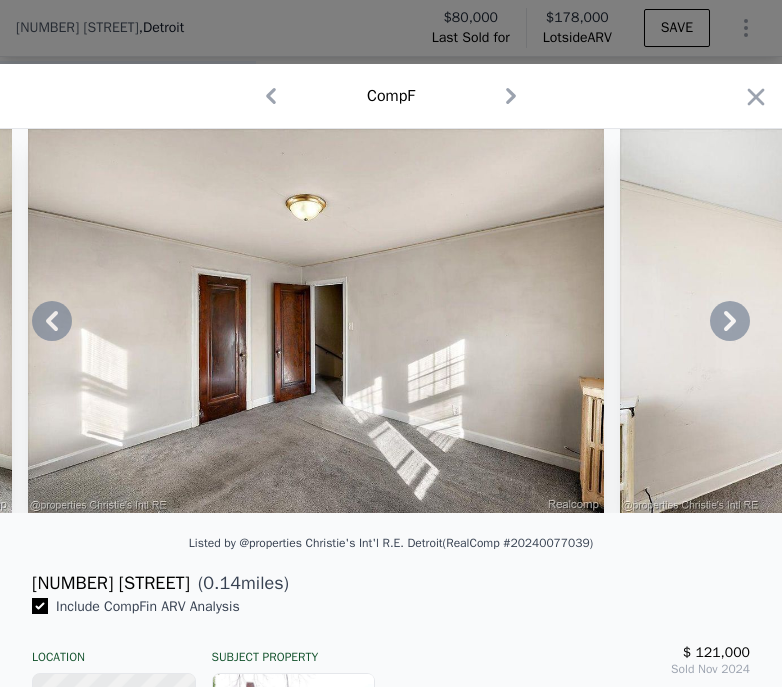 click 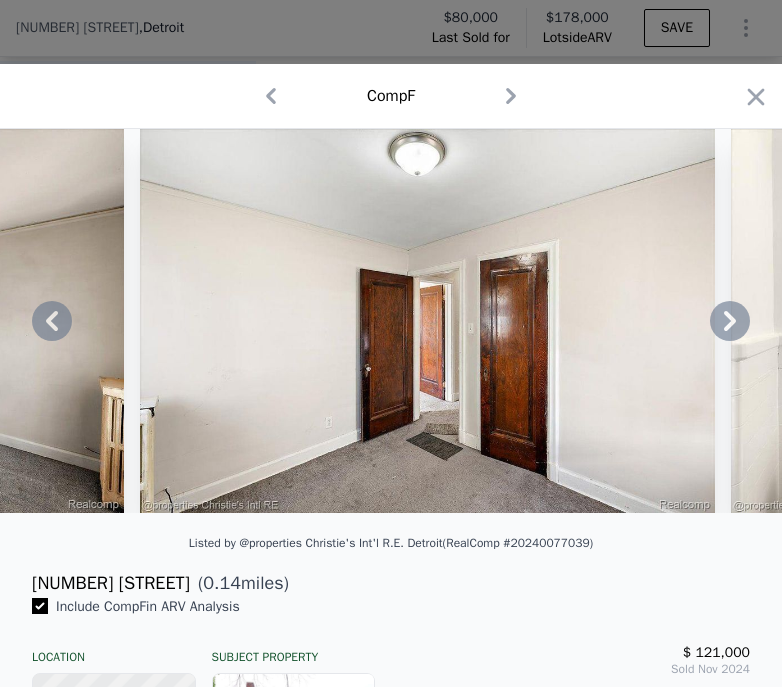 click 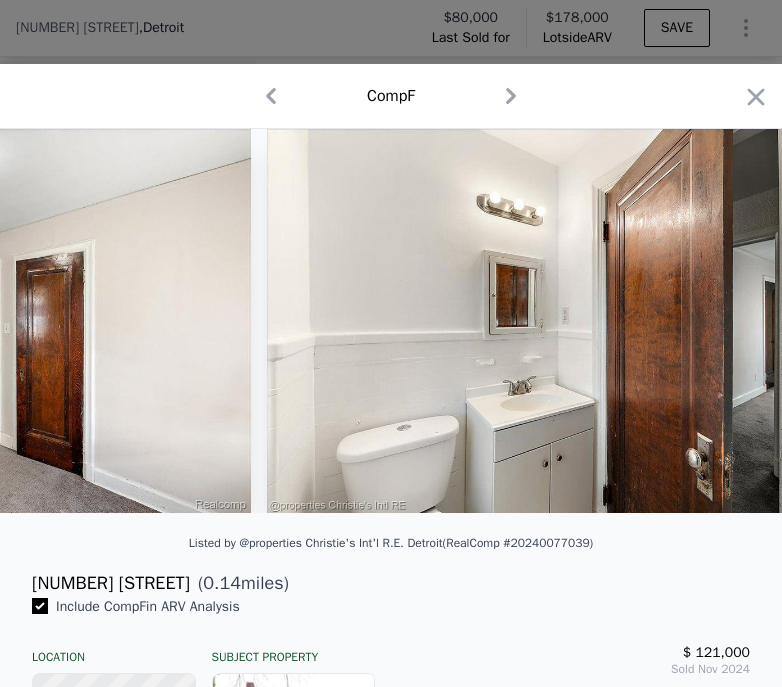 scroll, scrollTop: 0, scrollLeft: 10080, axis: horizontal 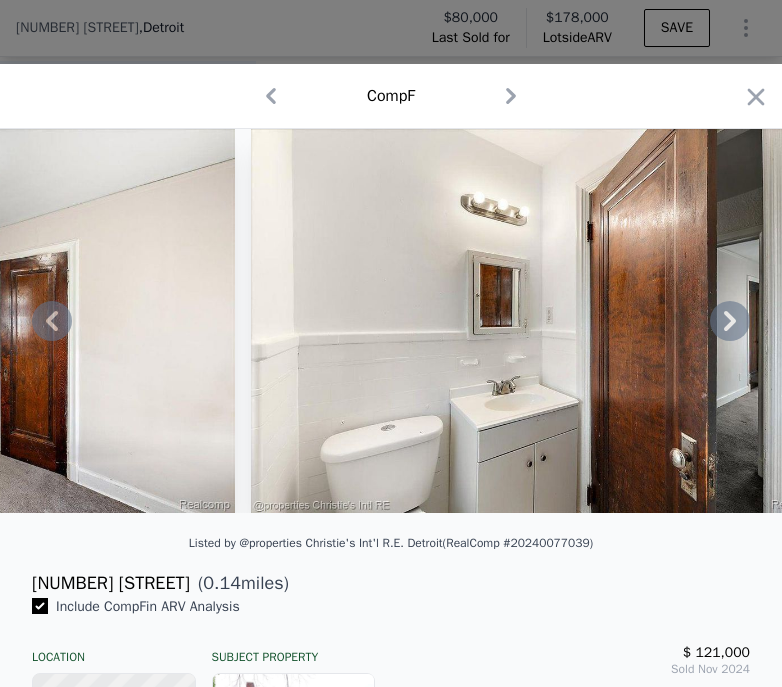 click 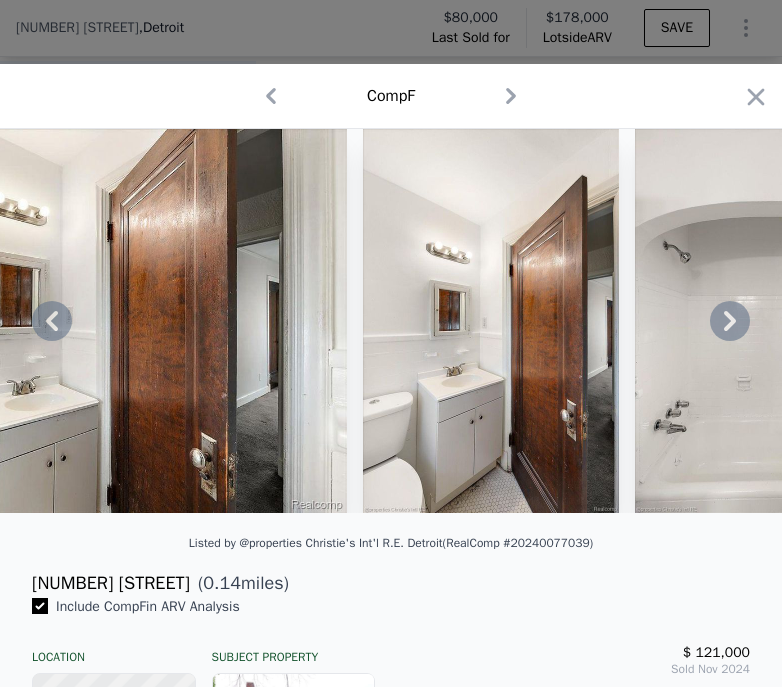 click 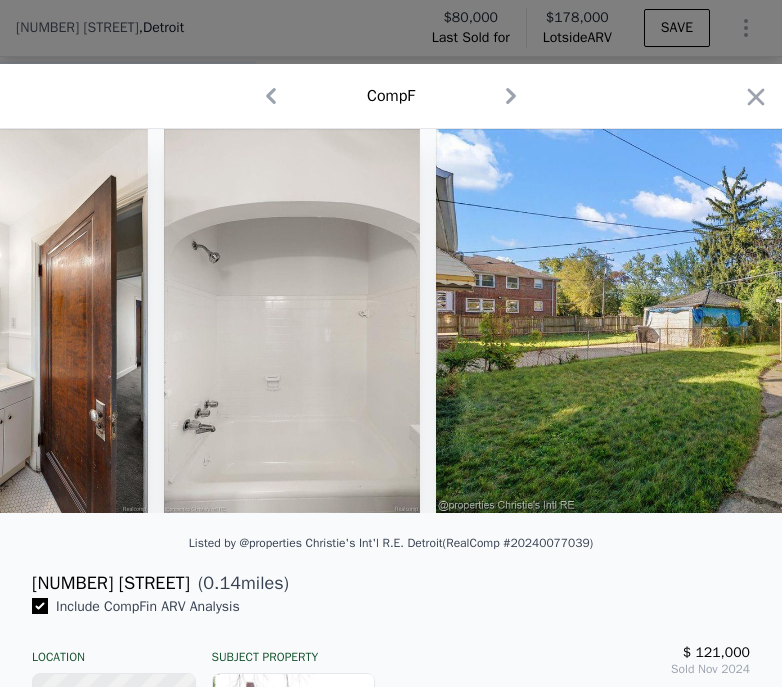 scroll, scrollTop: 0, scrollLeft: 11040, axis: horizontal 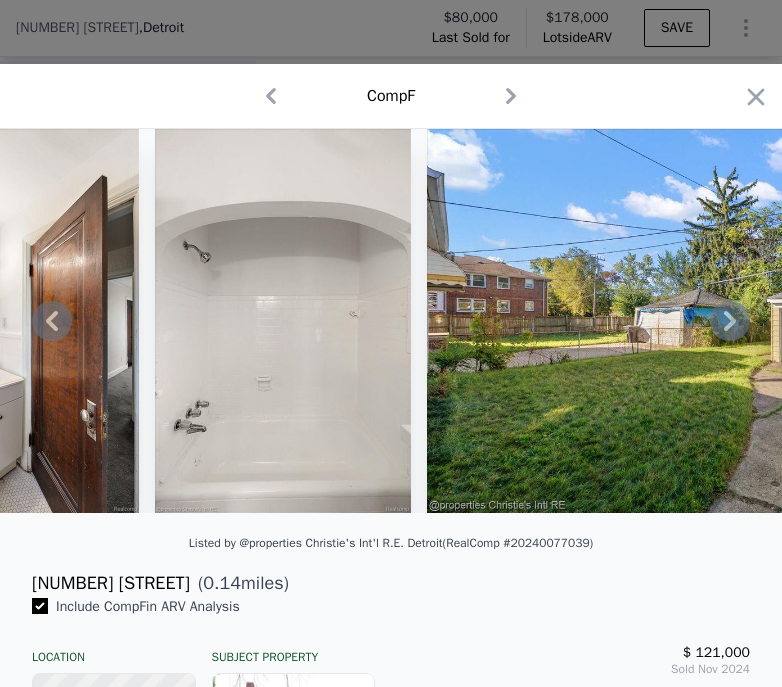 click 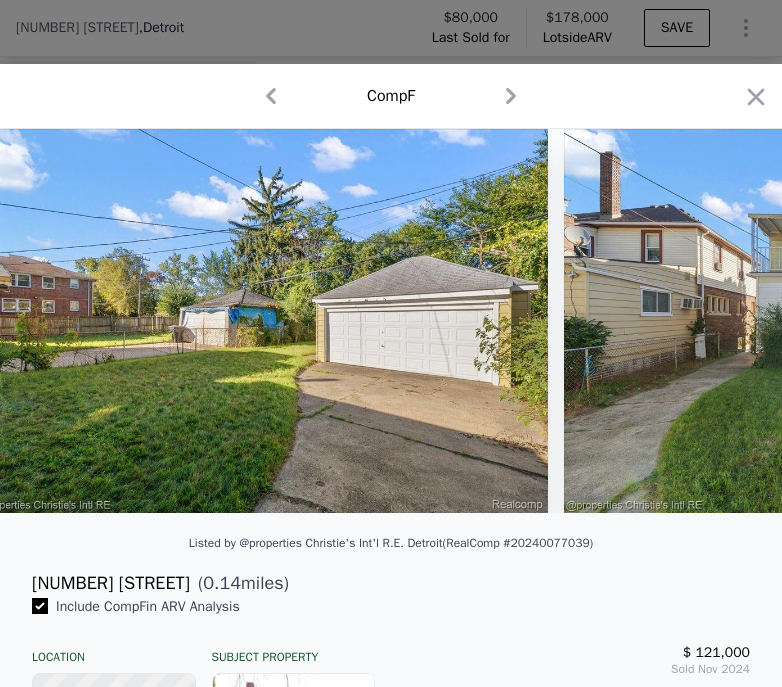 scroll, scrollTop: 0, scrollLeft: 11520, axis: horizontal 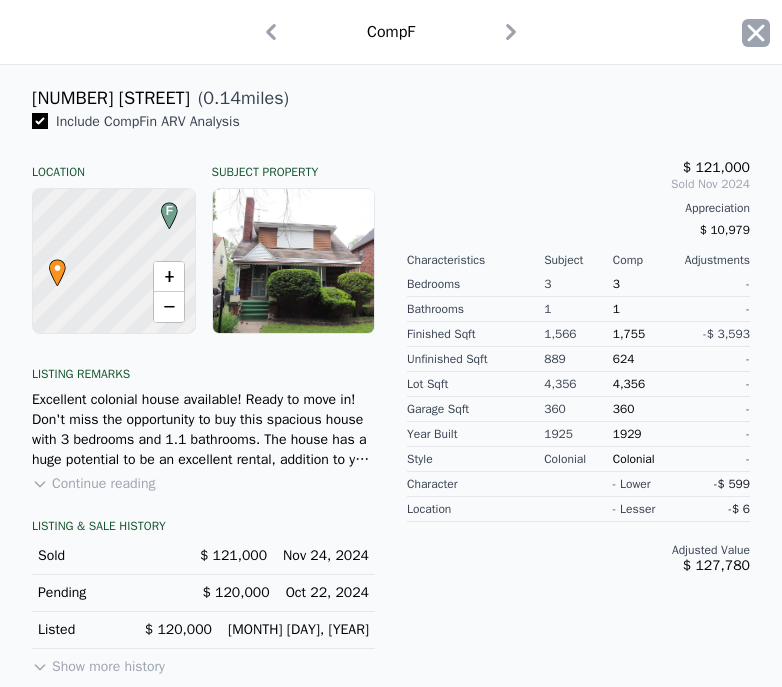click 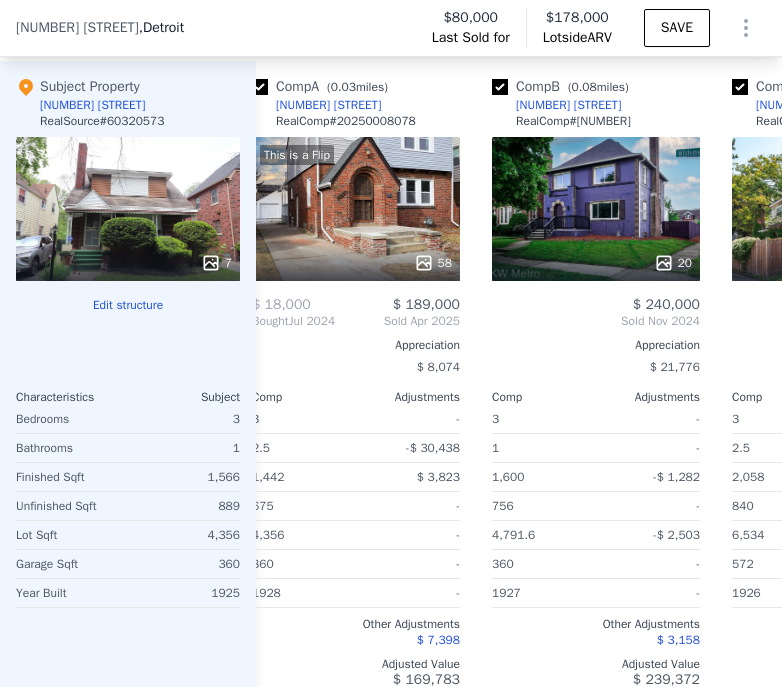 scroll, scrollTop: 0, scrollLeft: 0, axis: both 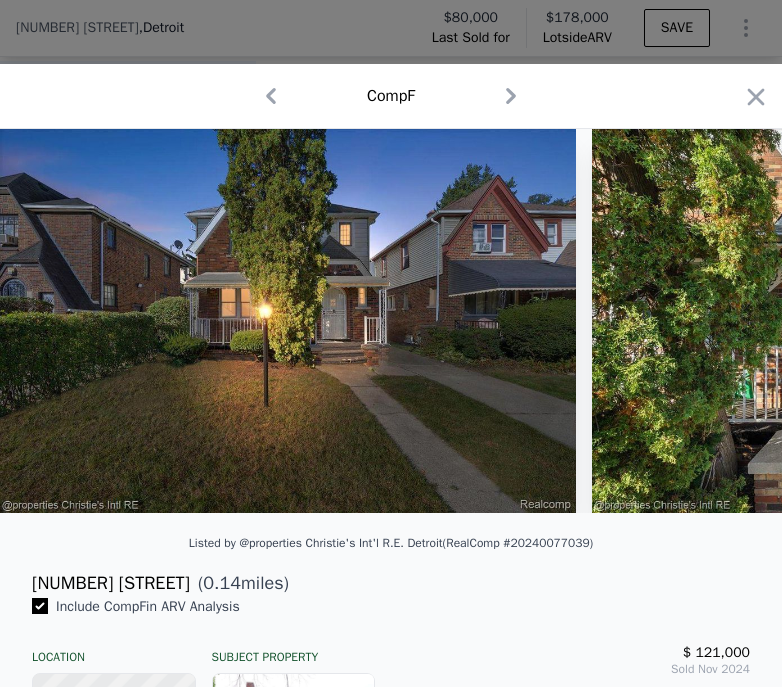 drag, startPoint x: 671, startPoint y: 105, endPoint x: 535, endPoint y: 108, distance: 136.03308 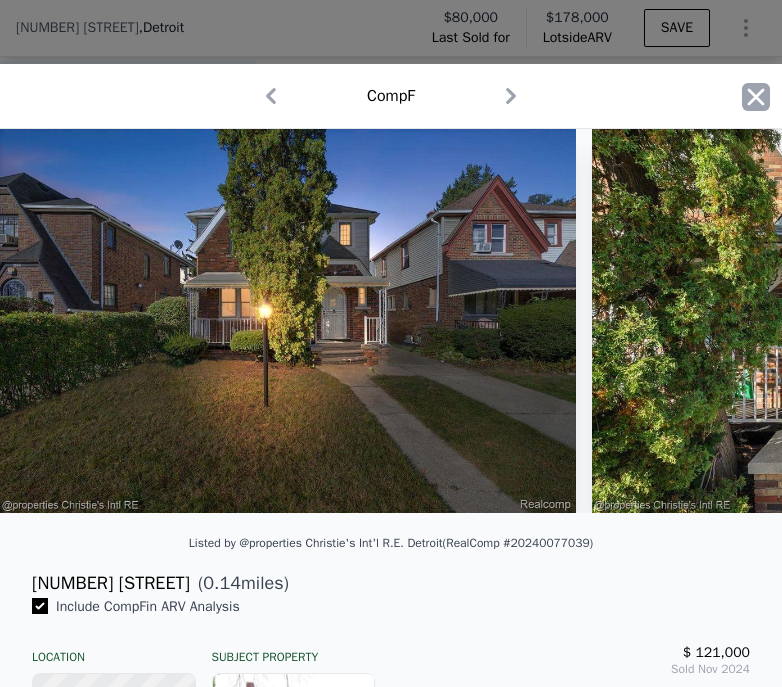 click 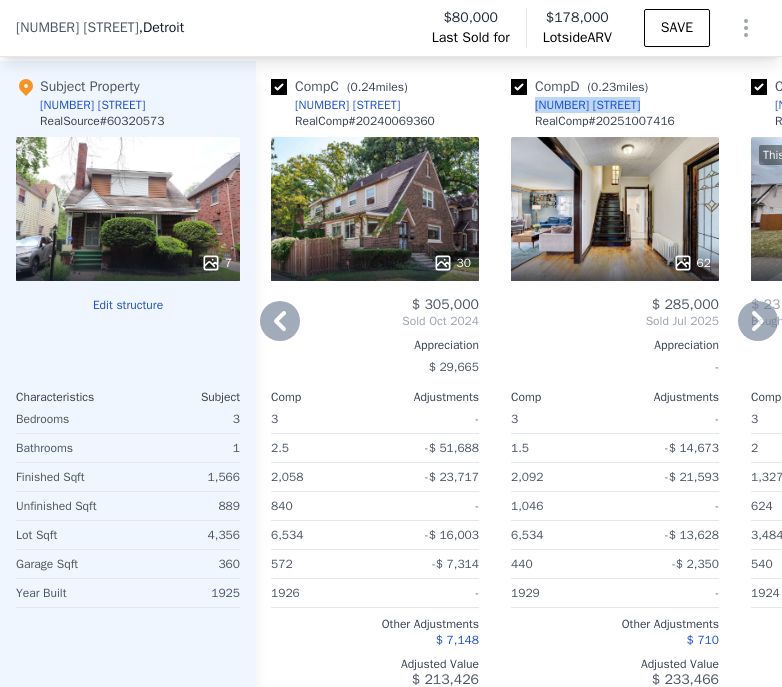 drag, startPoint x: 662, startPoint y: 104, endPoint x: 537, endPoint y: 108, distance: 125.06398 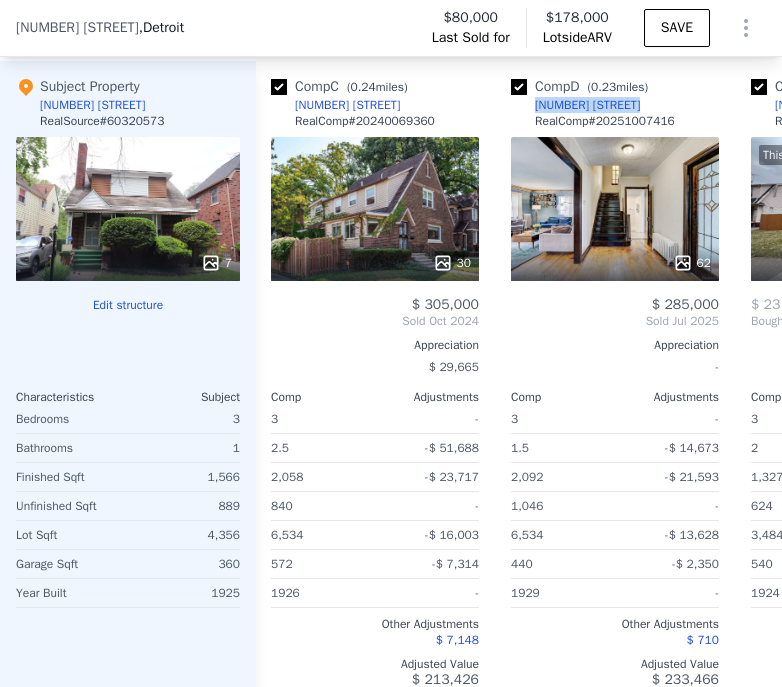copy on "[NUMBER] [STREET]" 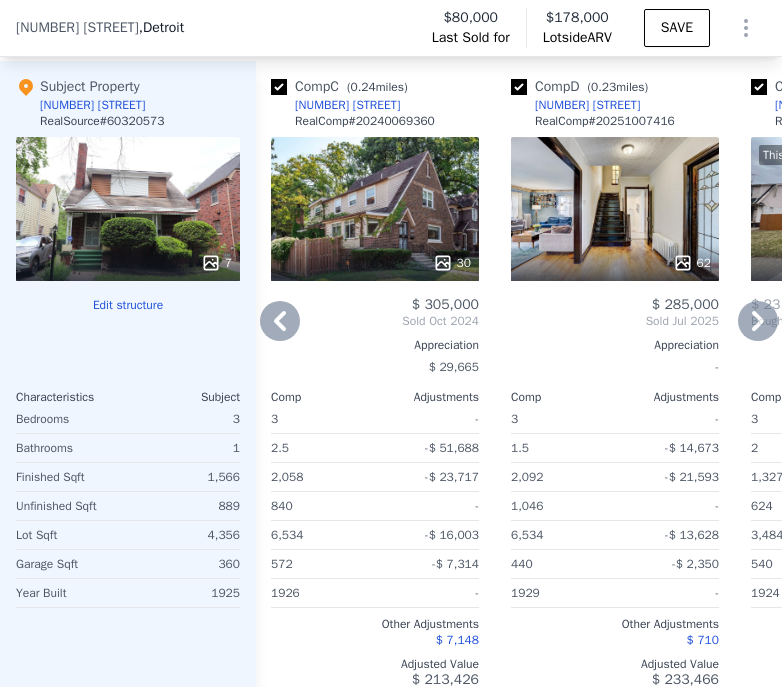 click 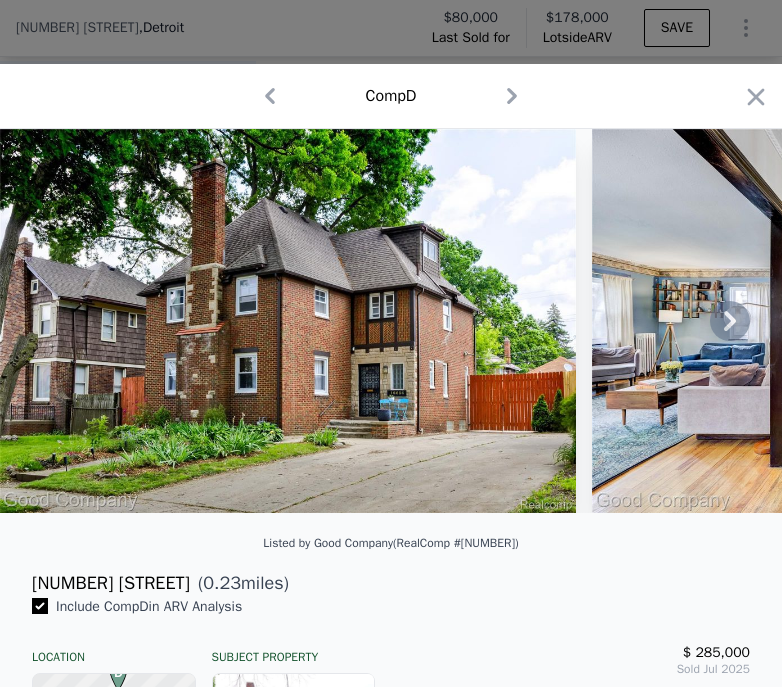 click 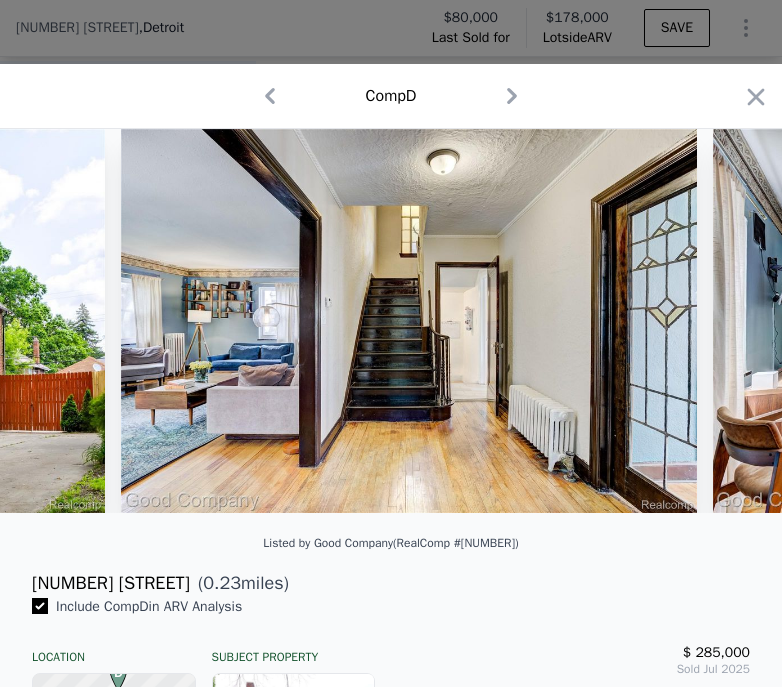 scroll, scrollTop: 0, scrollLeft: 480, axis: horizontal 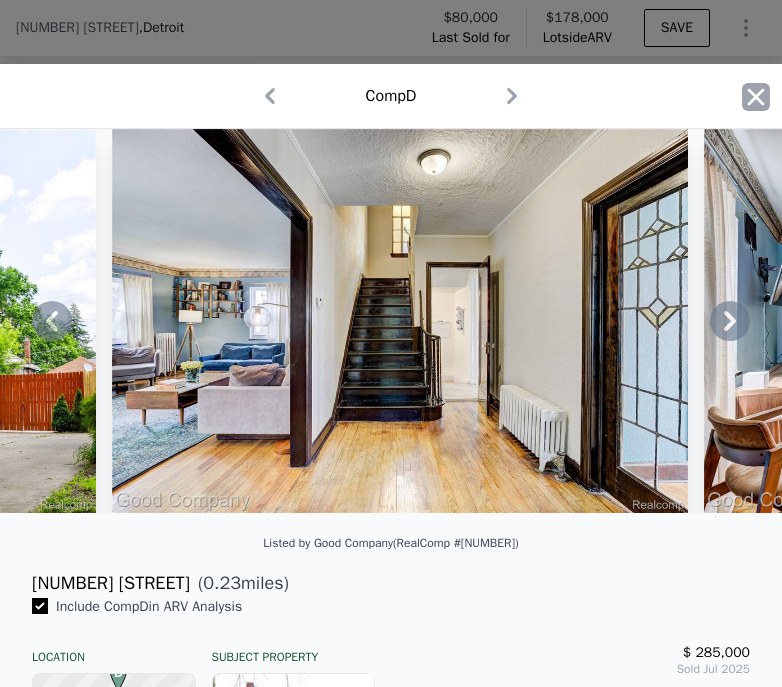 click 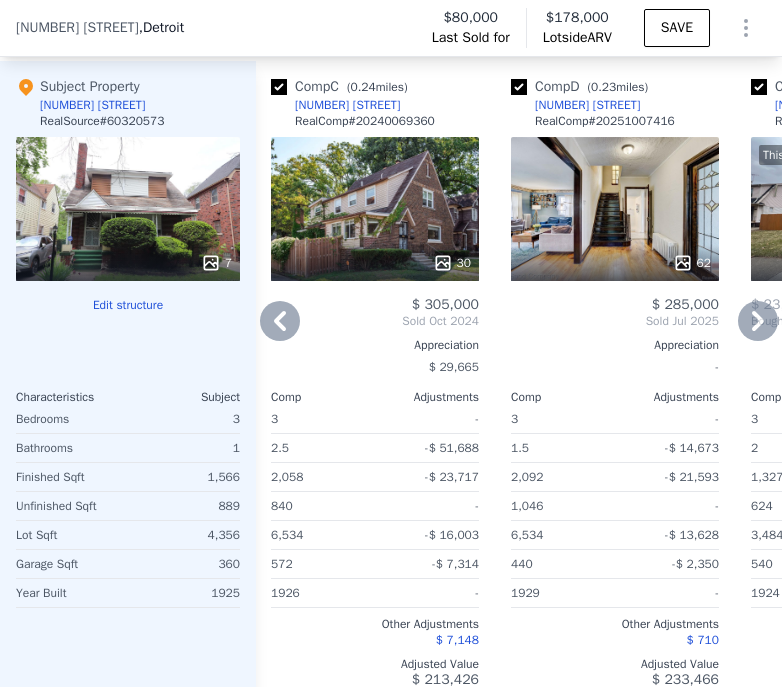 click 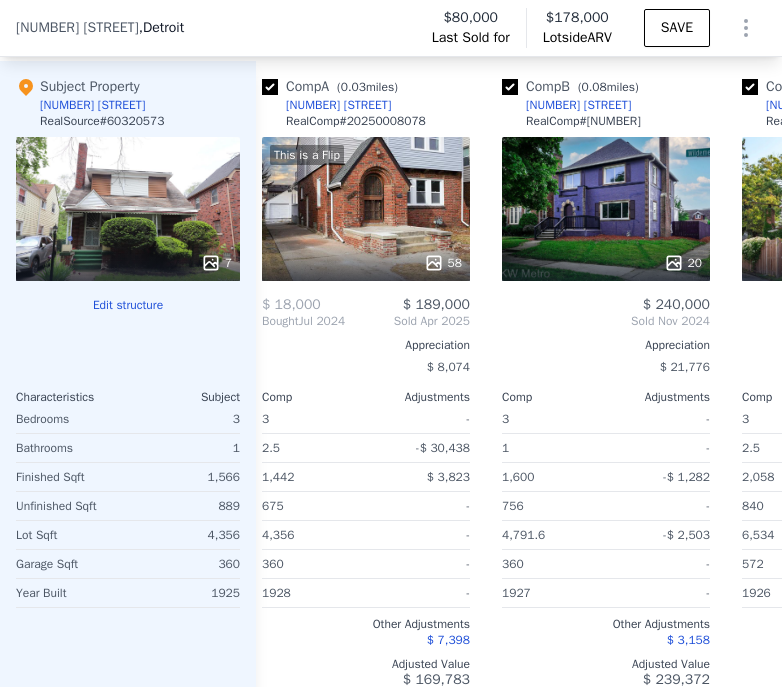 scroll, scrollTop: 0, scrollLeft: 9, axis: horizontal 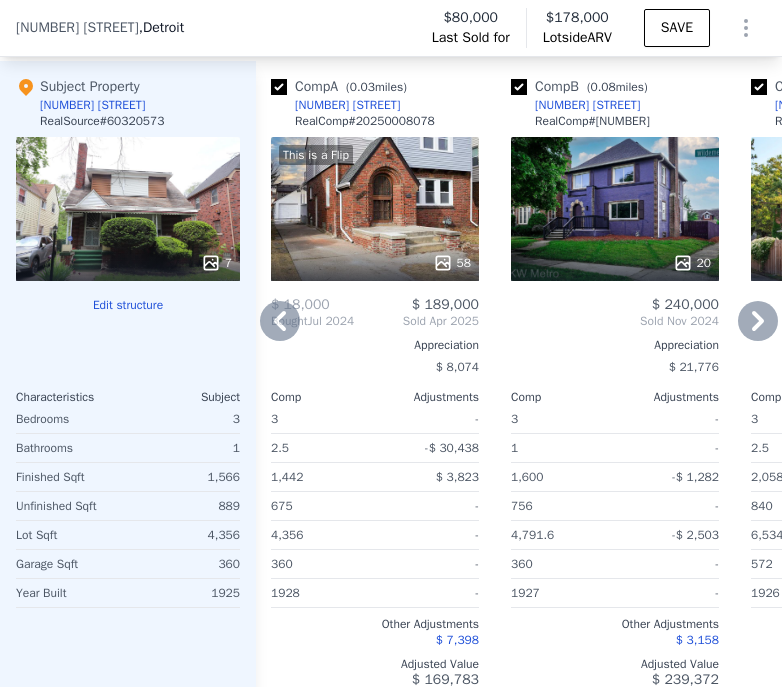 click 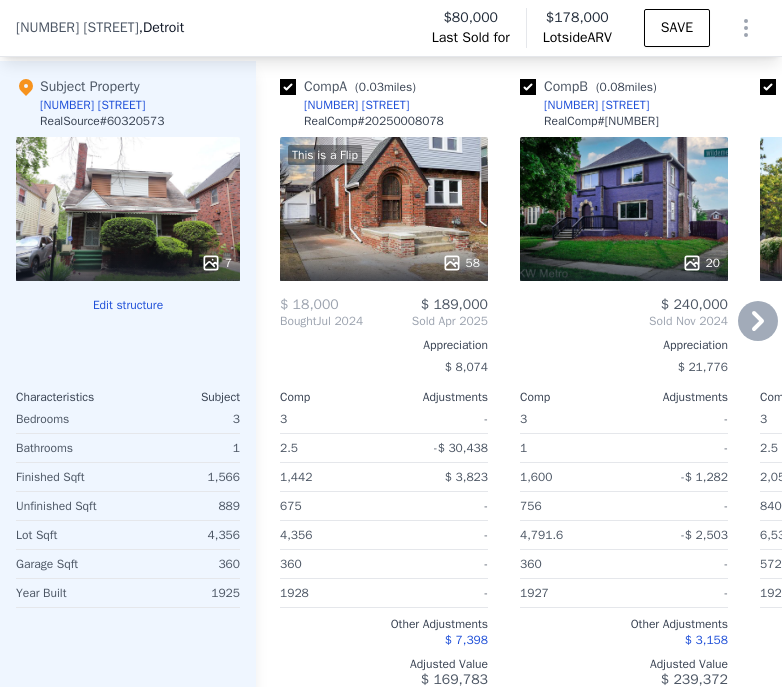 click 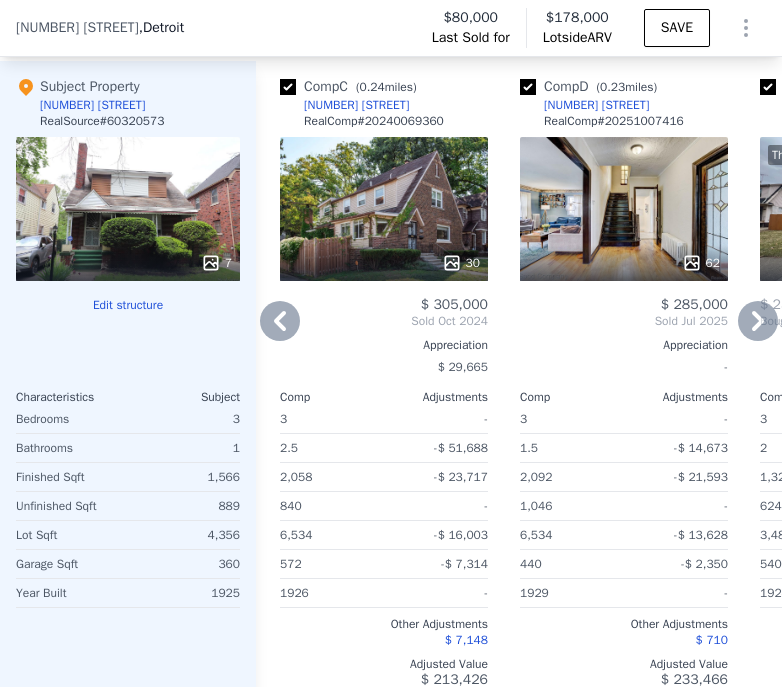 click 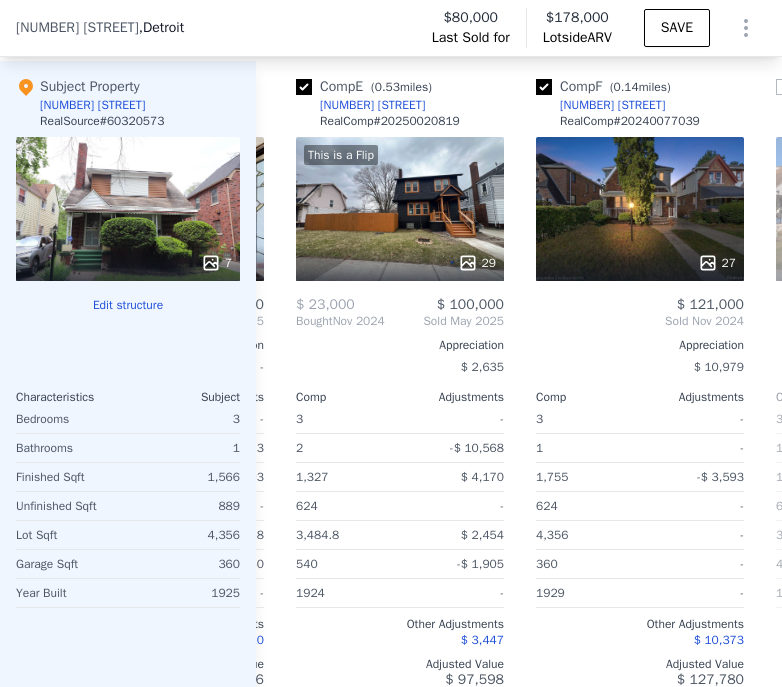 scroll, scrollTop: 0, scrollLeft: 960, axis: horizontal 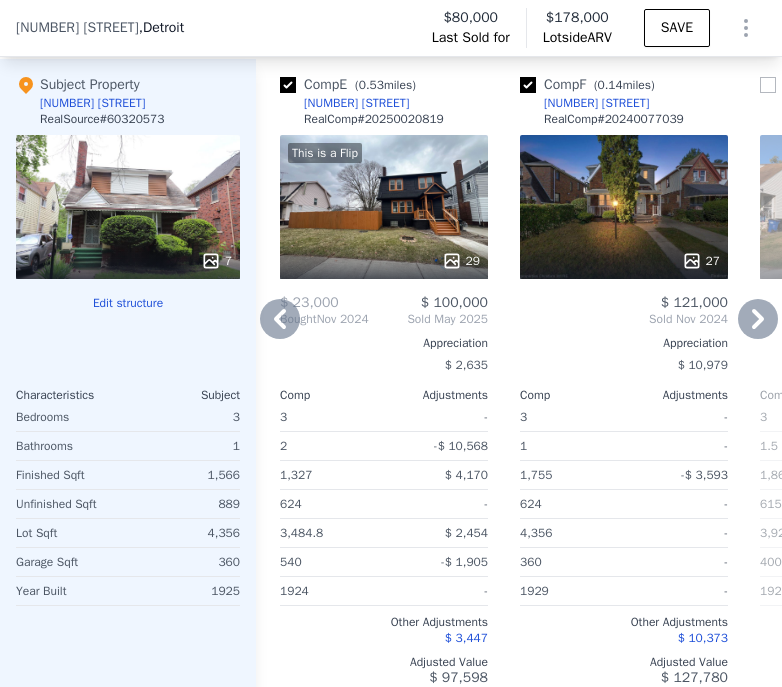 click 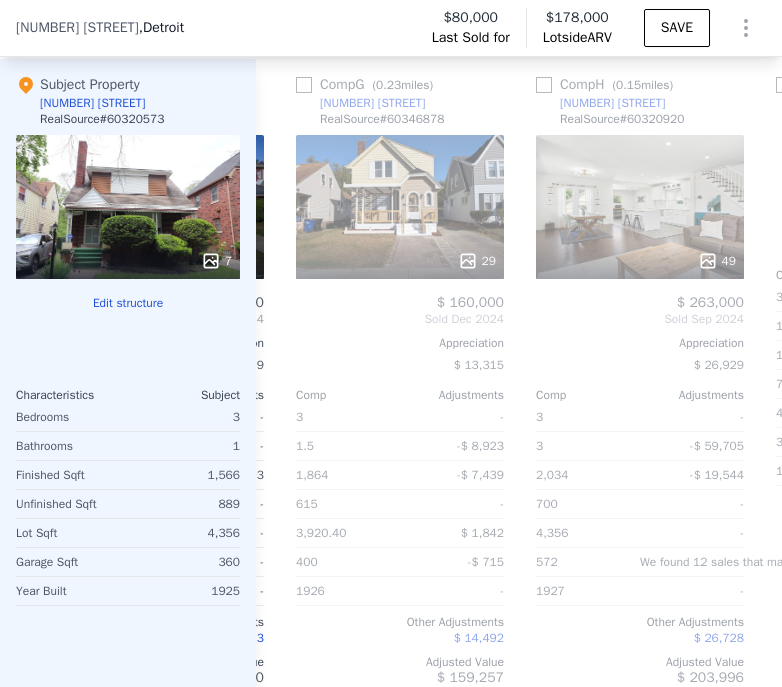 scroll, scrollTop: 0, scrollLeft: 1440, axis: horizontal 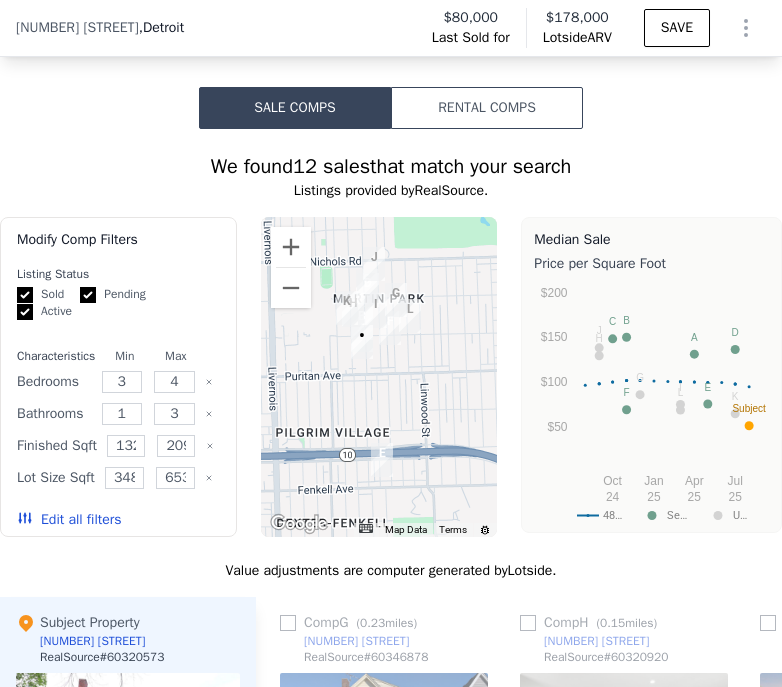click on "Pending" at bounding box center (88, 295) 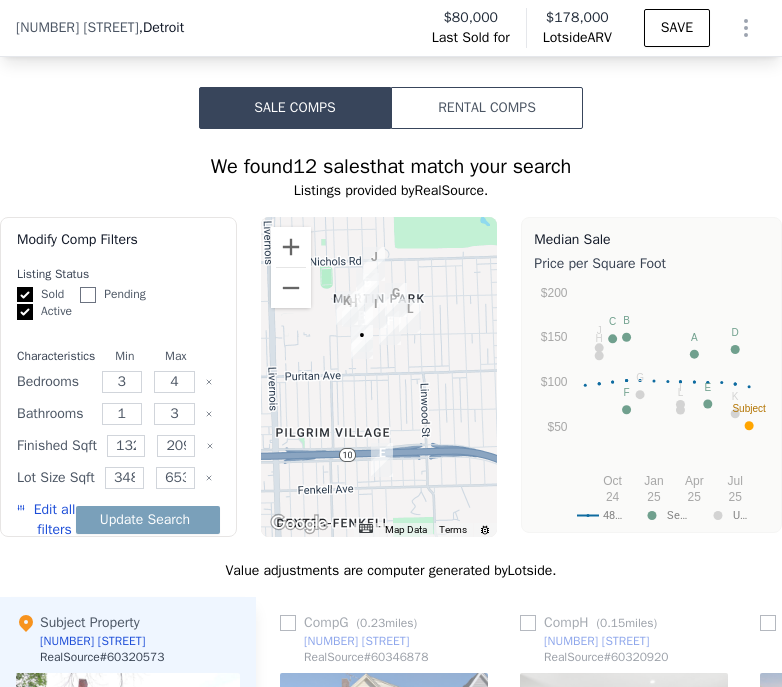 click on "Active" at bounding box center [25, 312] 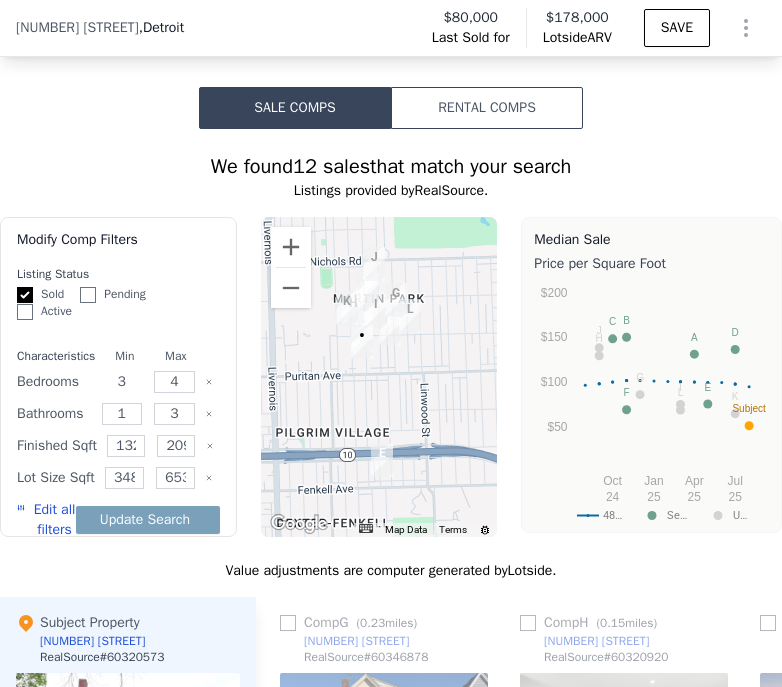drag, startPoint x: 135, startPoint y: 387, endPoint x: 107, endPoint y: 383, distance: 28.284271 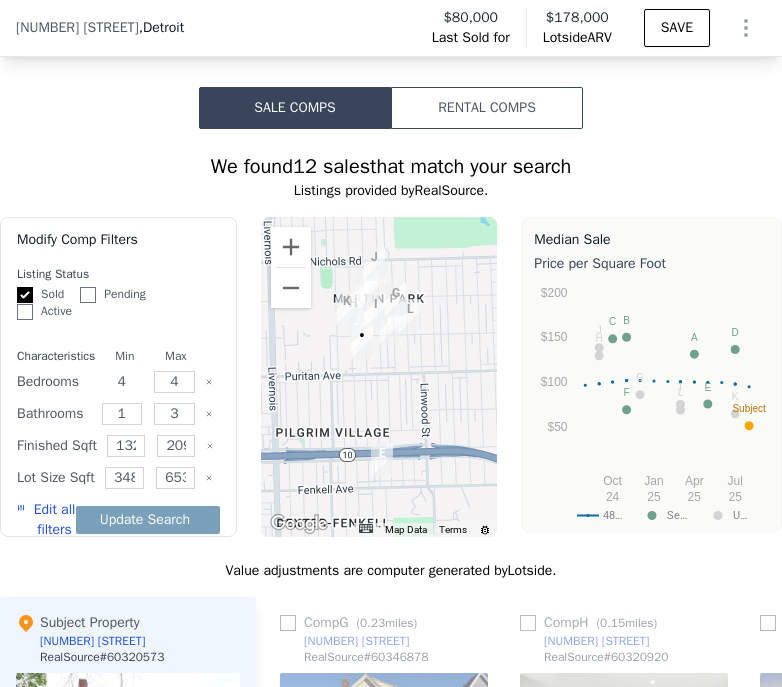 type on "4" 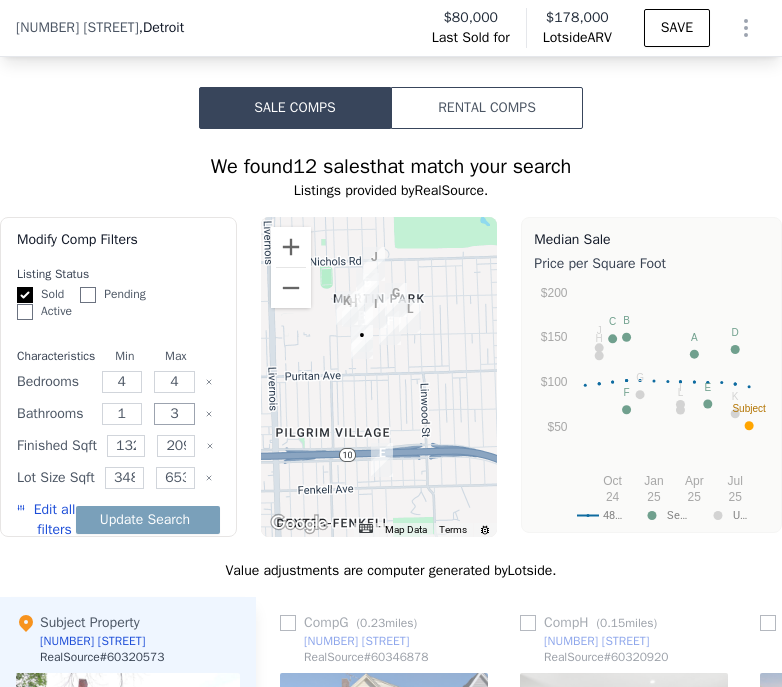 drag, startPoint x: 182, startPoint y: 414, endPoint x: 149, endPoint y: 413, distance: 33.01515 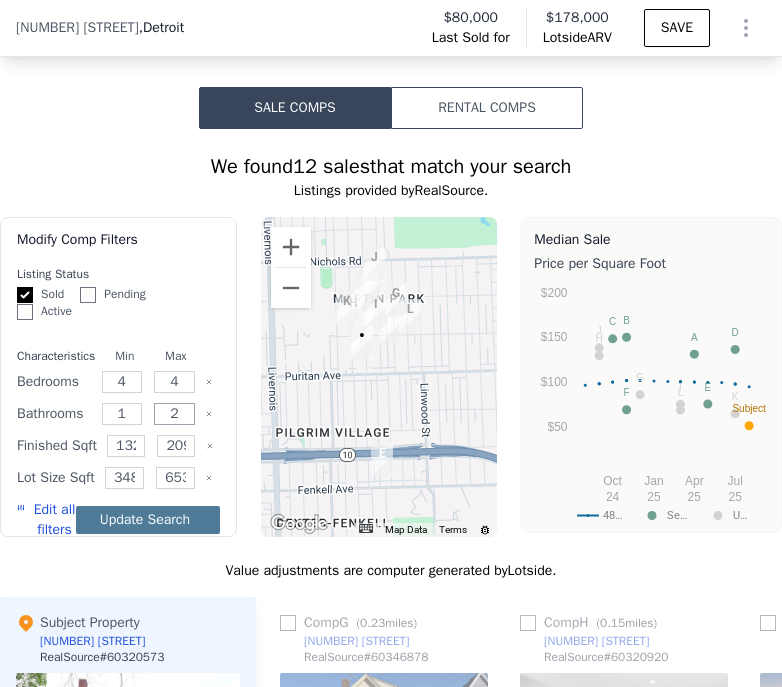 type on "2" 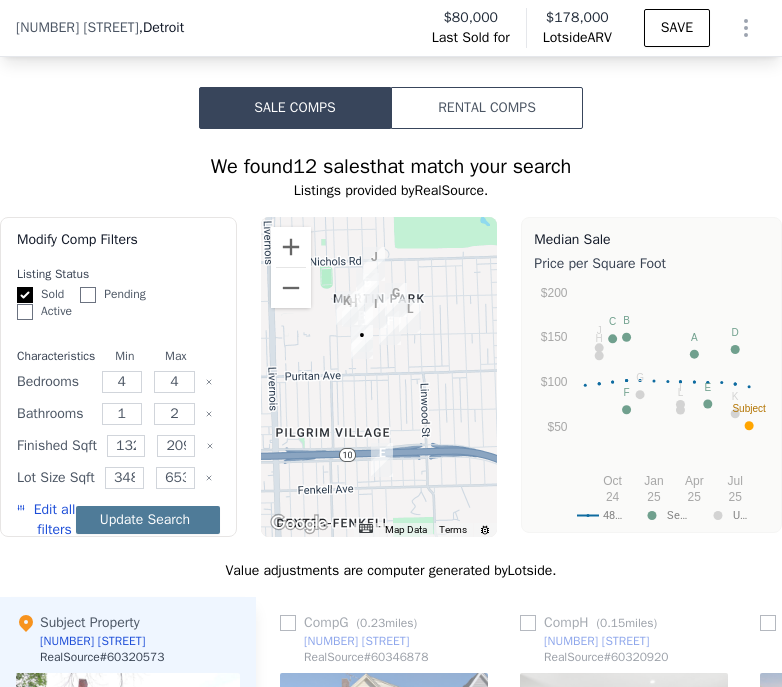 click on "Update Search" at bounding box center [148, 520] 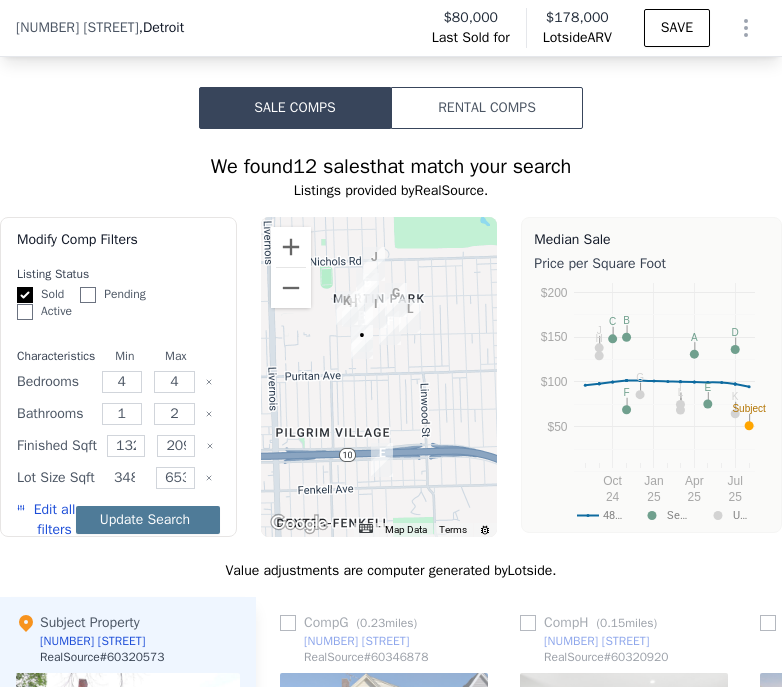 scroll, scrollTop: 0, scrollLeft: 27, axis: horizontal 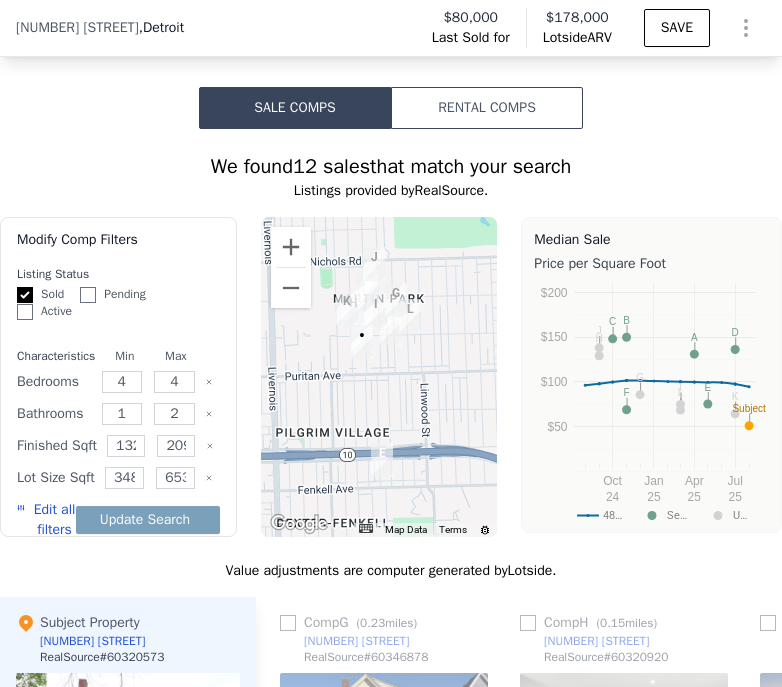 click on "Comp A ( 0.03 miles) [NUMBER] [STREET] RealComp # 20250008078 This is a Flip 58 $ 18,000 $ 189,000 Bought Jul [YEAR] Sold Apr [YEAR] Appreciation $ 8,074 Comp Adjustments 3 - 2.5 -$ 30,438 1,442 $ 3,823 675 - 4,356 - 360 - 1928 - Other Adjustments $ 7,398 Adjusted Value $ 169,783 Comp B ( 0.08 miles) [NUMBER] [STREET] RealComp # 20240070973 20 $ 240,000 Sold Nov [YEAR] Appreciation $ 21,776 Comp Adjustments 3 - 1 - 1,600 -$ 1,282 756 - 4,791.6 -$ 2,503 360 - 1927 - Other Adjustments $ 3,158 Adjusted Value $ 239,372 Comp C ( 0.24 miles) [NUMBER] [STREET] RealComp # 20240069360 30 $ 305,000 Sold Oct [YEAR] Appreciation $ 29,665 Comp Adjustments 3 - 2.5 -$ 51,688 2,058 -$ 23,717 840 - 6,534 -$ 16,003 572 -$ 7,314 1926 -" at bounding box center [391, 918] 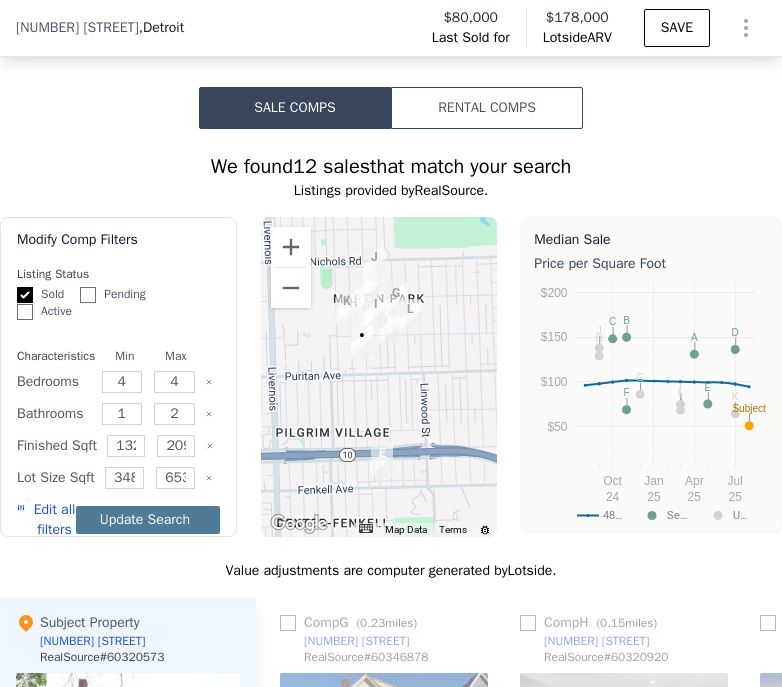 click on "Update Search" at bounding box center (148, 520) 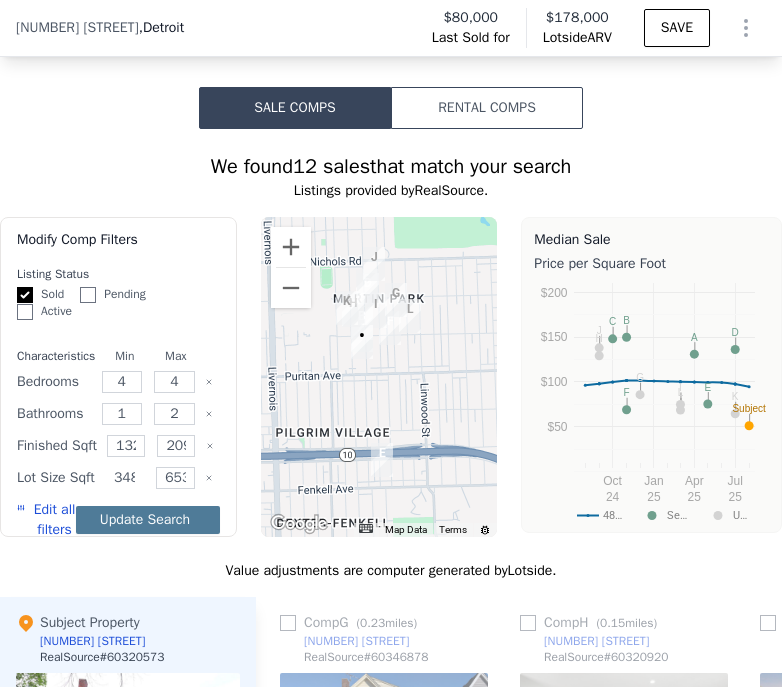 scroll, scrollTop: 0, scrollLeft: 27, axis: horizontal 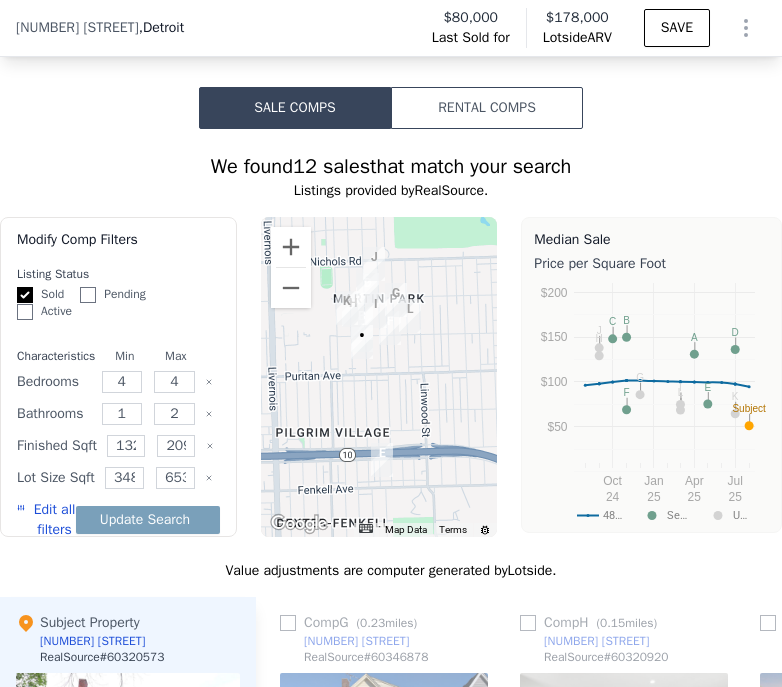 click on "Value adjustments are computer generated by  Lotside ." at bounding box center (391, 571) 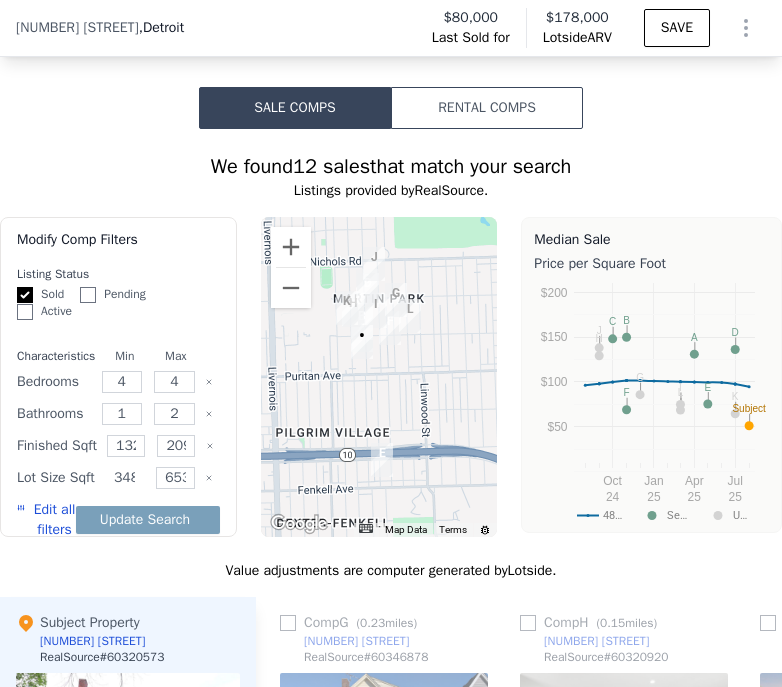 scroll, scrollTop: 0, scrollLeft: 27, axis: horizontal 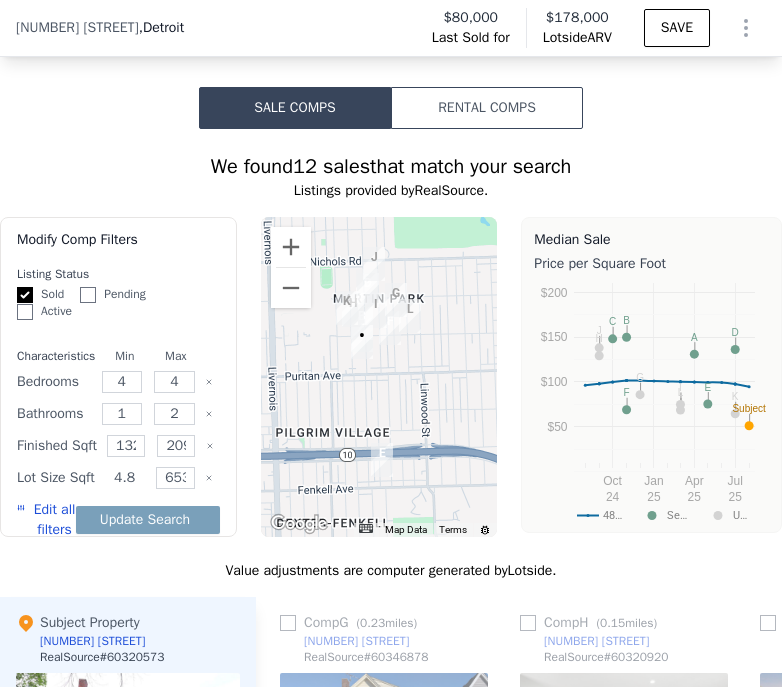 drag, startPoint x: 124, startPoint y: 479, endPoint x: 153, endPoint y: 479, distance: 29 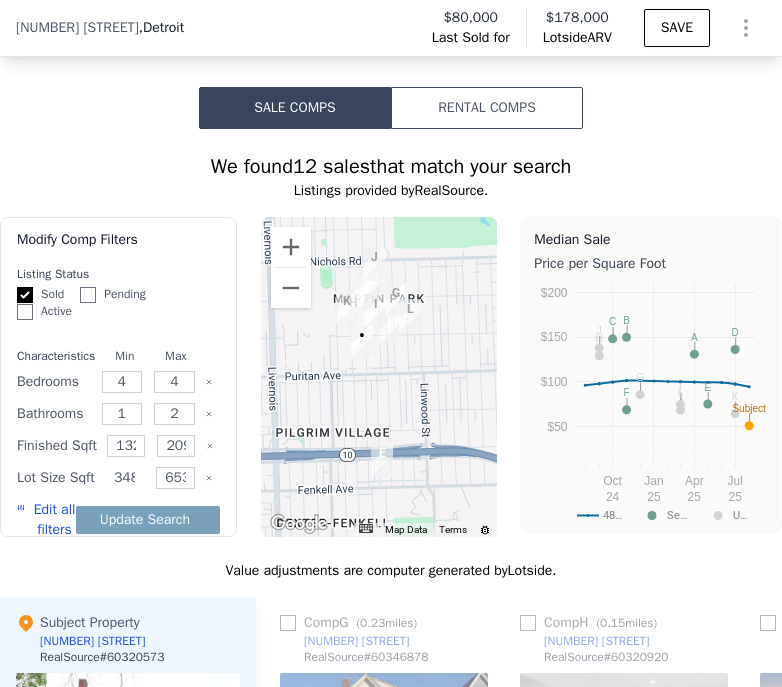 drag, startPoint x: 138, startPoint y: 479, endPoint x: 96, endPoint y: 479, distance: 42 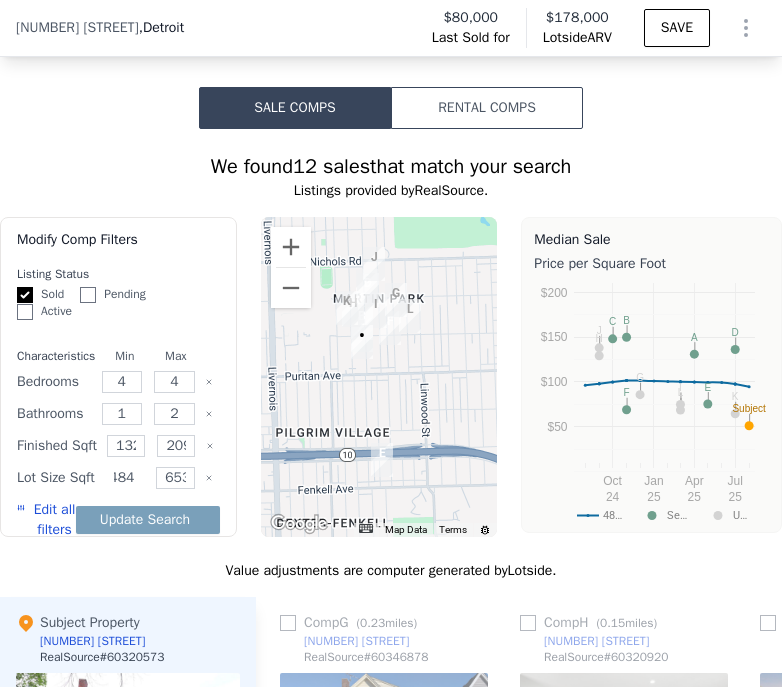 scroll, scrollTop: 0, scrollLeft: 15, axis: horizontal 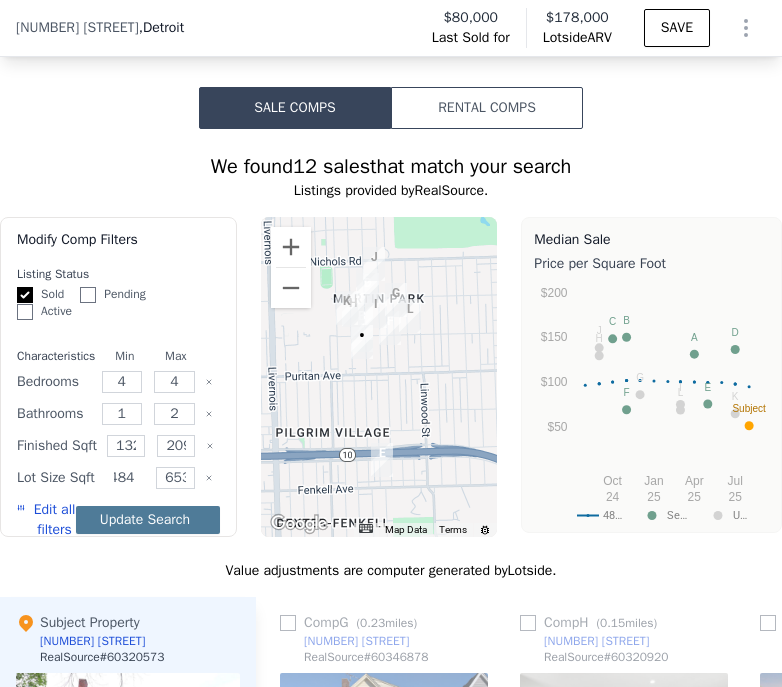 type on "3484" 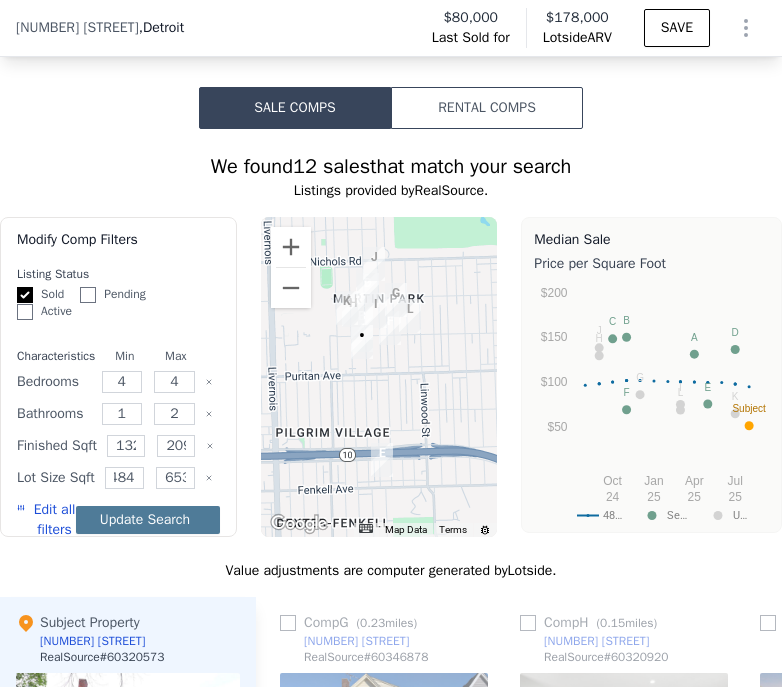 scroll, scrollTop: 0, scrollLeft: 0, axis: both 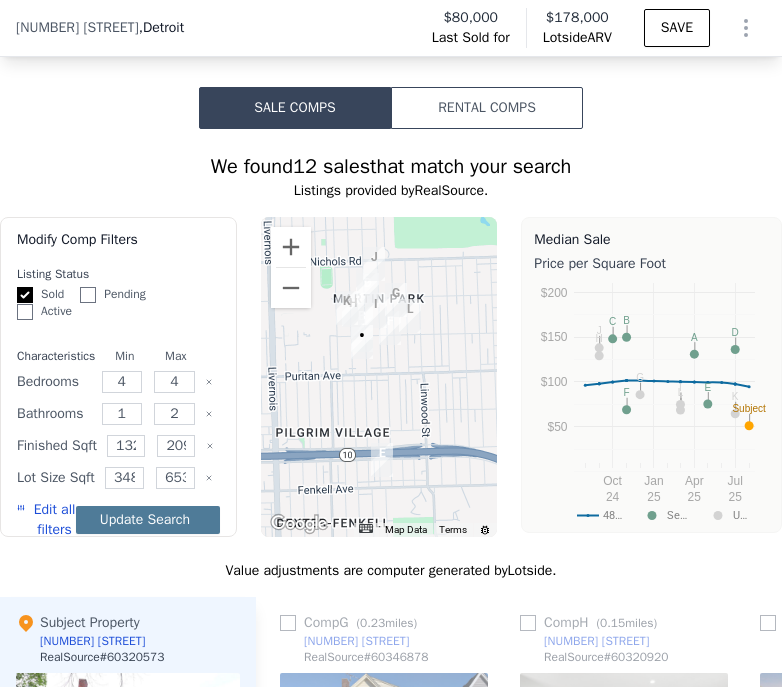click on "Update Search" at bounding box center [148, 520] 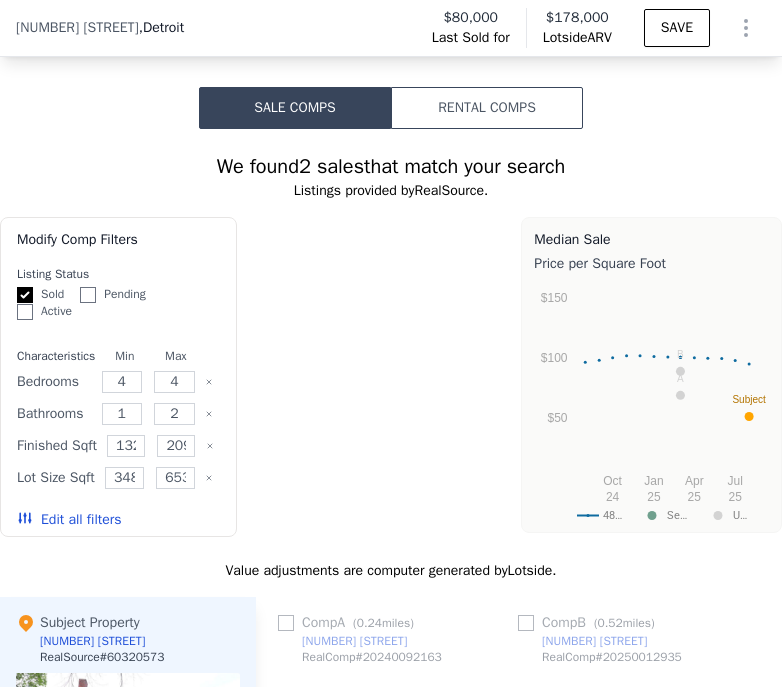 scroll, scrollTop: 0, scrollLeft: 2, axis: horizontal 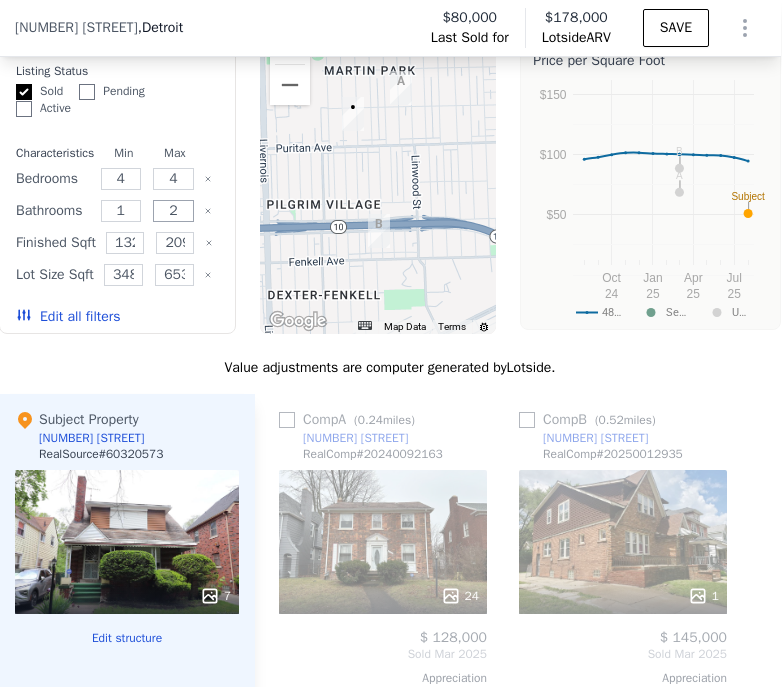 drag, startPoint x: 169, startPoint y: 209, endPoint x: 182, endPoint y: 209, distance: 13 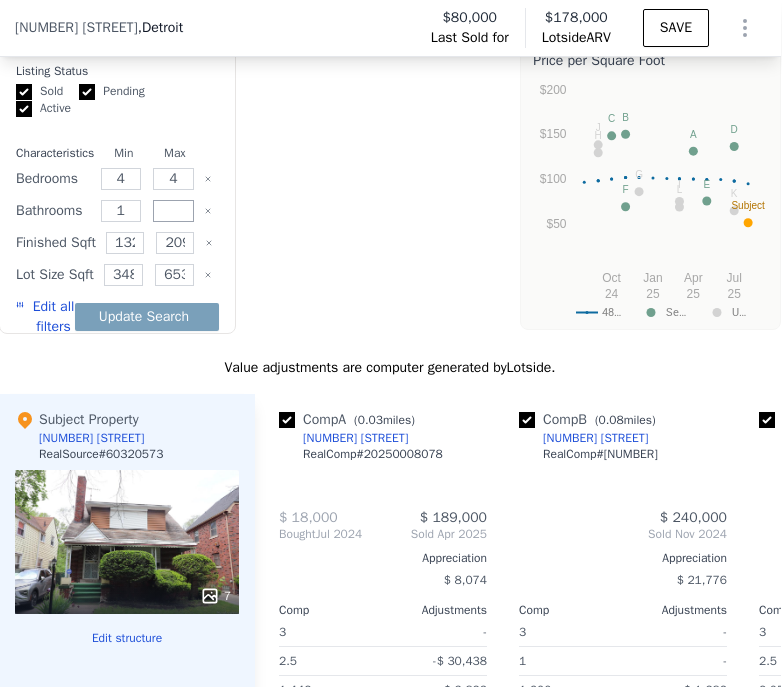 checkbox on "true" 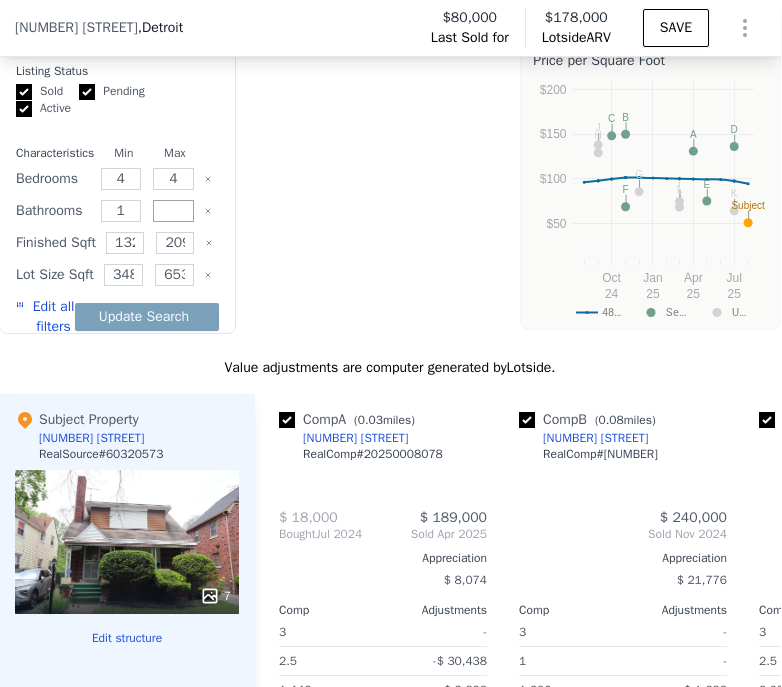 type on "3" 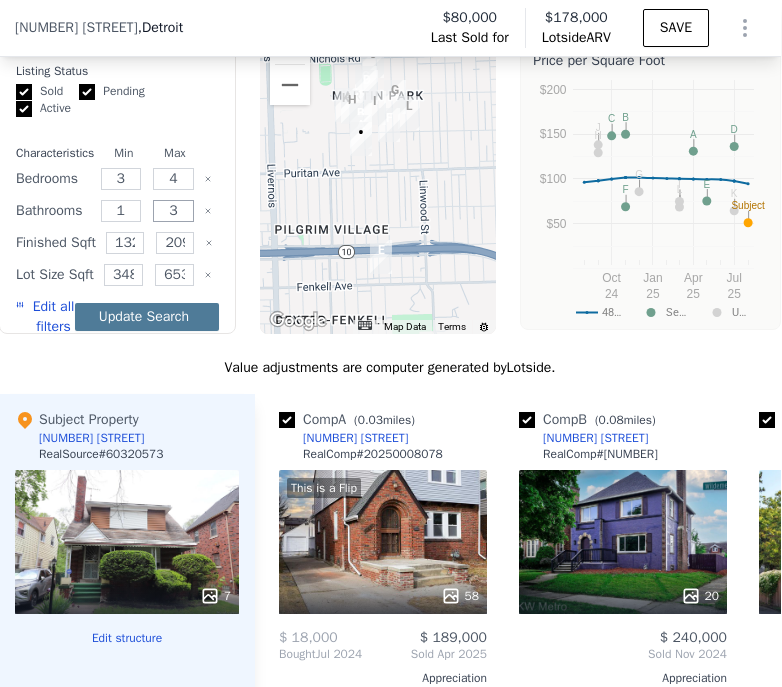 type on "3" 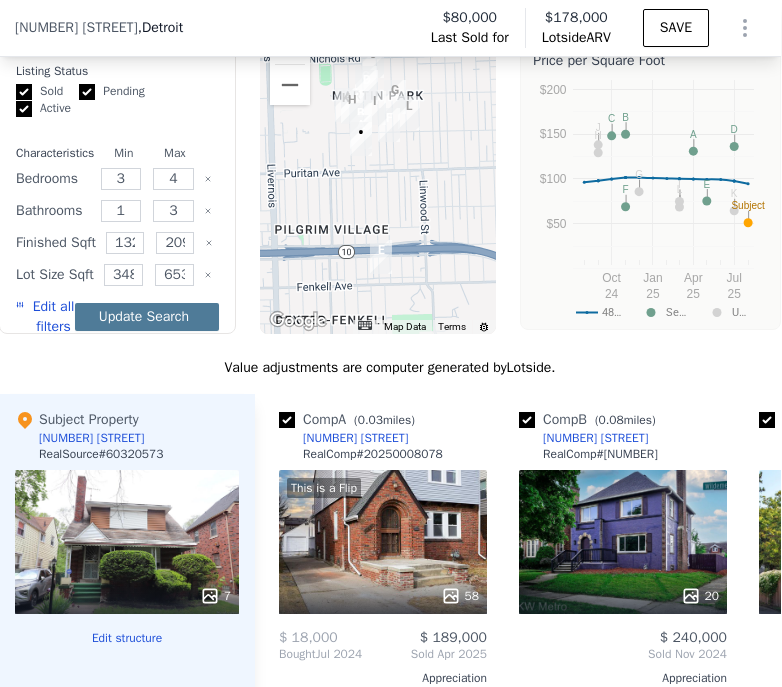 click on "Update Search" at bounding box center [147, 317] 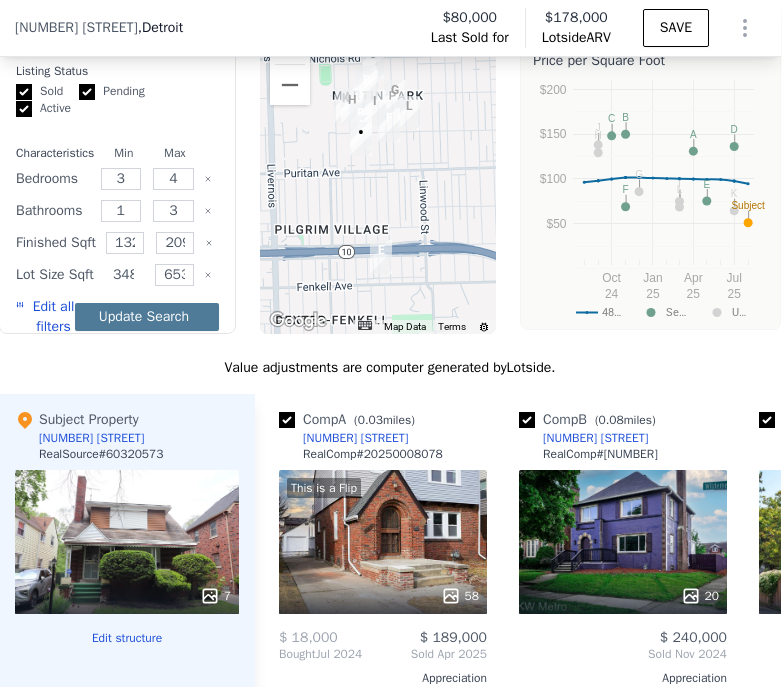 scroll, scrollTop: 0, scrollLeft: 27, axis: horizontal 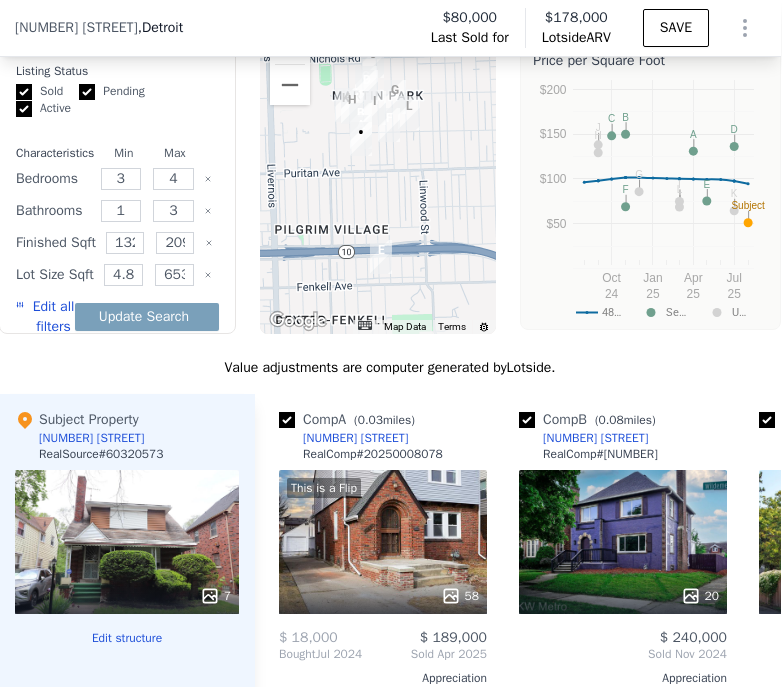 click on "Subject Property [NUMBER] [STREET] RealSource  # [NUMBER] [NUMBER] Edit structure       Characteristics Subject Bedrooms 3 Bathrooms 1 Finished Sqft 1,566 Unfinished Sqft 889 Lot Sqft 4,356 Garage Sqft 360 Year Built 1925" at bounding box center (127, 715) 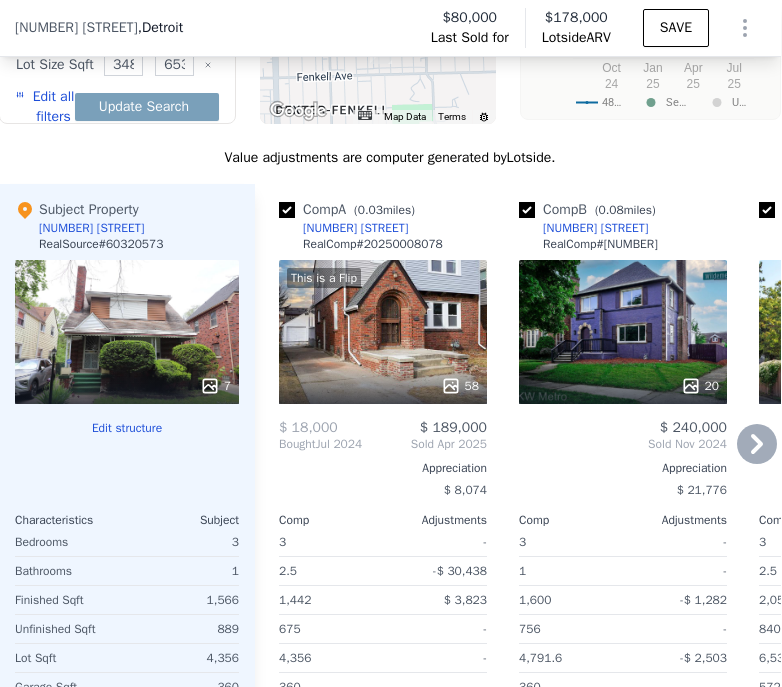 scroll, scrollTop: 3067, scrollLeft: 1, axis: both 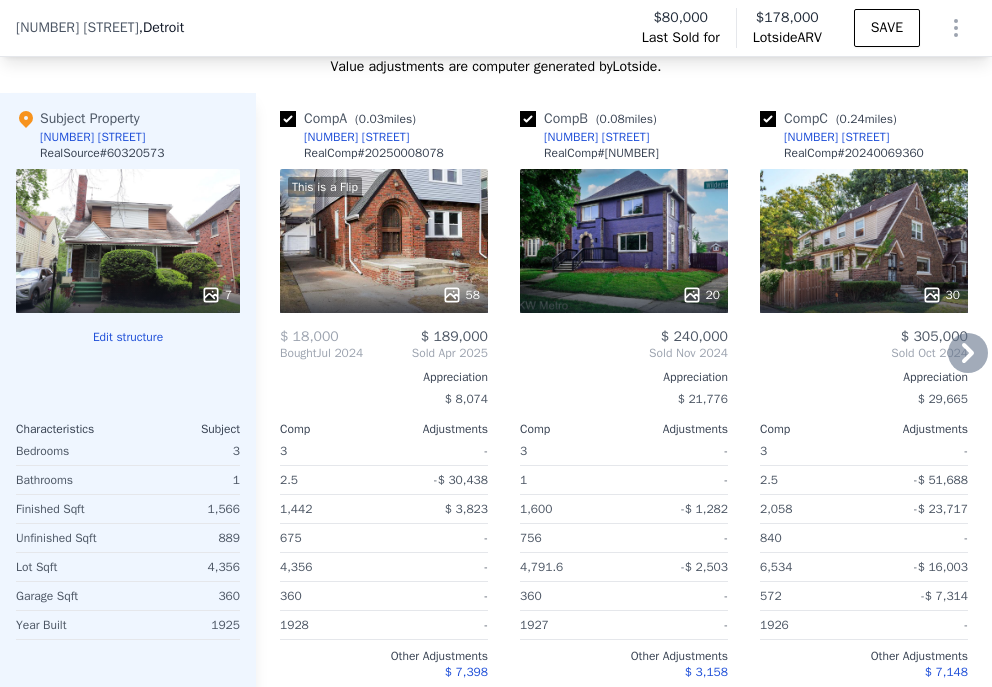 click at bounding box center (624, 295) 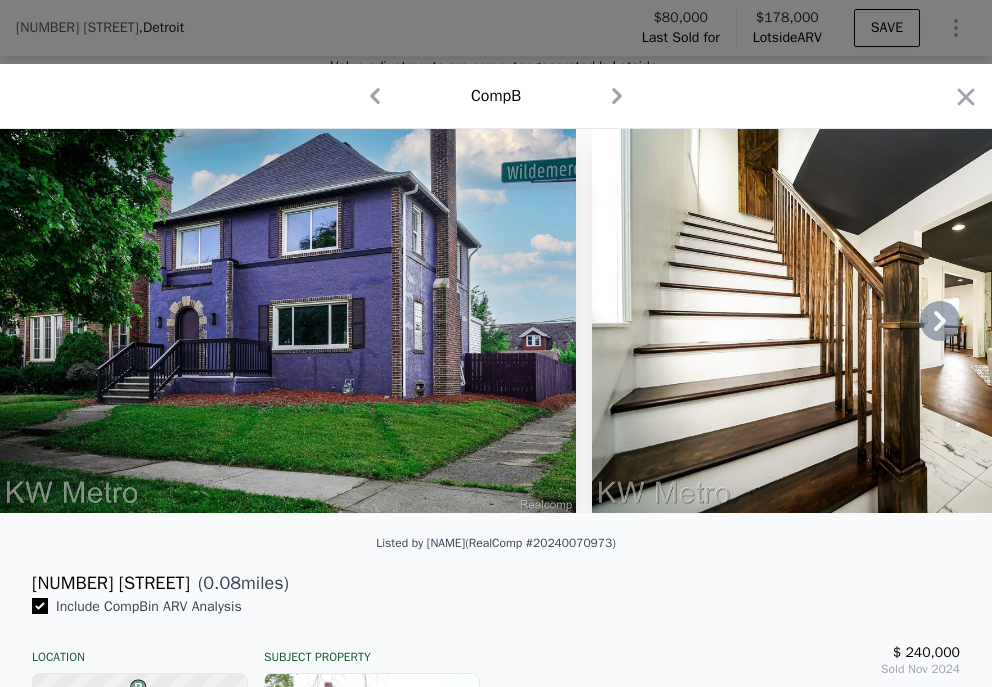 click 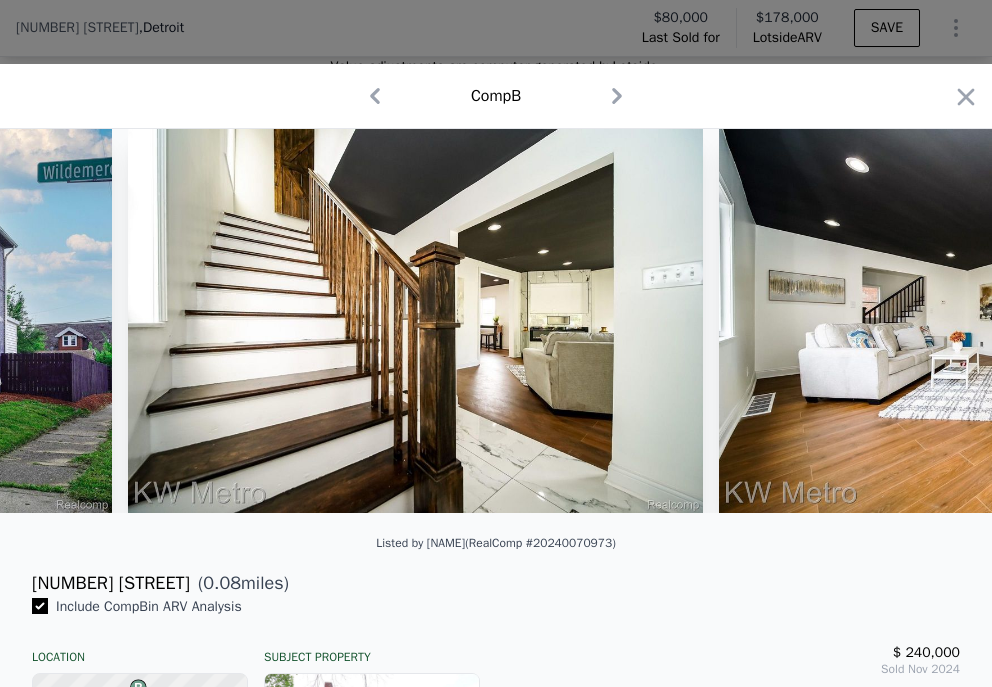 scroll, scrollTop: 0, scrollLeft: 480, axis: horizontal 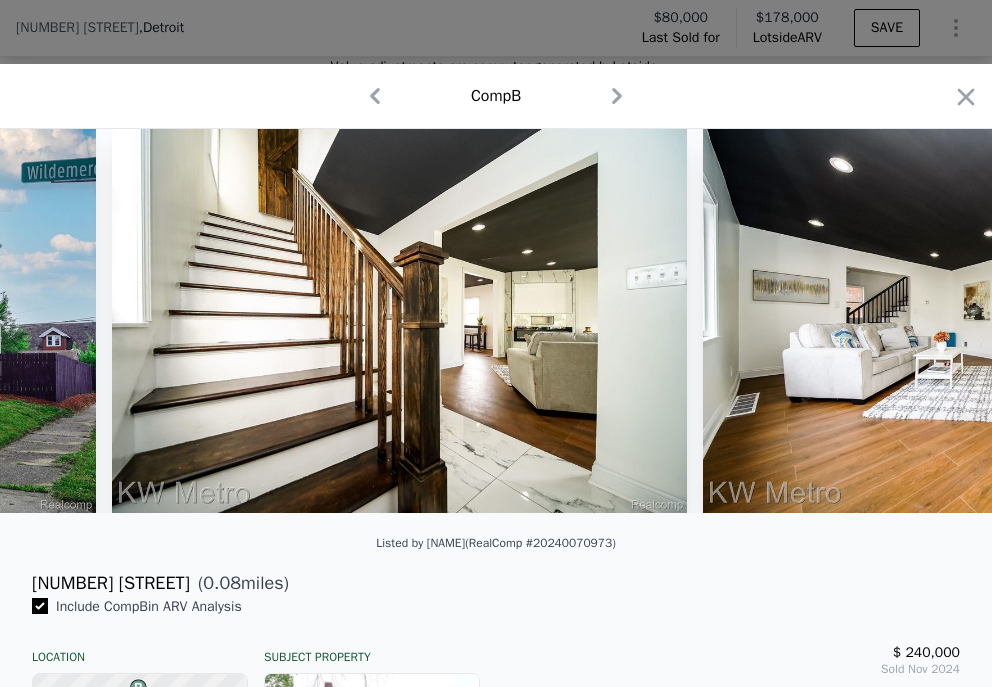 click on "1  photos  are restricted from public view due to [STATE] or MLS regulations   Login  with your agent account or client account" at bounding box center (496, 321) 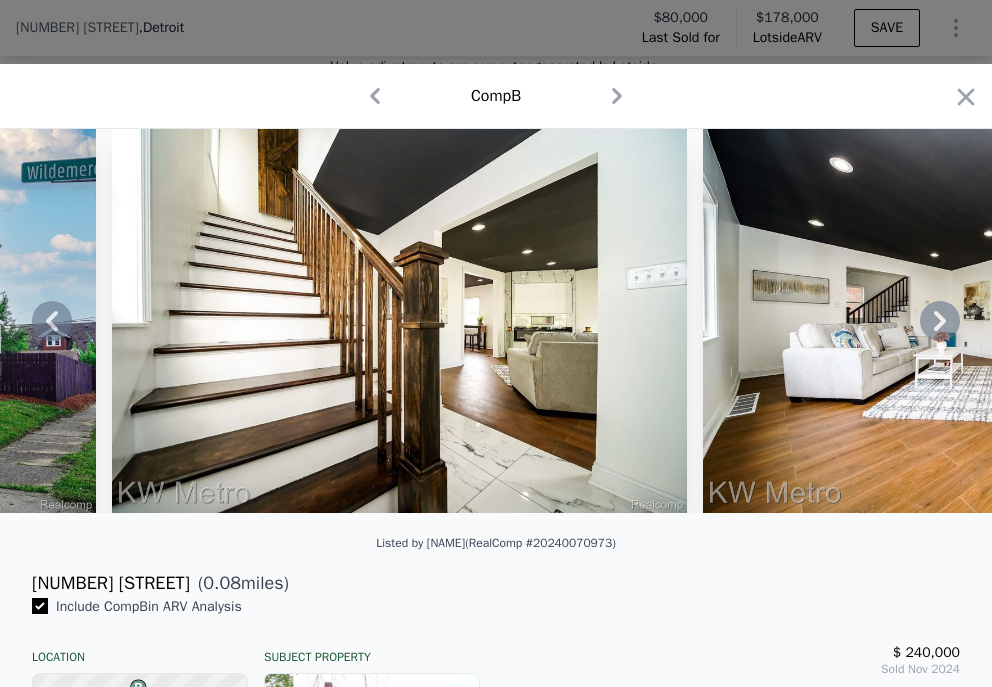 click 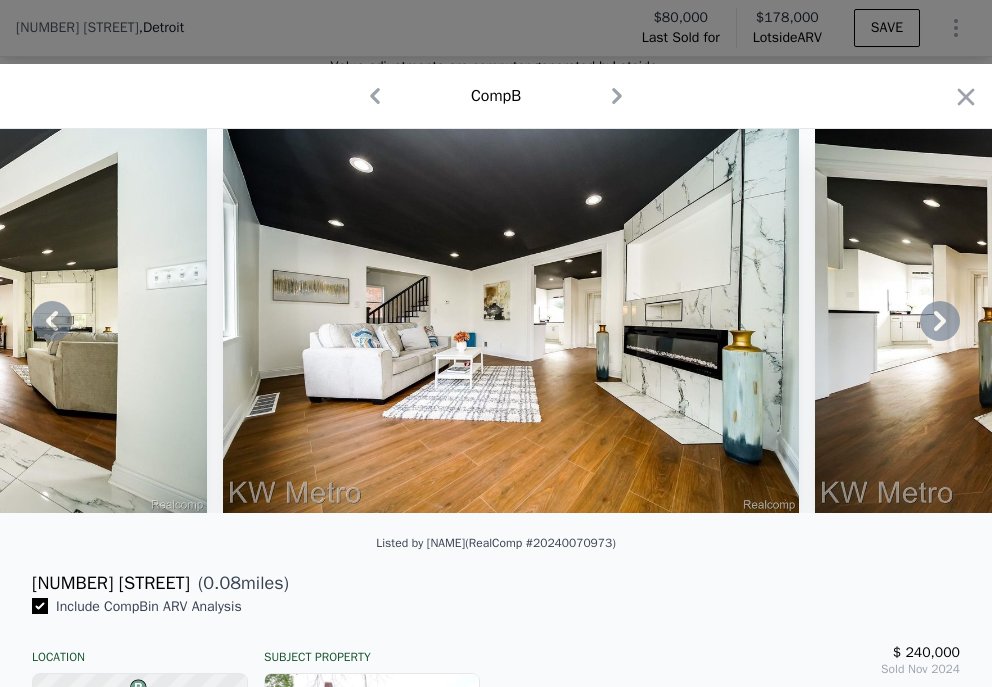 click 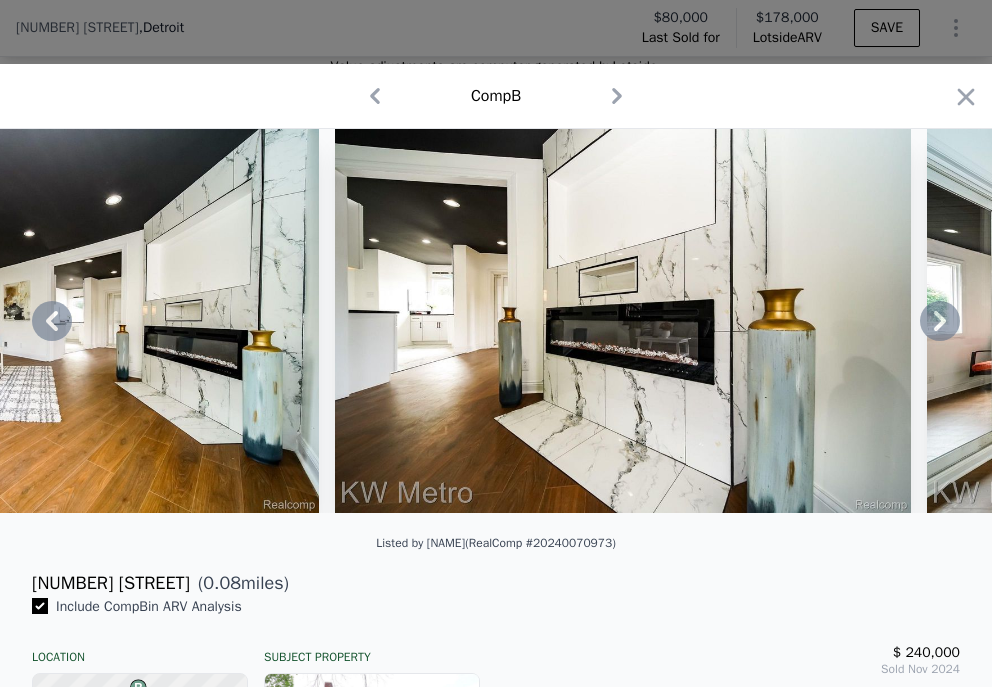 click 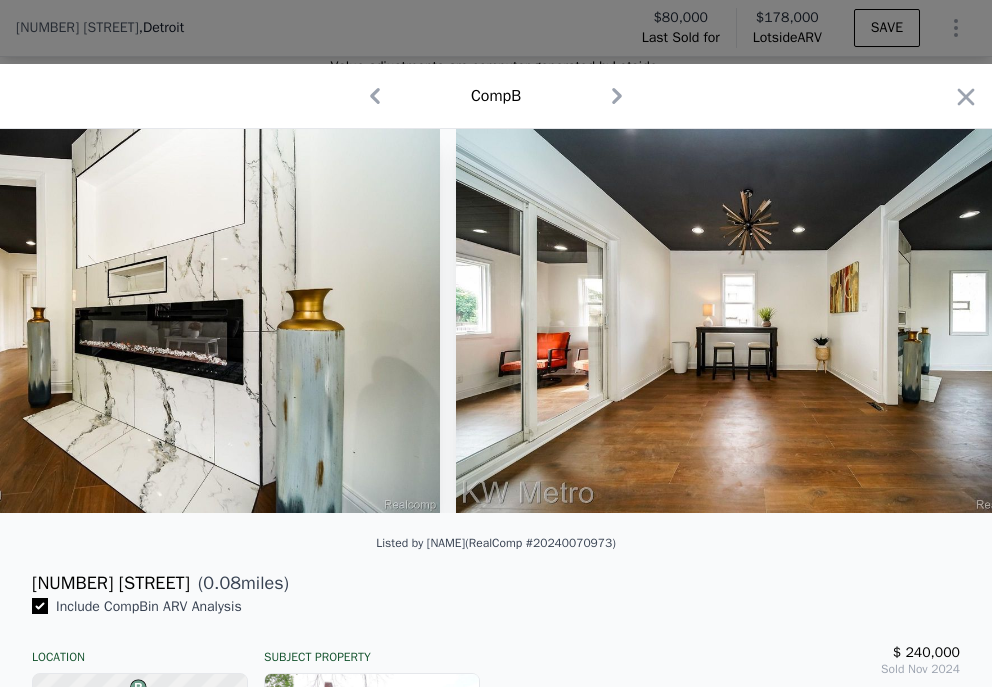 scroll, scrollTop: 0, scrollLeft: 1920, axis: horizontal 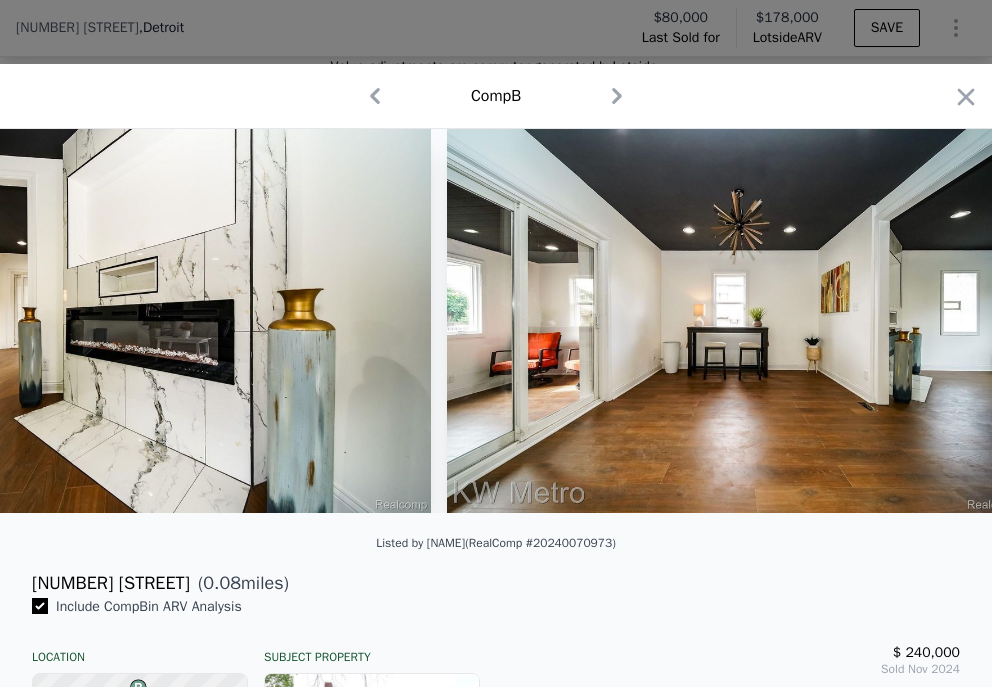 click on "1  photos  are restricted from public view due to [STATE] or MLS regulations   Login  with your agent account or client account" at bounding box center (496, 321) 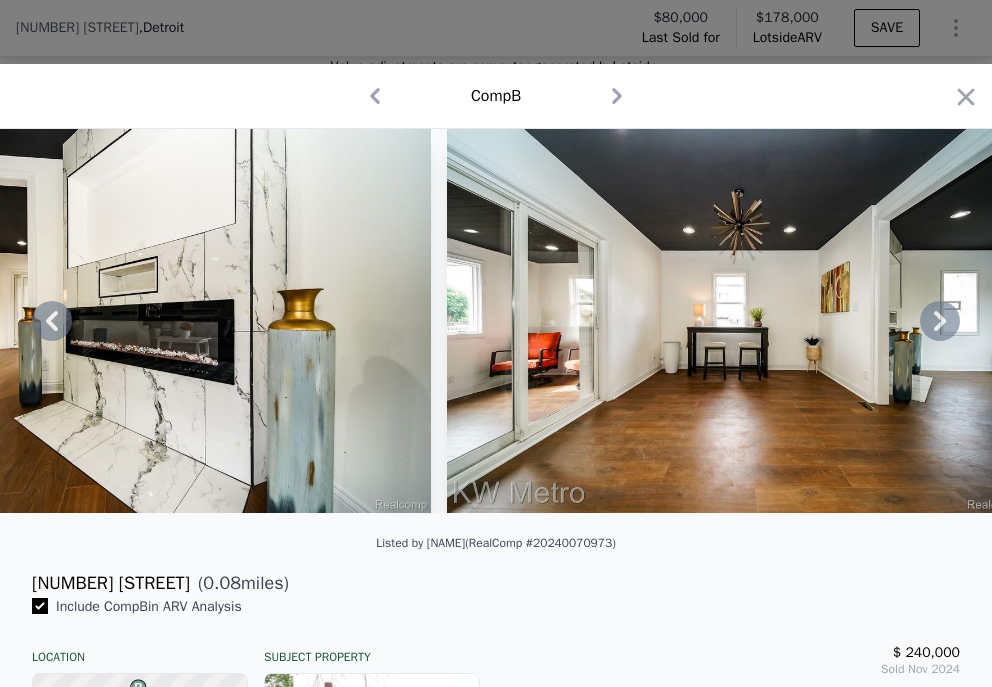 click 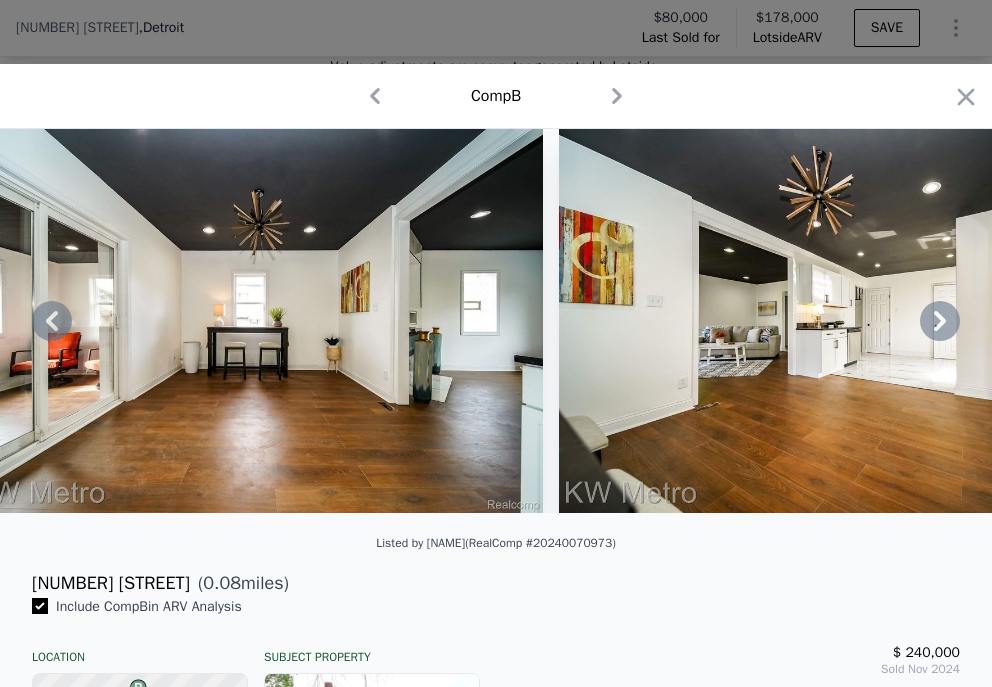 click 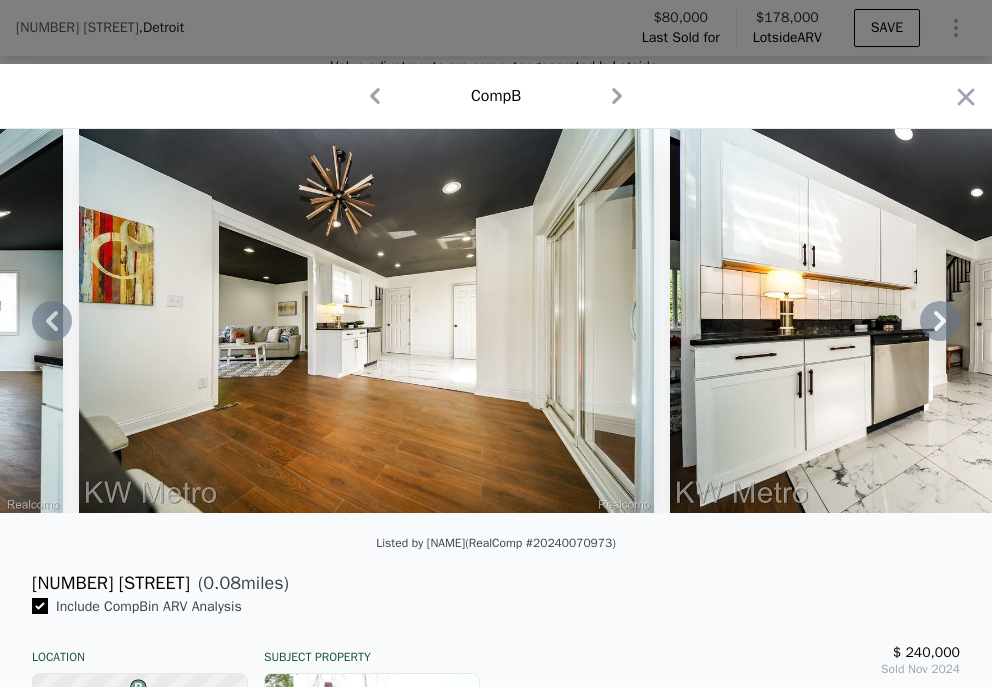 click 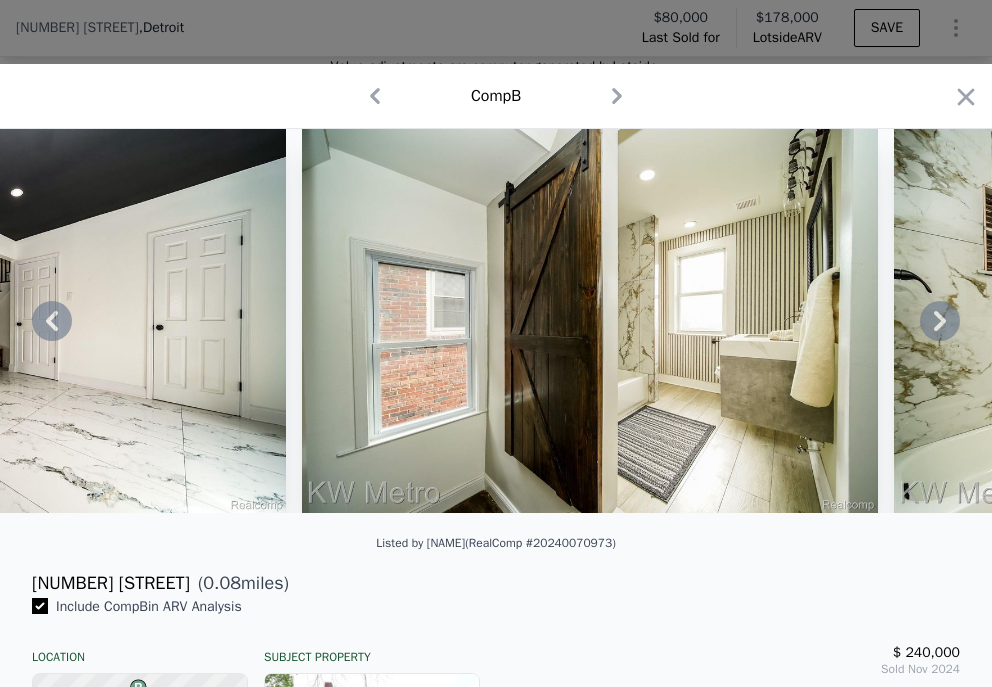 click 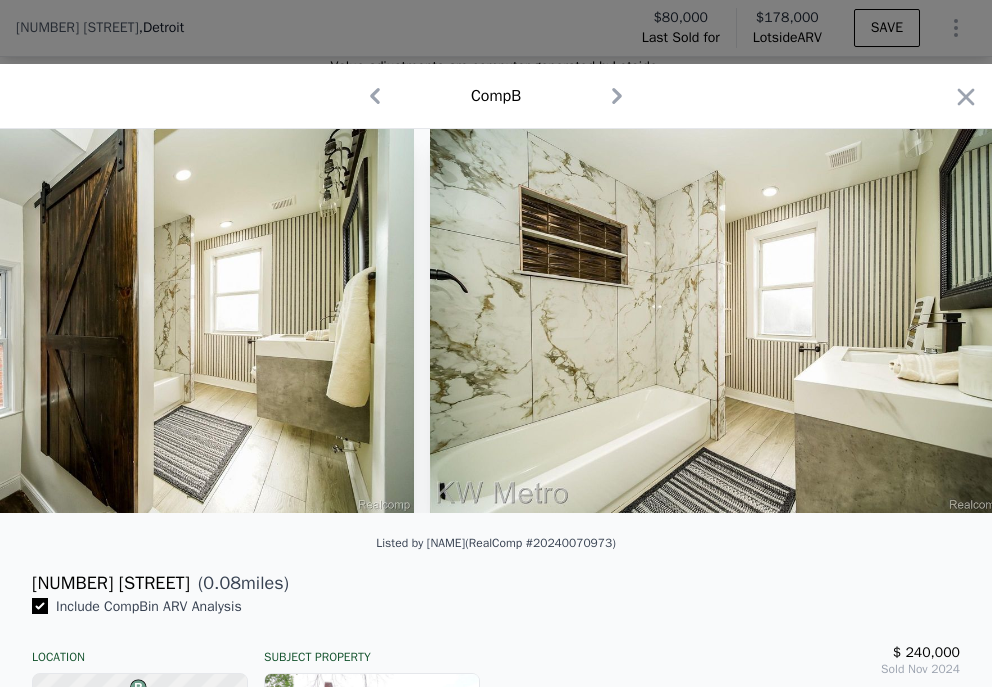 scroll, scrollTop: 0, scrollLeft: 4320, axis: horizontal 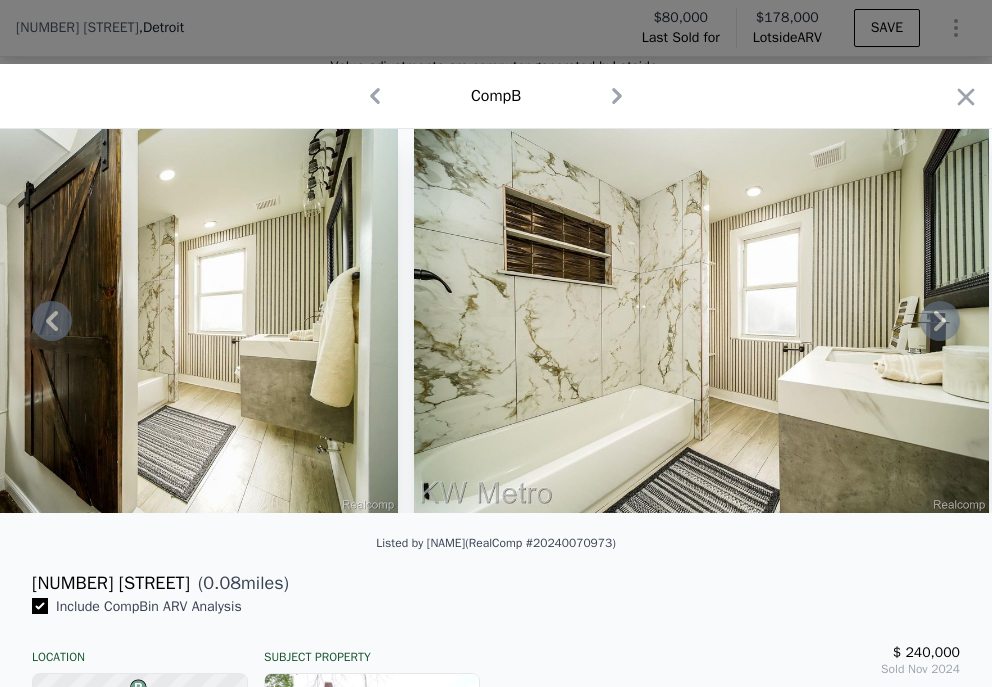 click 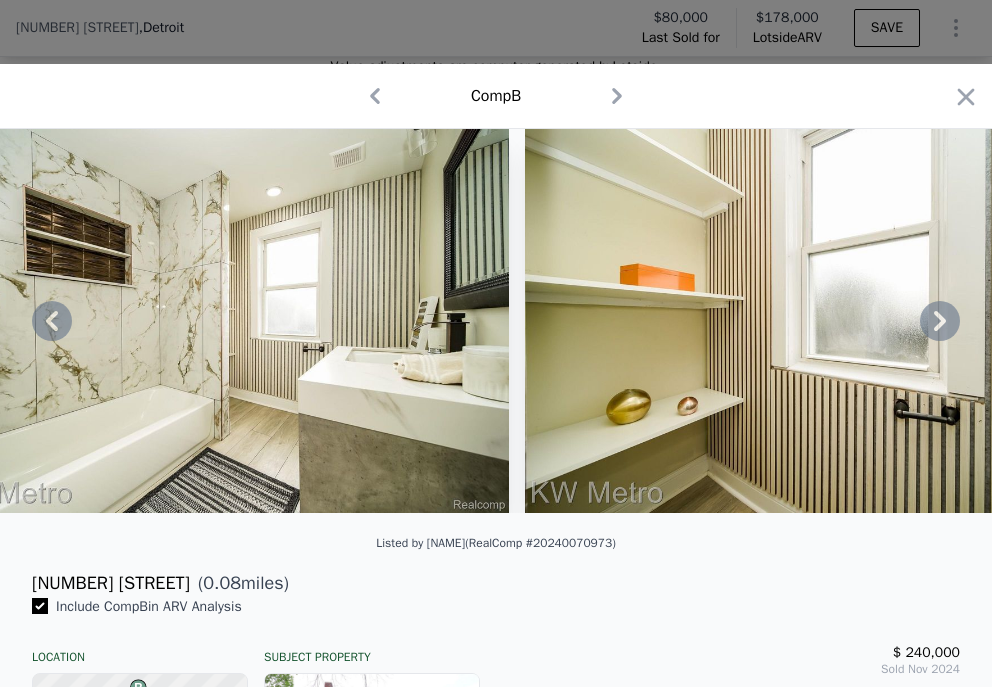 click 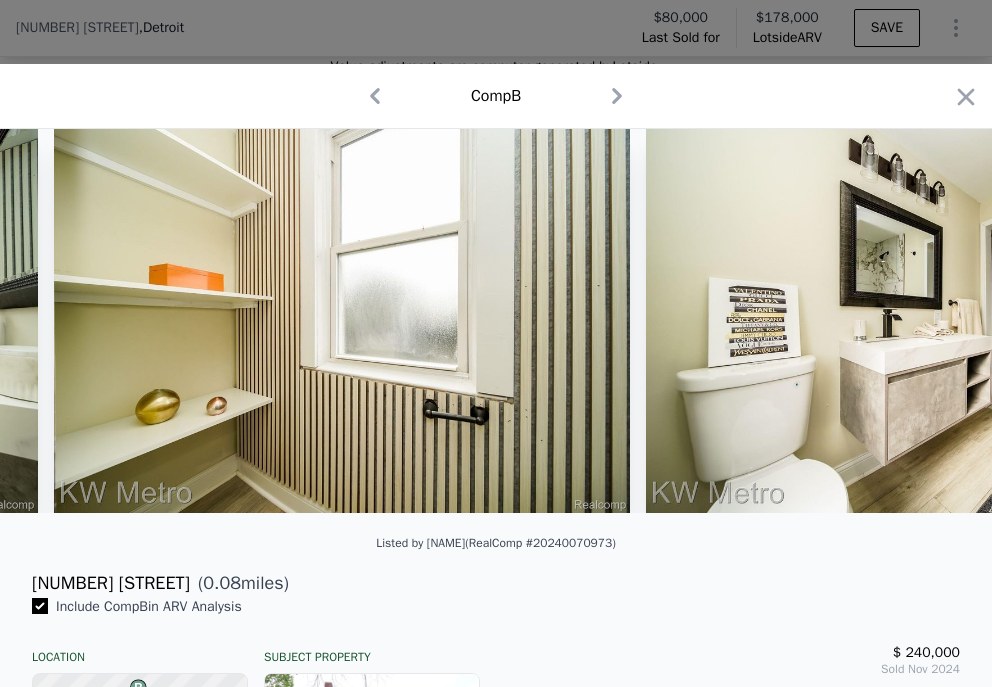 scroll, scrollTop: 0, scrollLeft: 5280, axis: horizontal 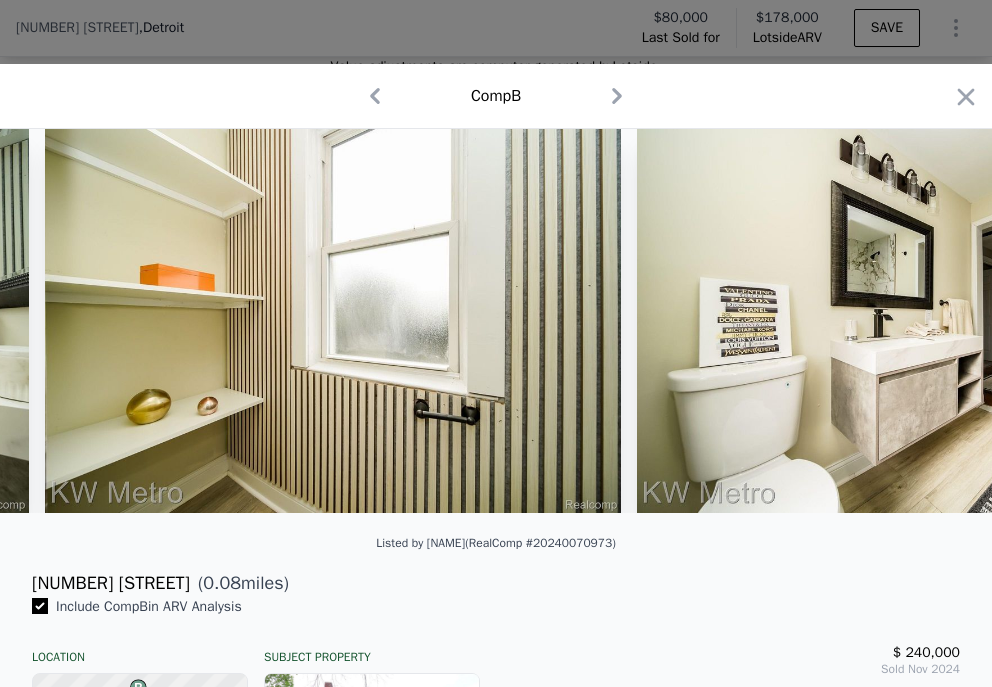 click on "1  photos  are restricted from public view due to [STATE] or MLS regulations   Login  with your agent account or client account" at bounding box center [496, 321] 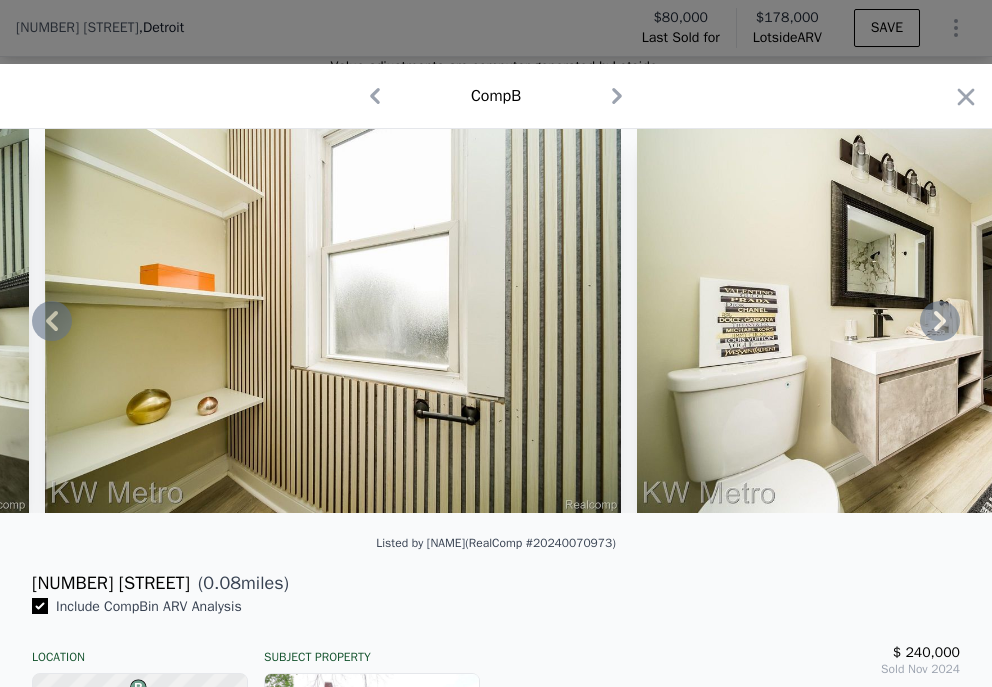 click 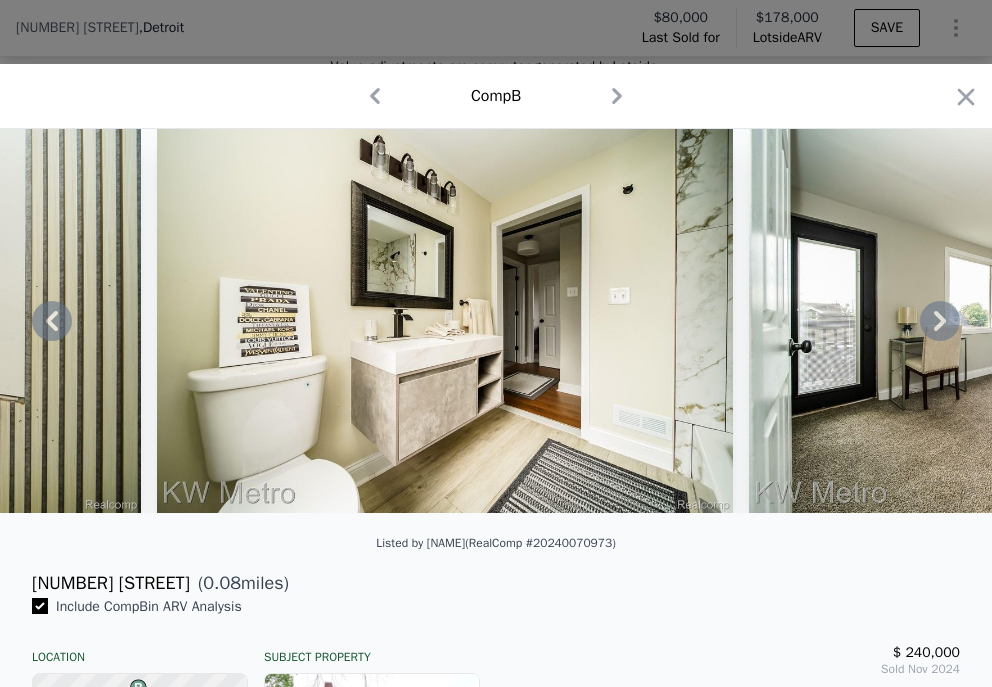 click 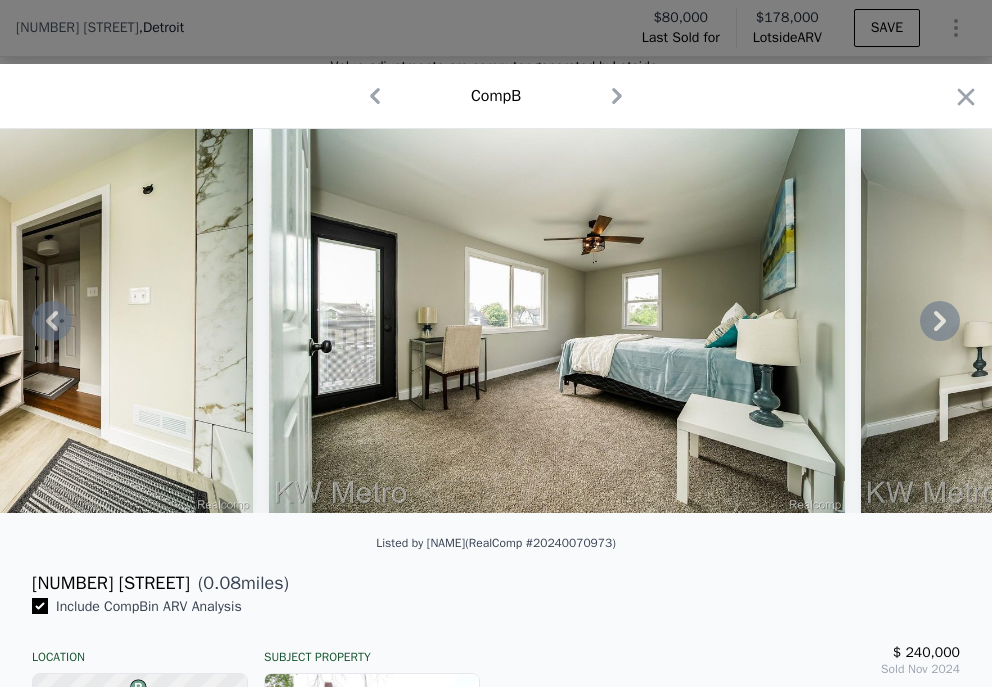 click 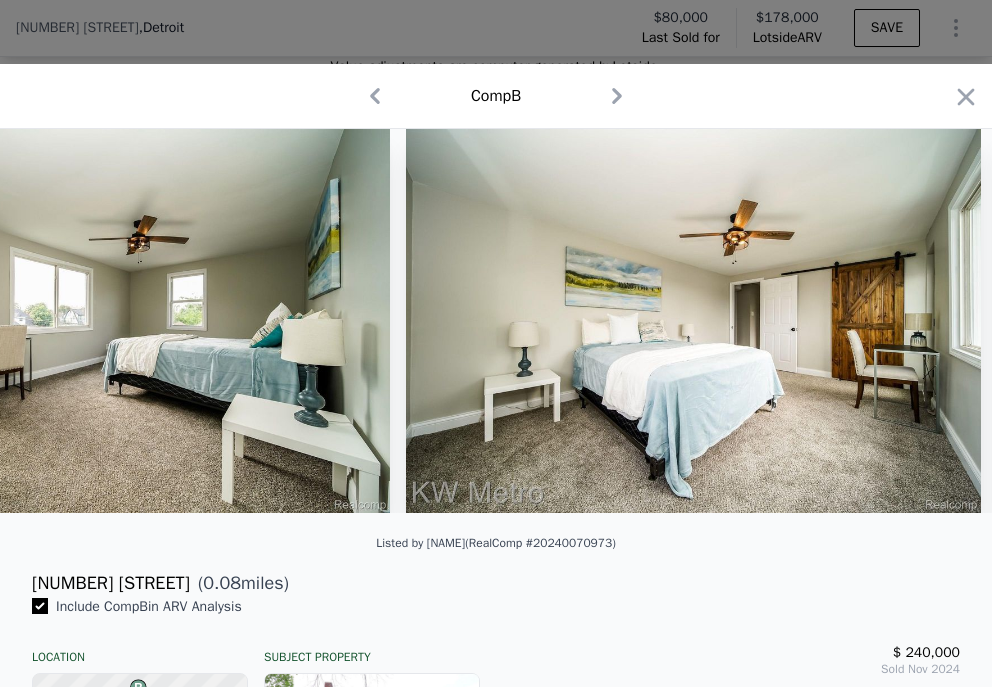 scroll, scrollTop: 0, scrollLeft: 6720, axis: horizontal 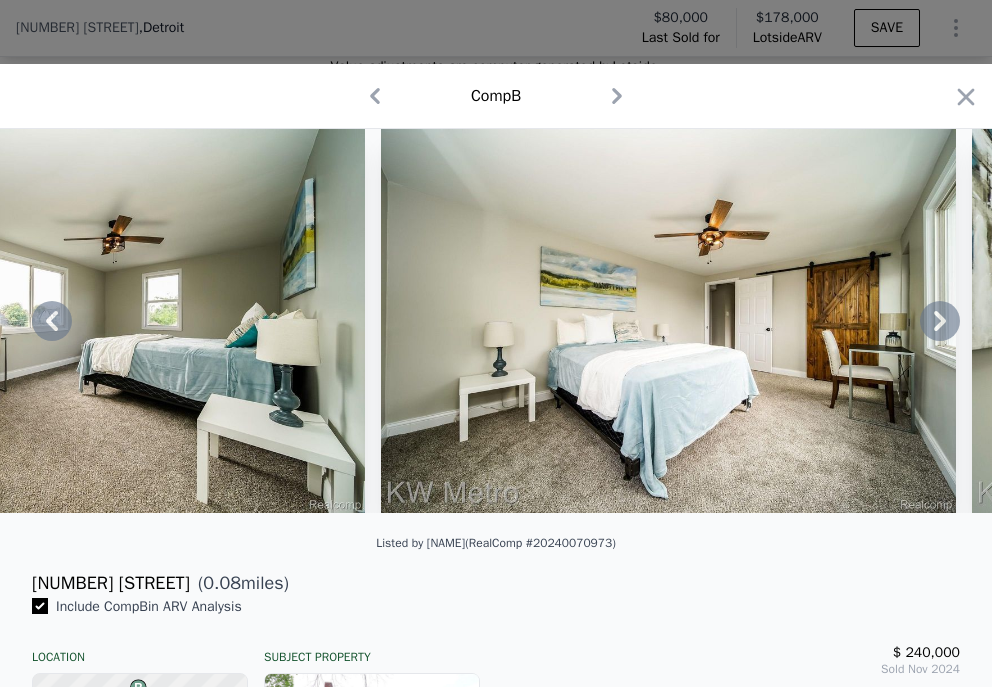 click 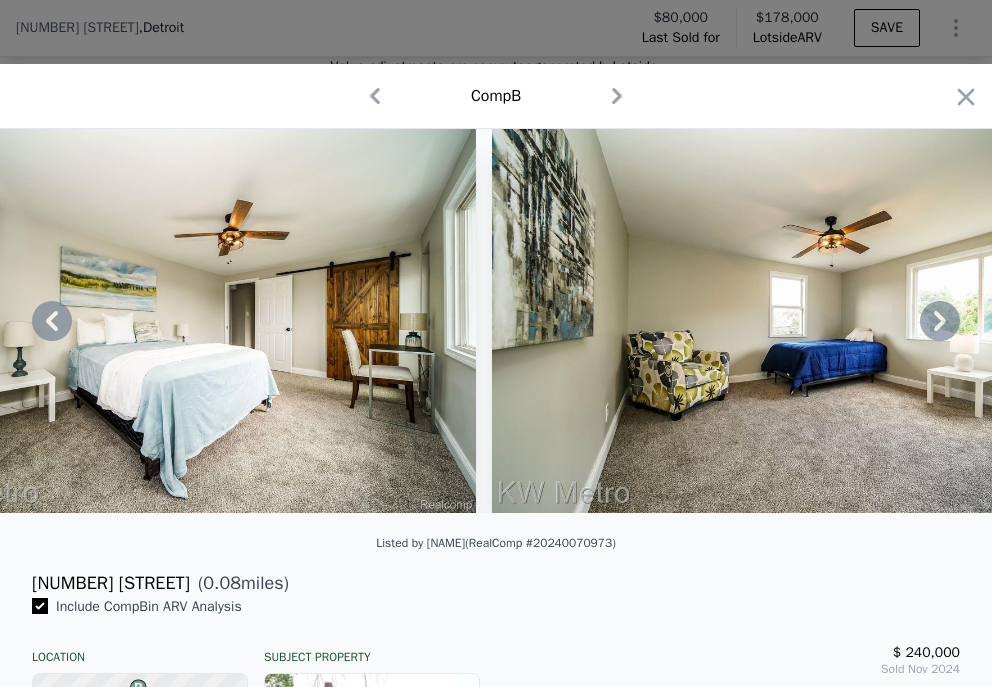 click 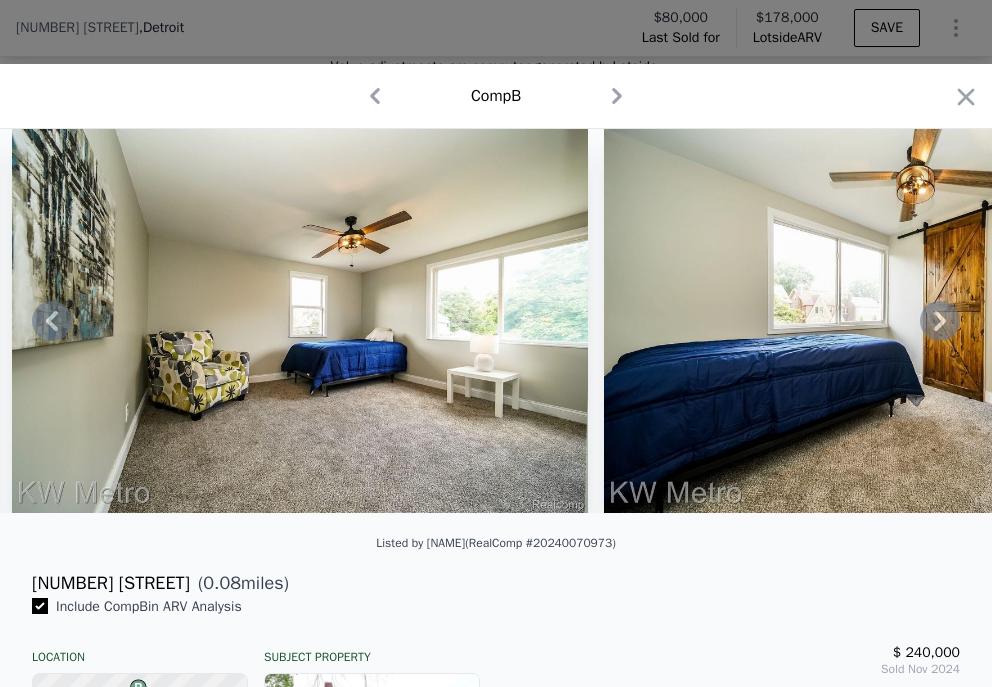 click 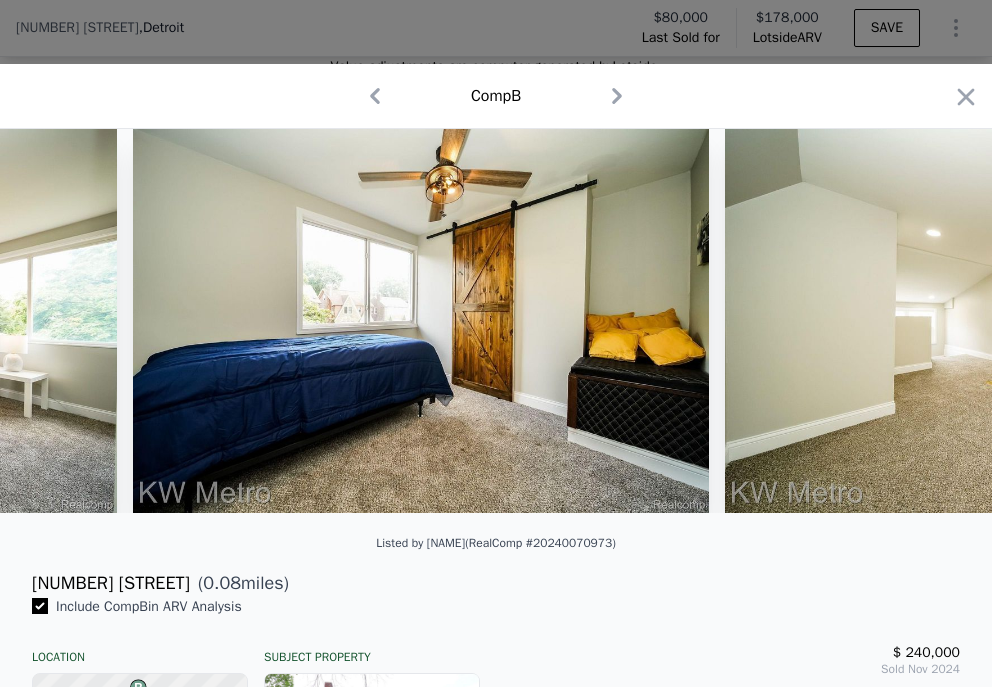 scroll, scrollTop: 0, scrollLeft: 8160, axis: horizontal 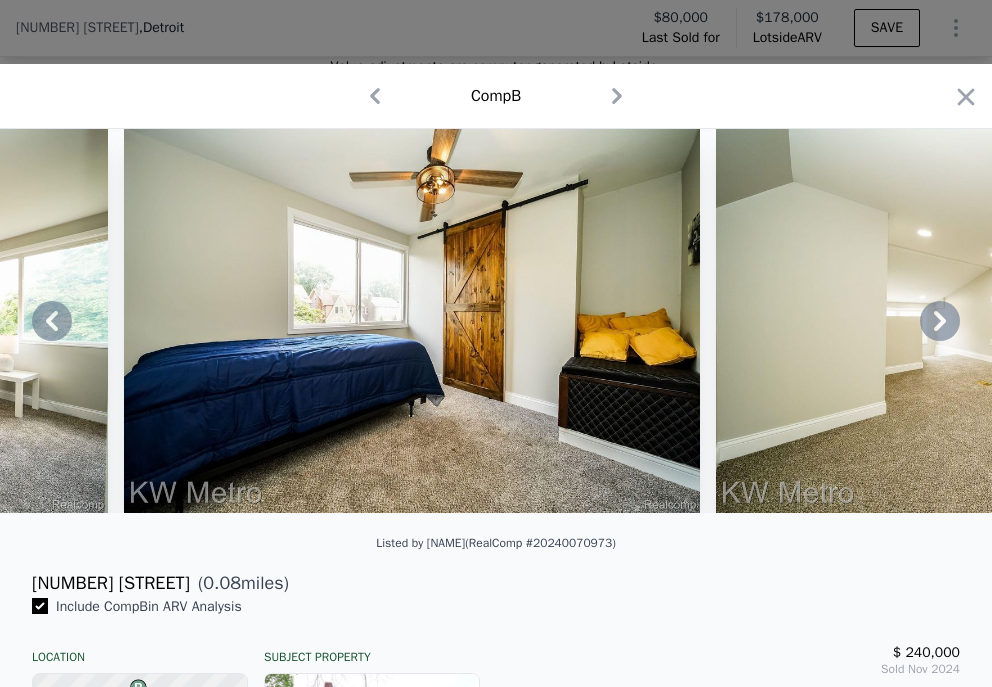 click 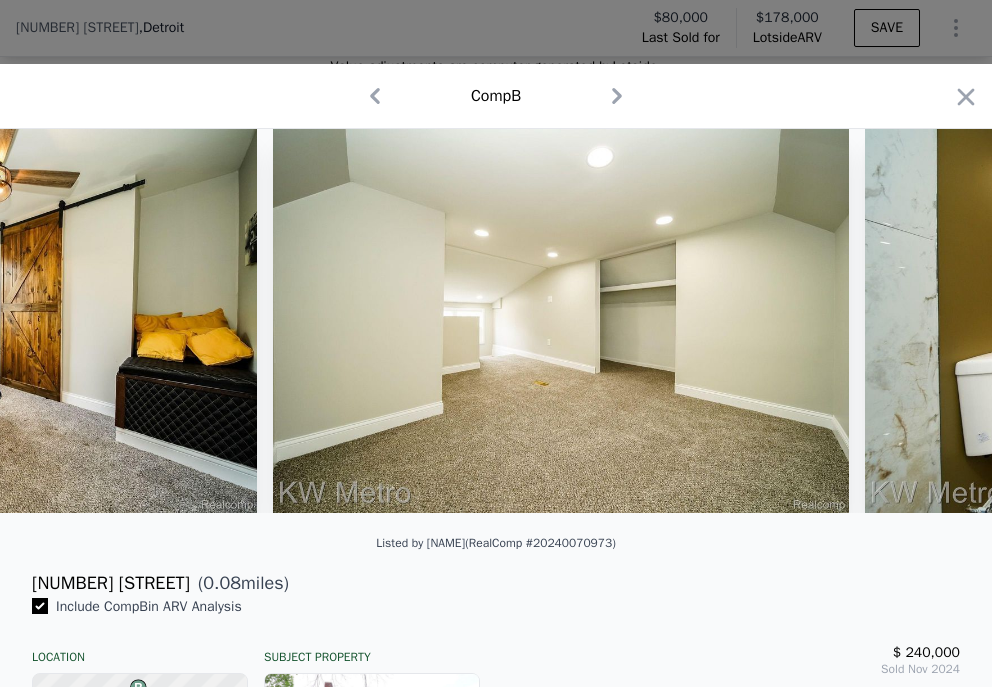 scroll, scrollTop: 0, scrollLeft: 8640, axis: horizontal 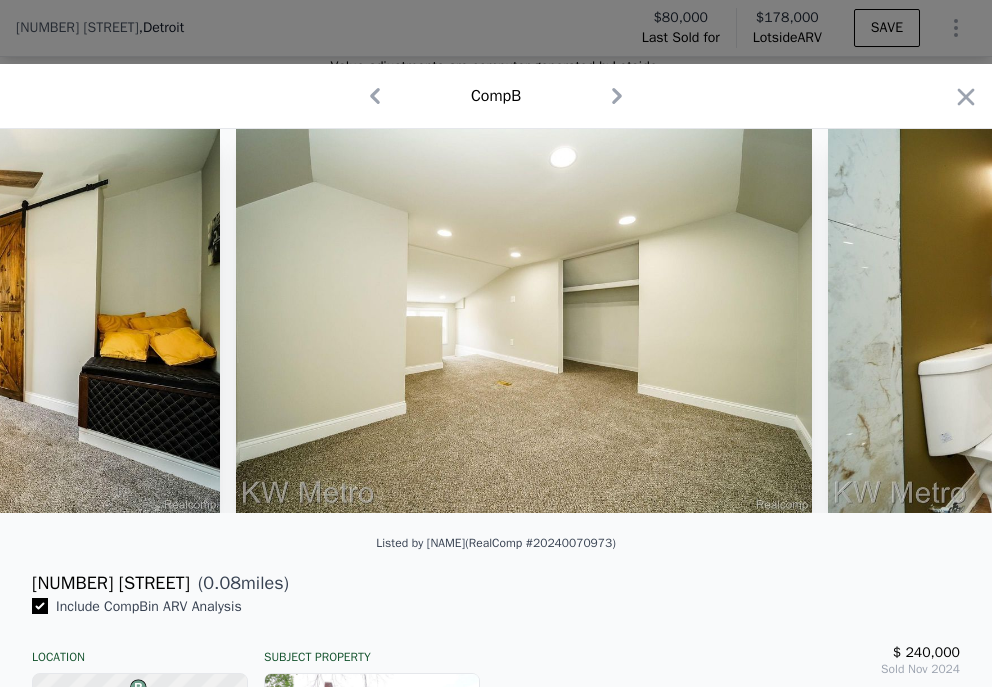 click on "1  photos  are restricted from public view due to [STATE] or MLS regulations   Login  with your agent account or client account" at bounding box center [496, 321] 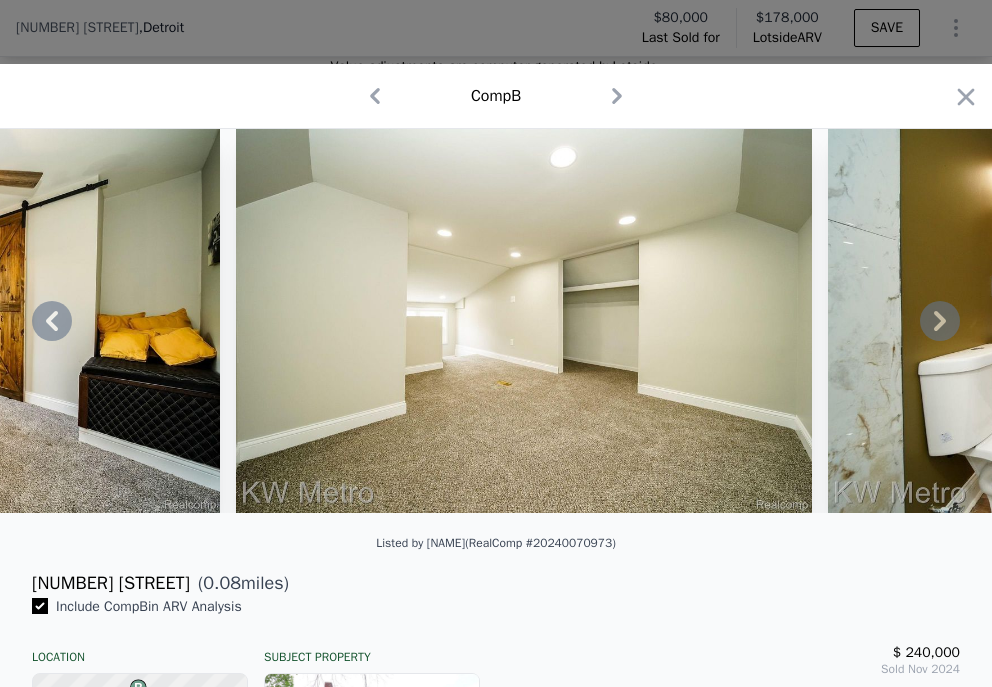 click 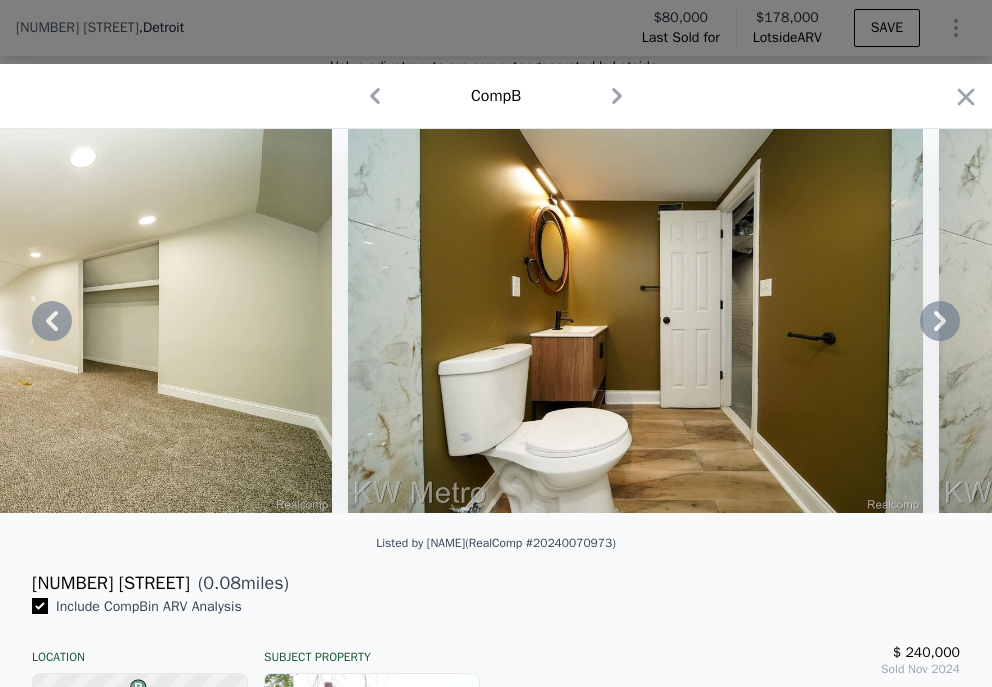 click 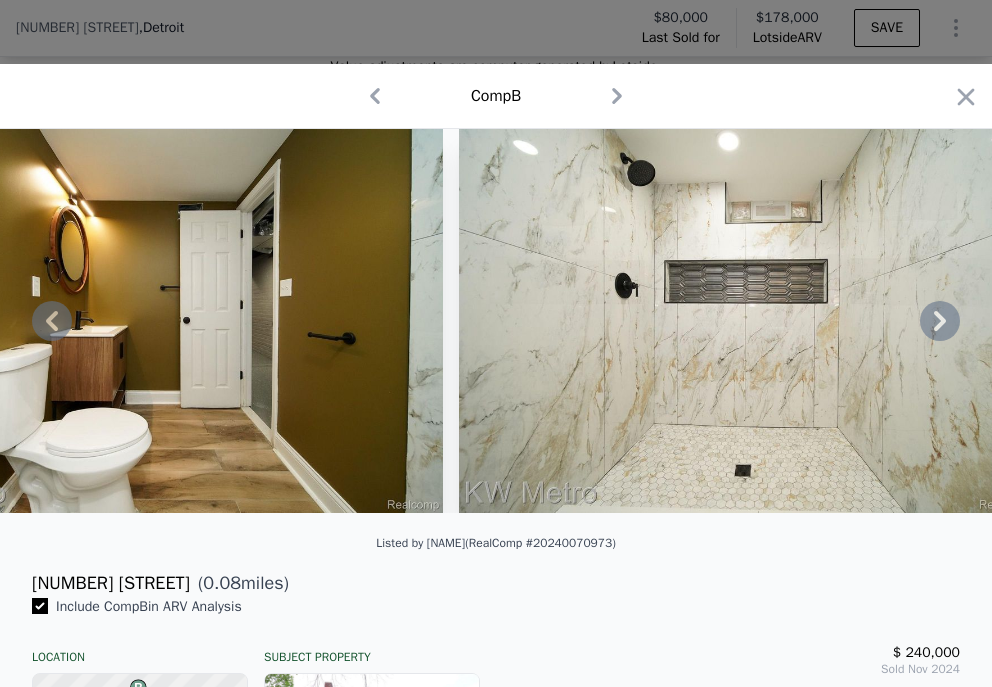 click 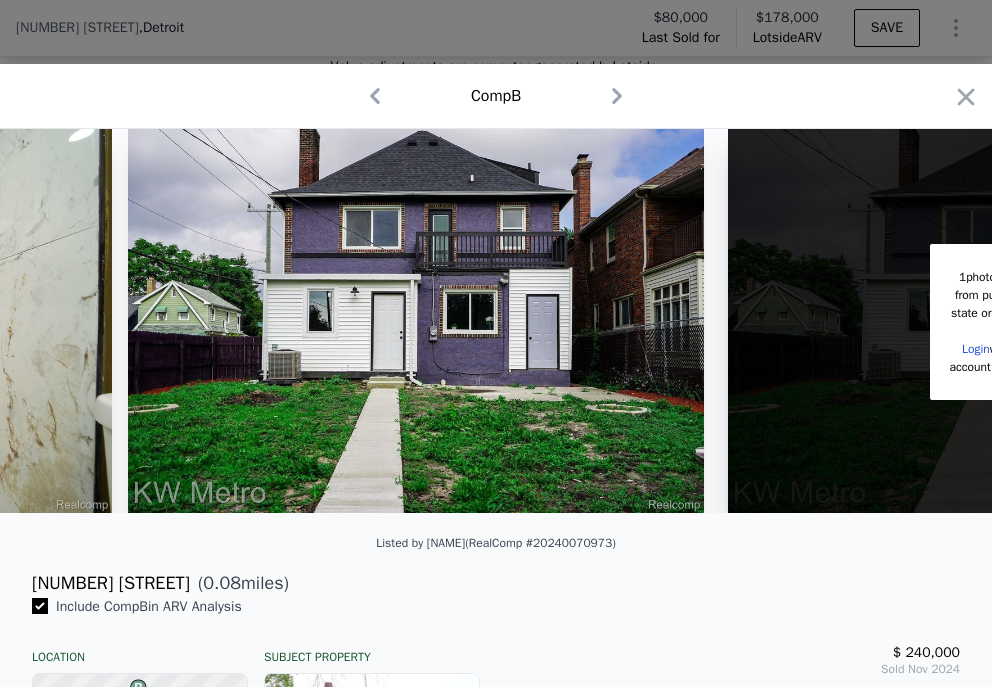 scroll, scrollTop: 0, scrollLeft: 10560, axis: horizontal 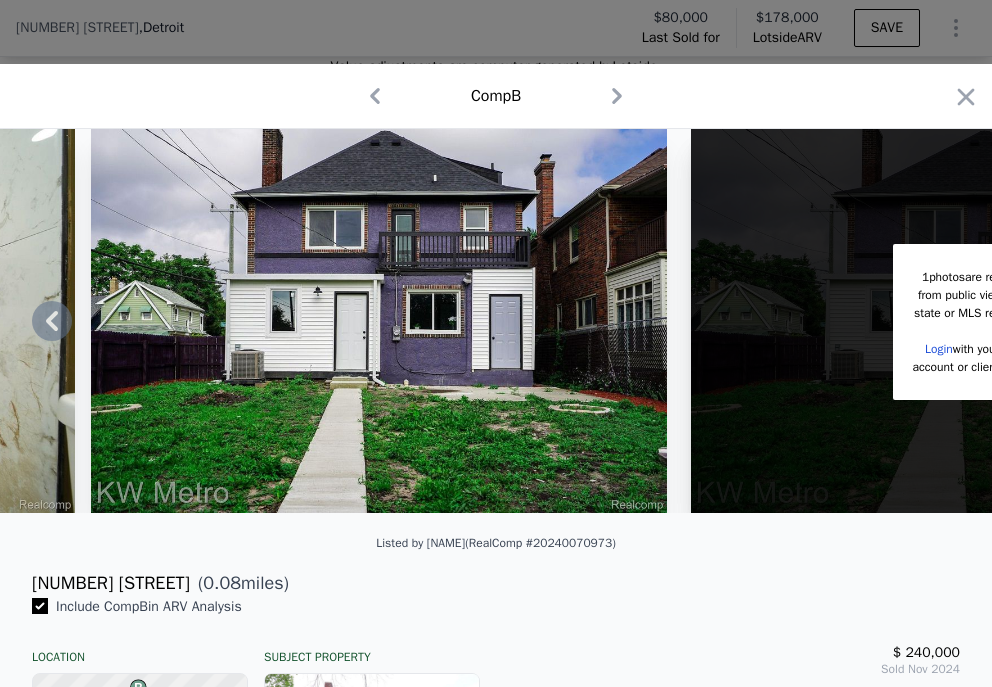 click 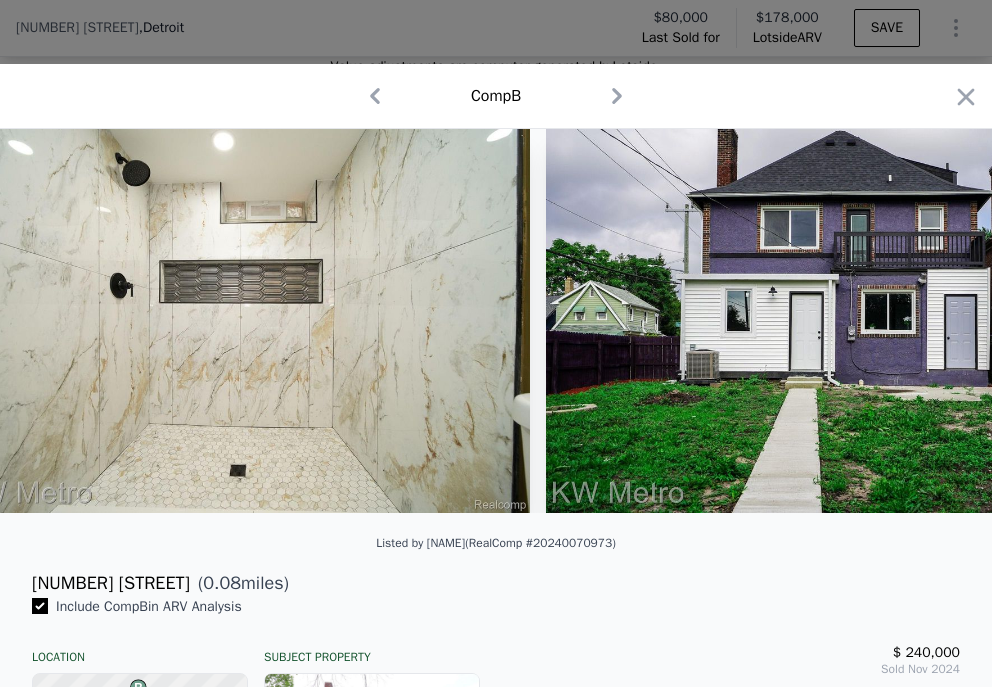 scroll, scrollTop: 0, scrollLeft: 10080, axis: horizontal 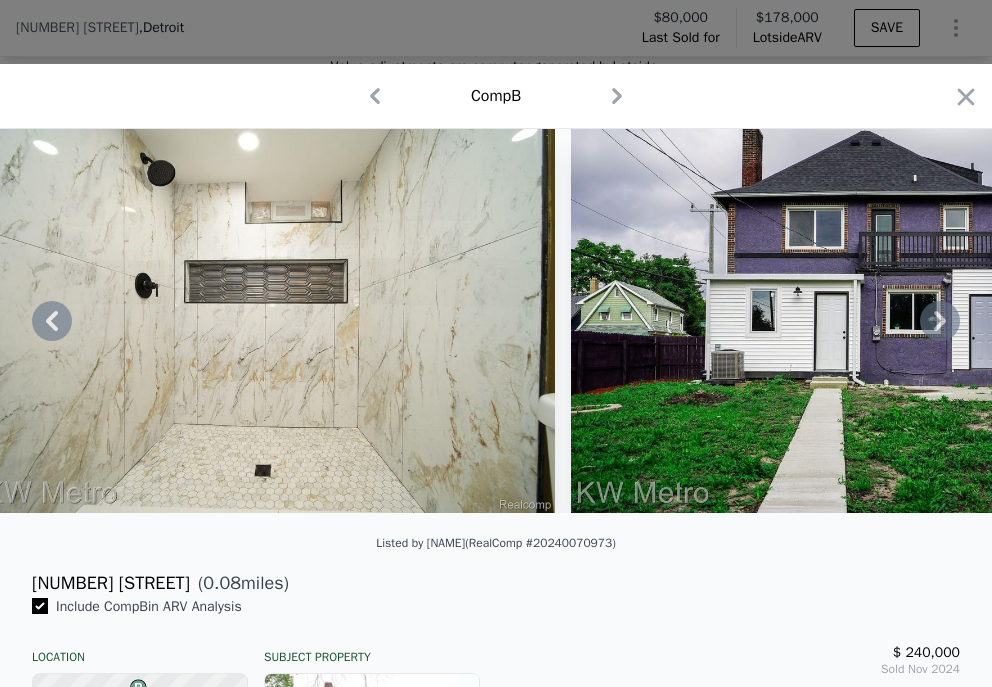 click 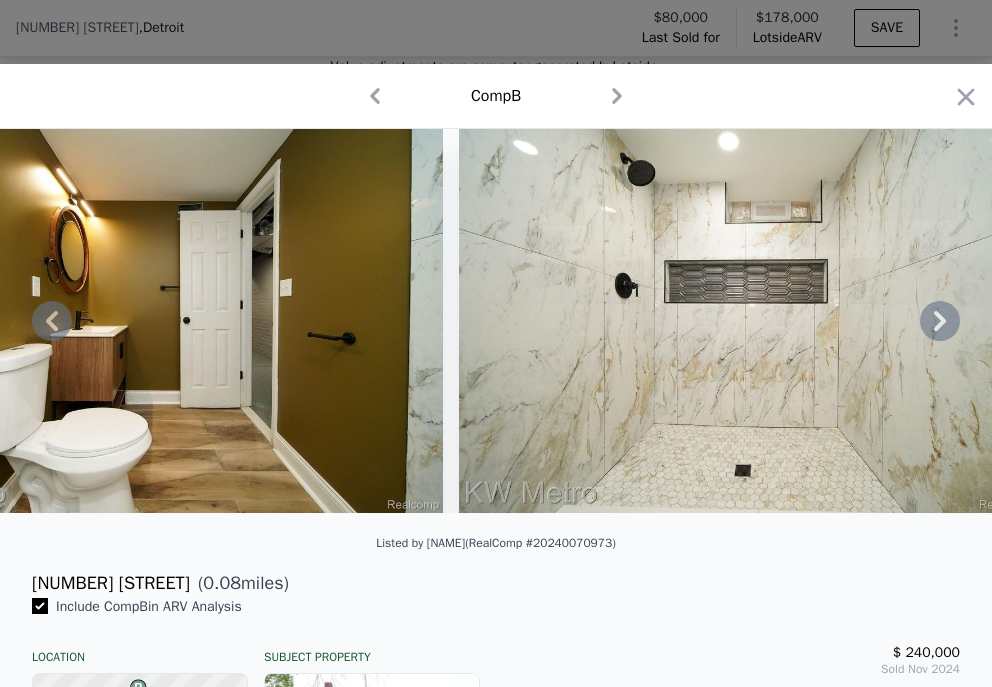 click 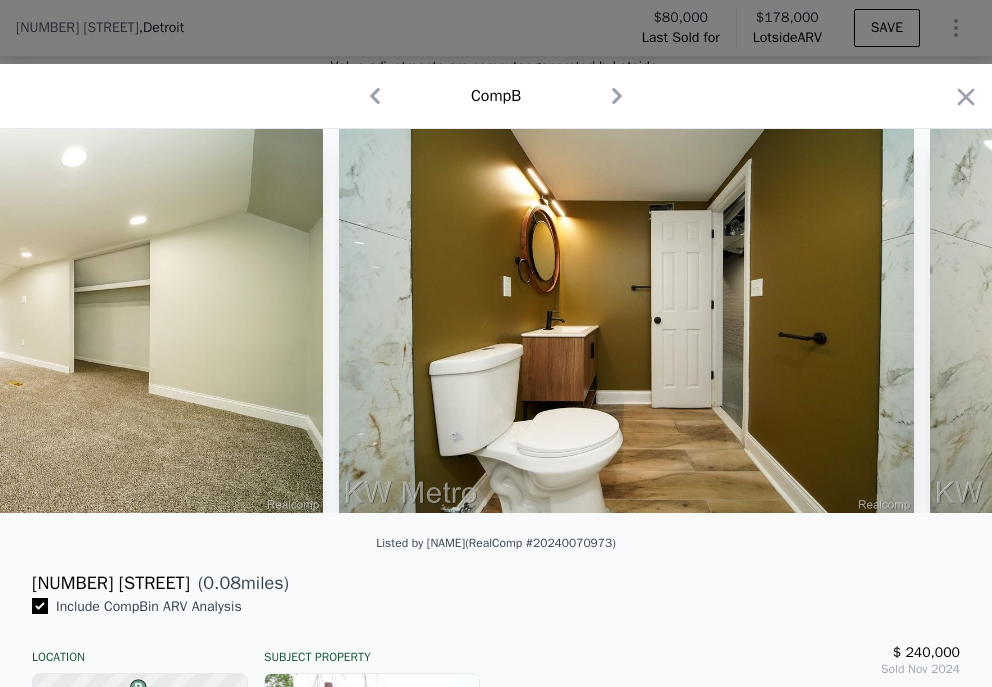 scroll, scrollTop: 0, scrollLeft: 9120, axis: horizontal 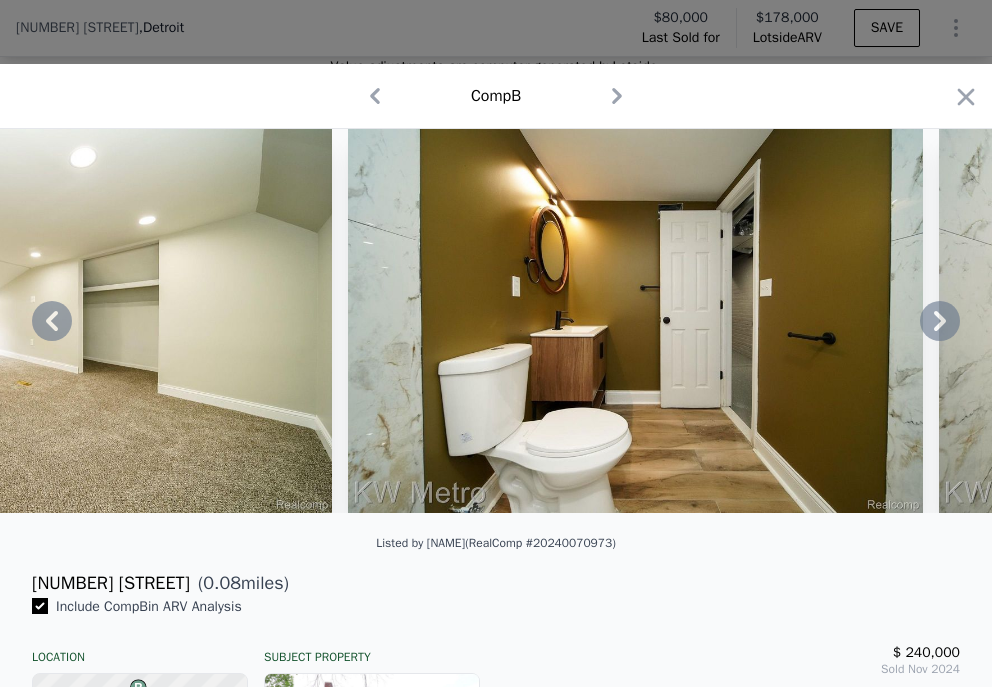 click 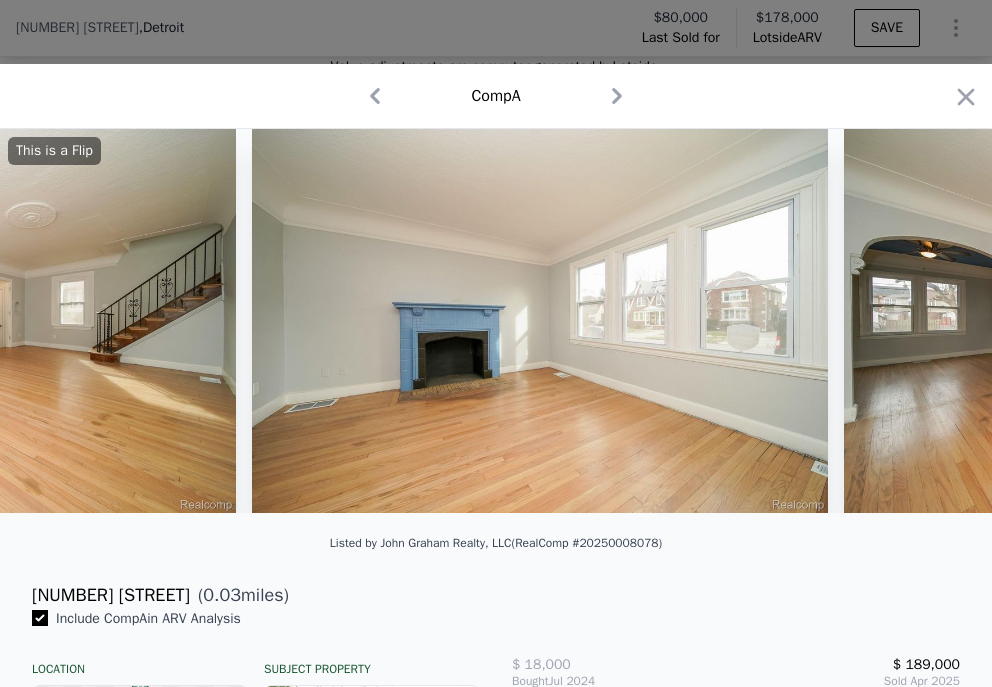 scroll, scrollTop: 0, scrollLeft: 176, axis: horizontal 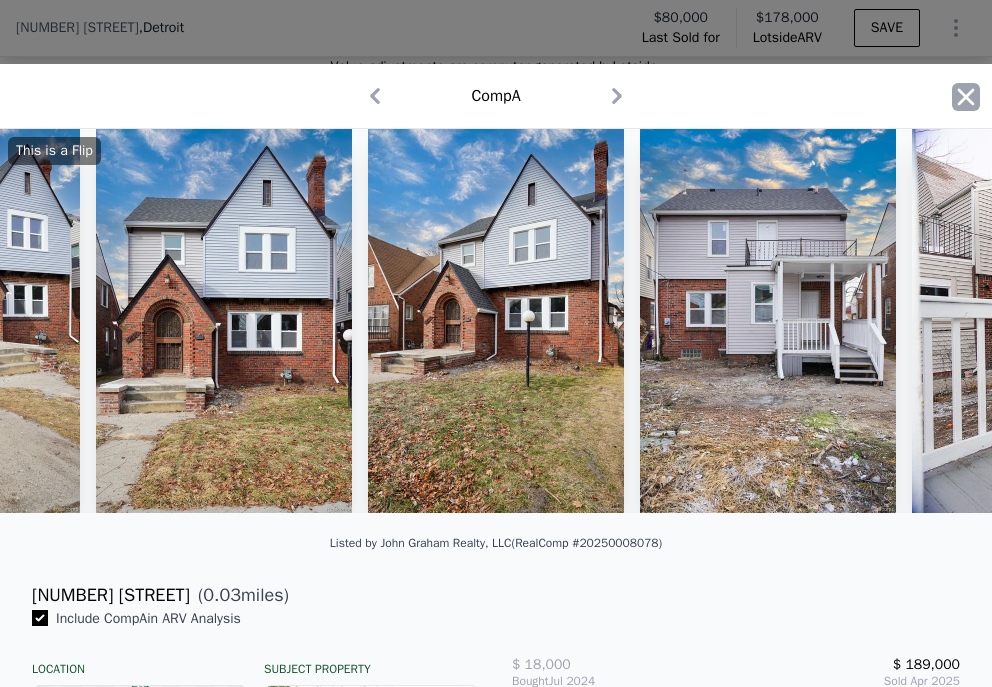 click 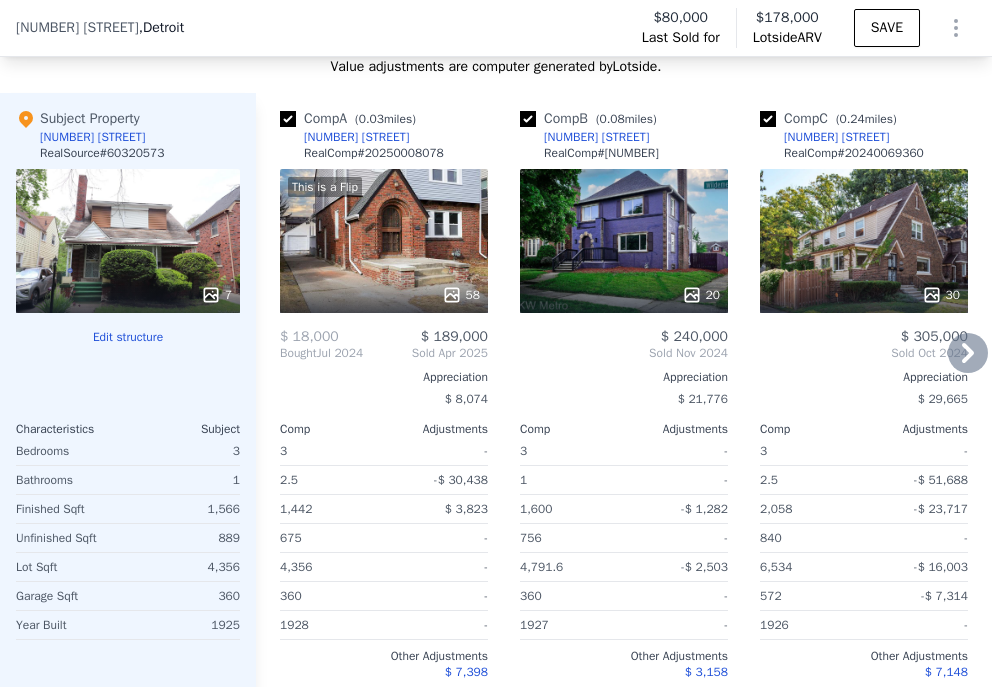 scroll, scrollTop: 3145, scrollLeft: 0, axis: vertical 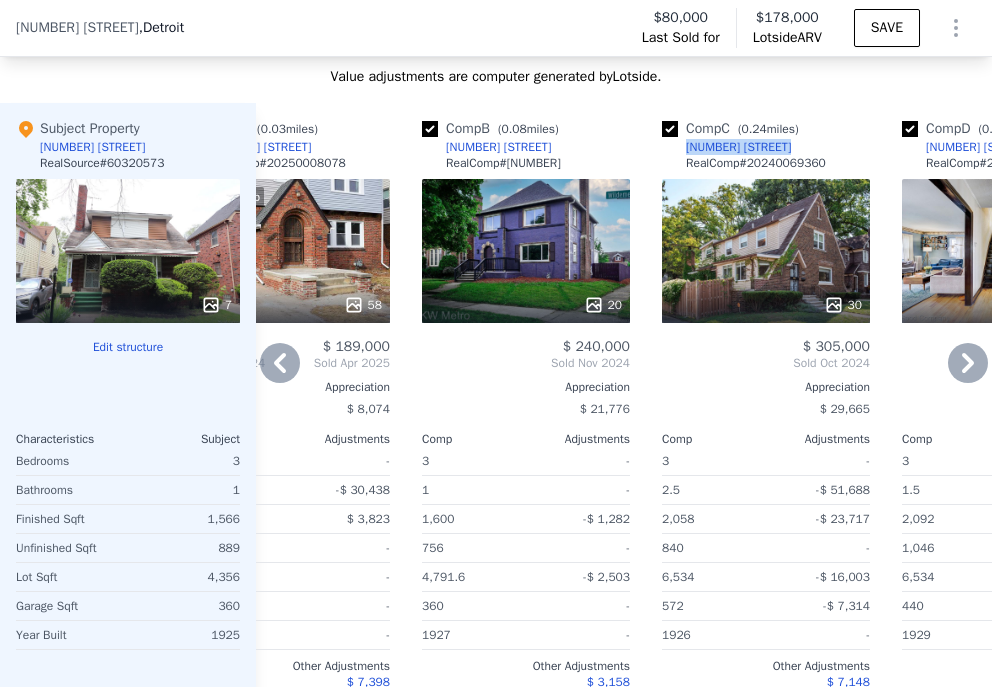 drag, startPoint x: 844, startPoint y: 145, endPoint x: 686, endPoint y: 150, distance: 158.0791 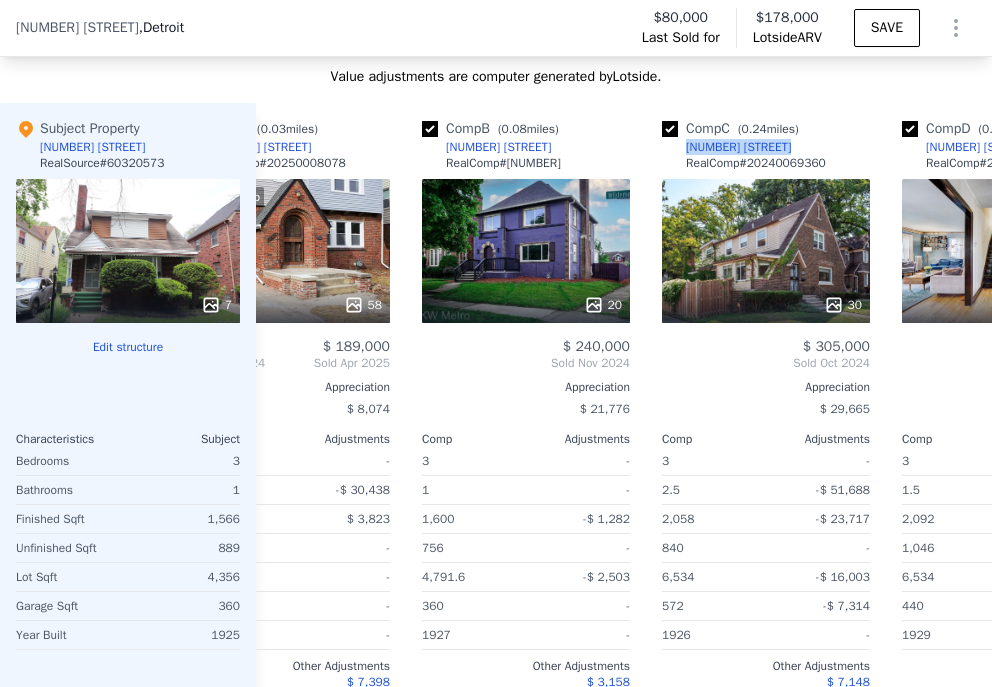 copy on "[NUMBER] [STREET]" 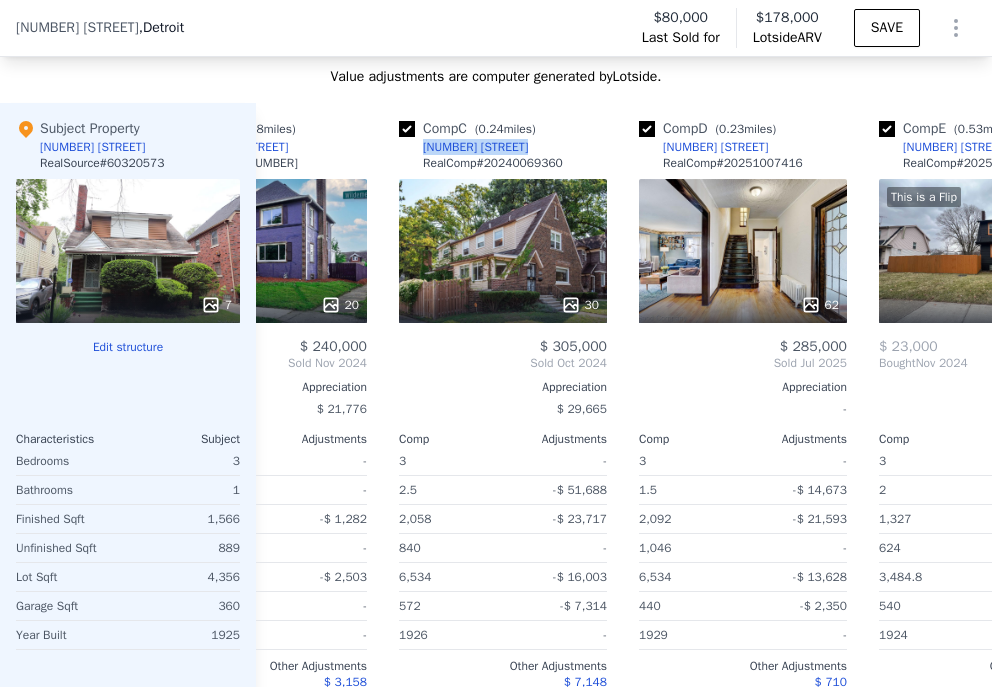 scroll, scrollTop: 0, scrollLeft: 362, axis: horizontal 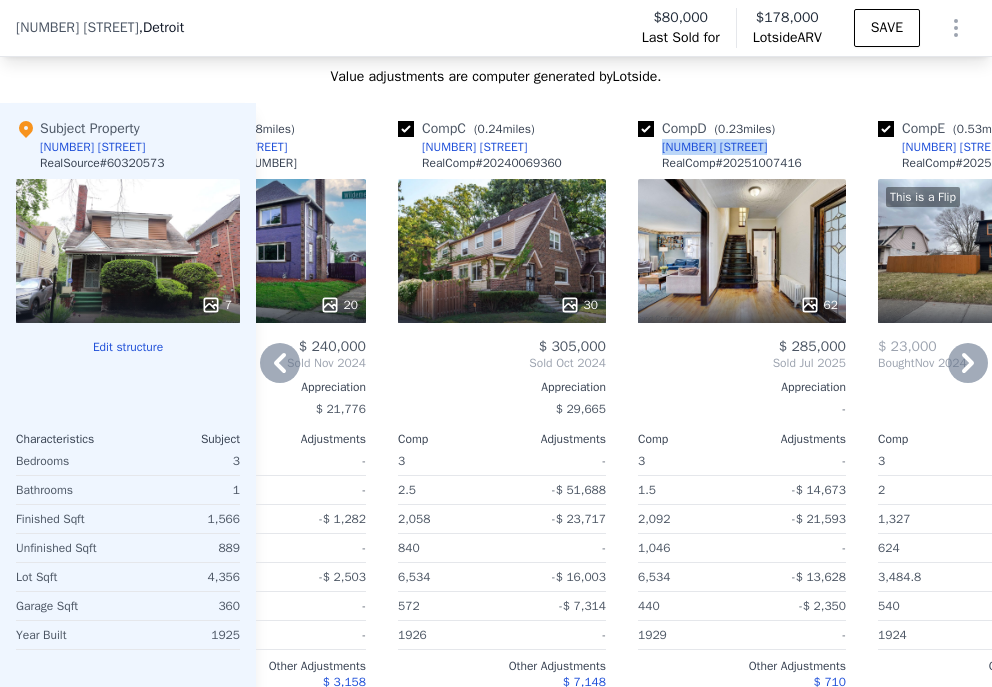 drag, startPoint x: 788, startPoint y: 147, endPoint x: 661, endPoint y: 147, distance: 127 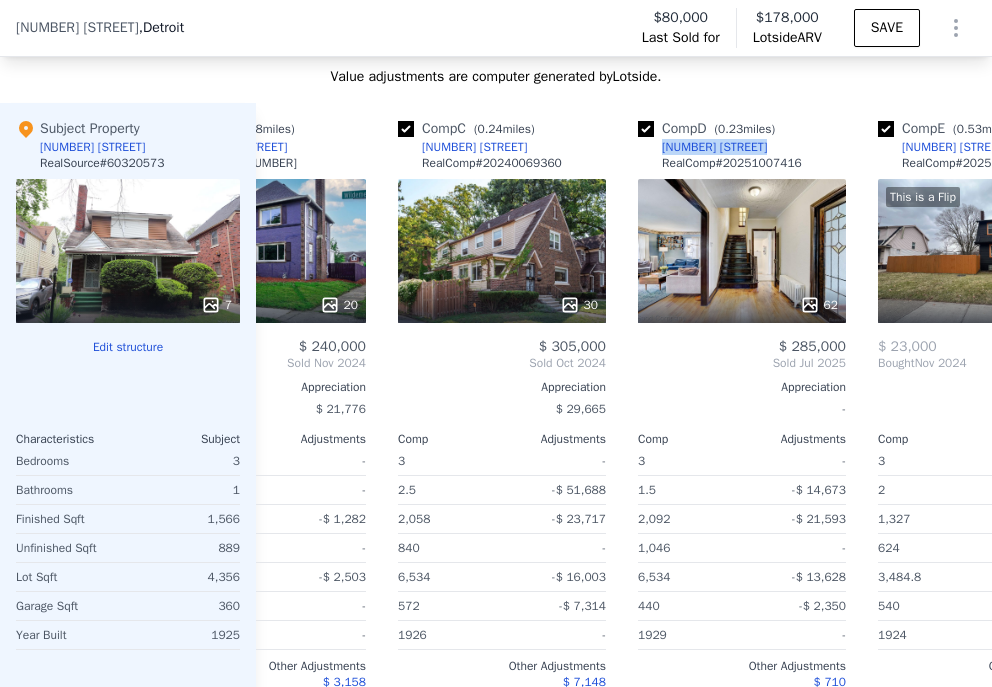 copy on "[NUMBER] [STREET]" 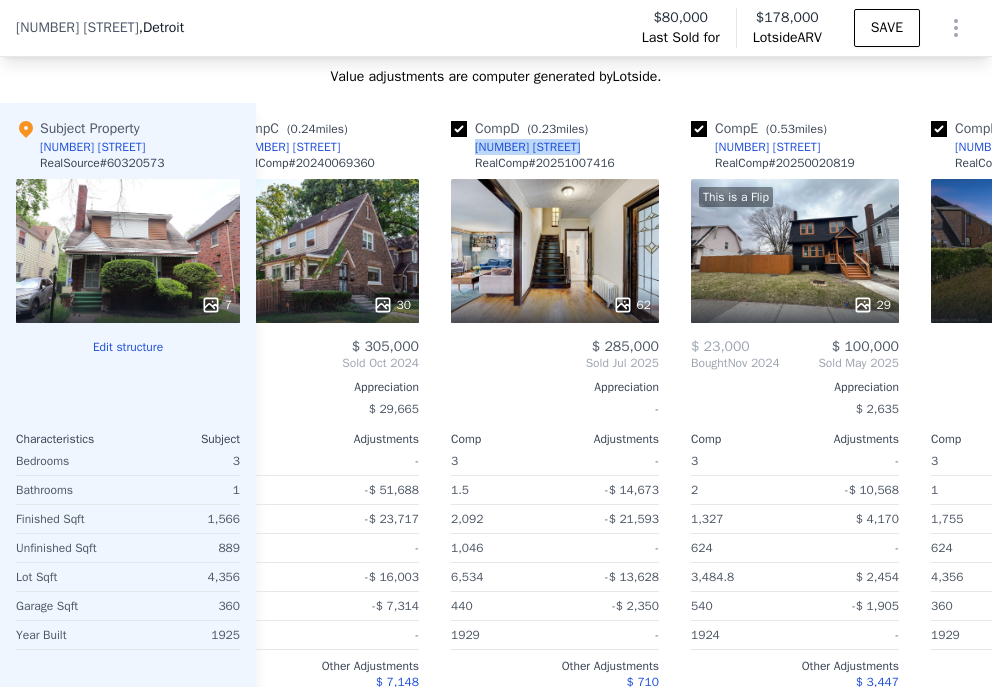 scroll, scrollTop: 0, scrollLeft: 566, axis: horizontal 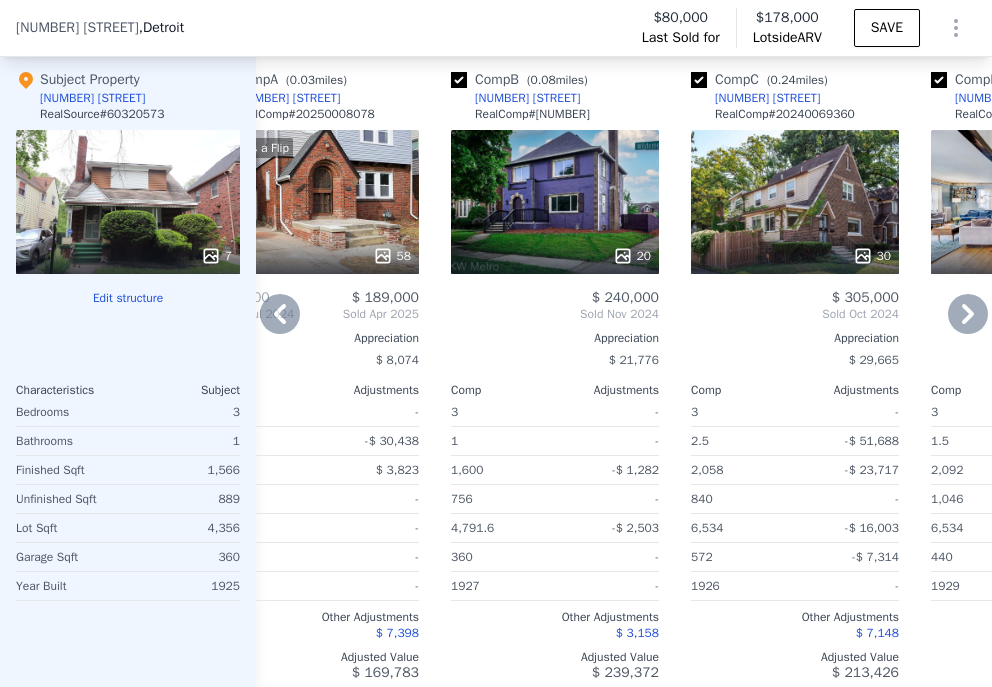 drag, startPoint x: 852, startPoint y: 96, endPoint x: 707, endPoint y: 102, distance: 145.12408 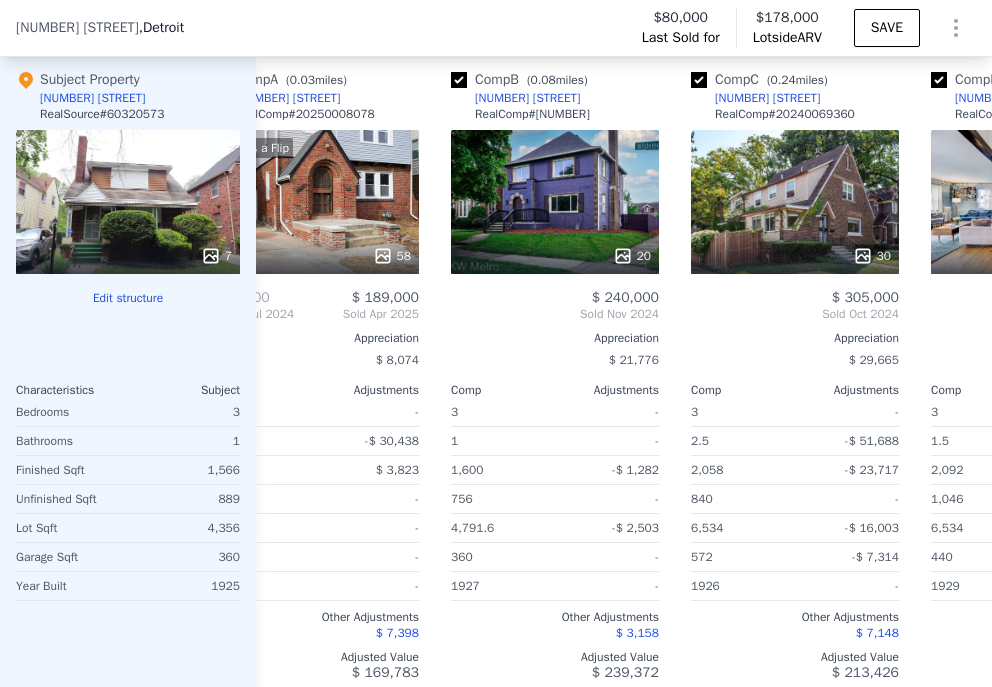 copy on "[NUMBER] [STREET]" 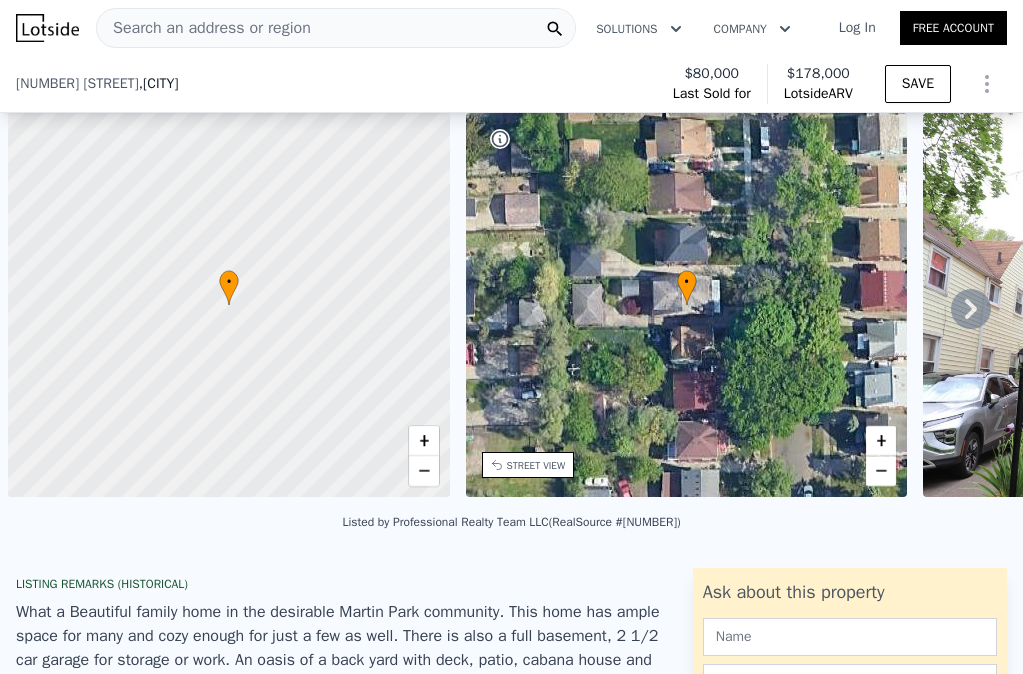 scroll, scrollTop: 0, scrollLeft: 0, axis: both 